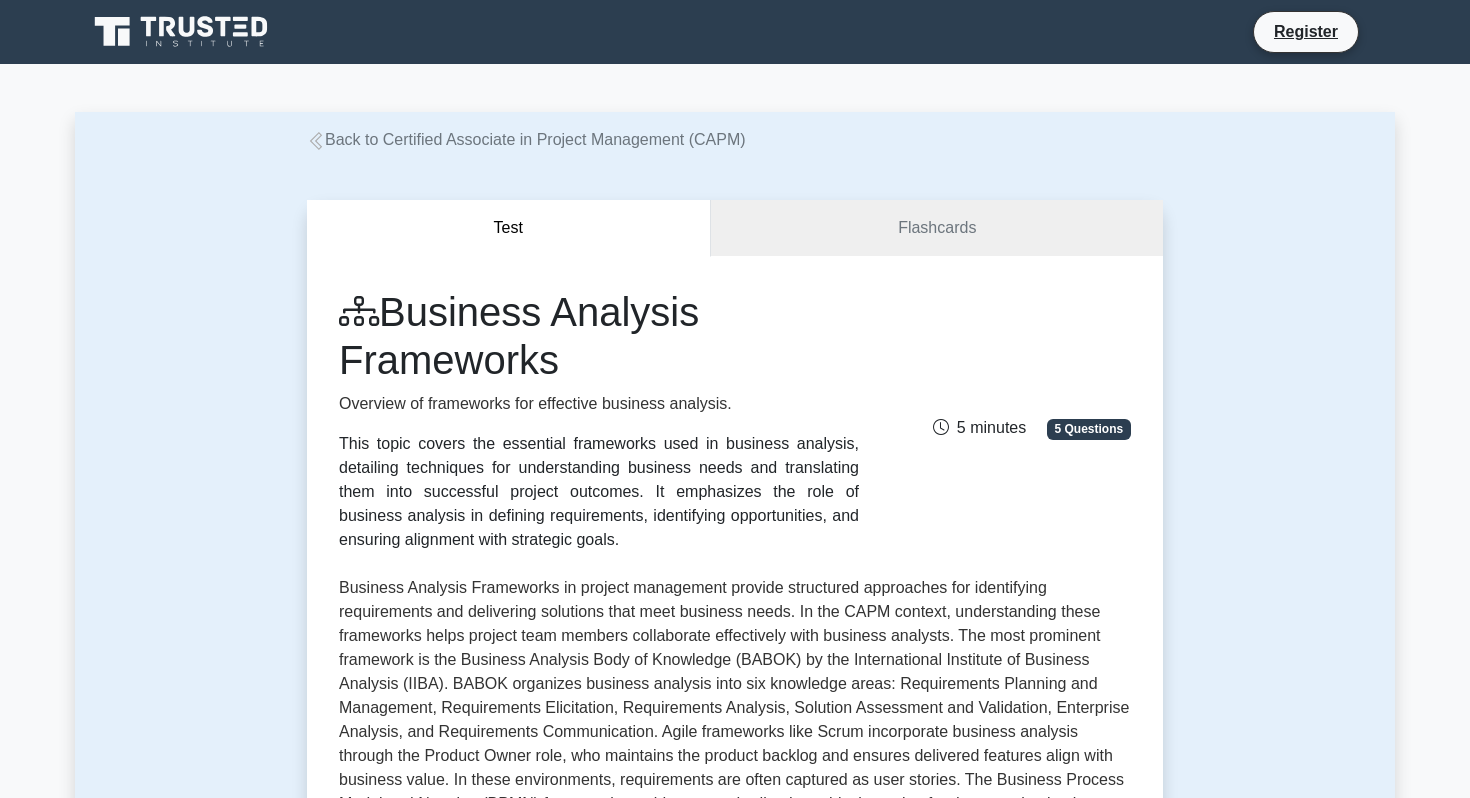 scroll, scrollTop: 0, scrollLeft: 0, axis: both 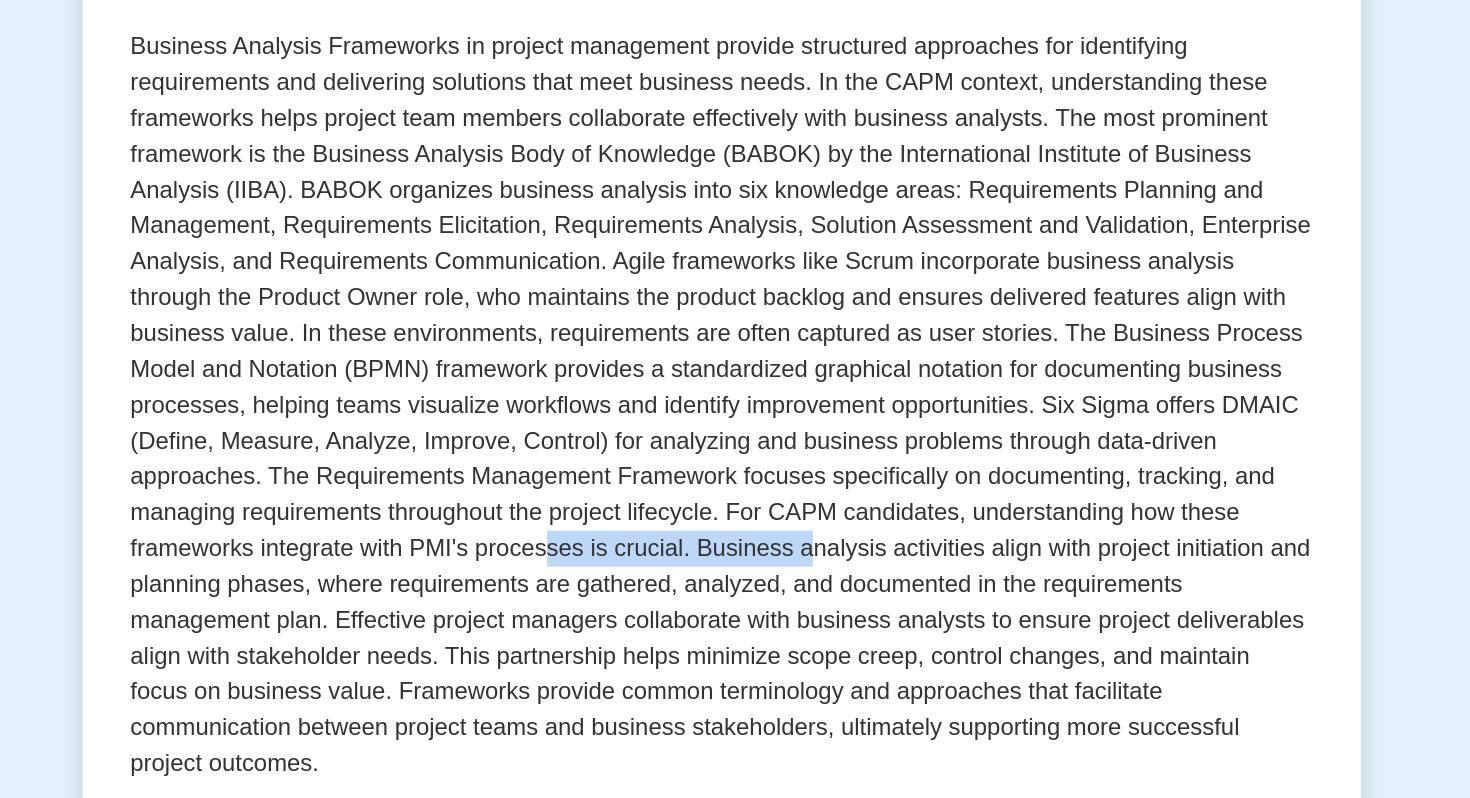 drag, startPoint x: 561, startPoint y: 629, endPoint x: 731, endPoint y: 633, distance: 170.04706 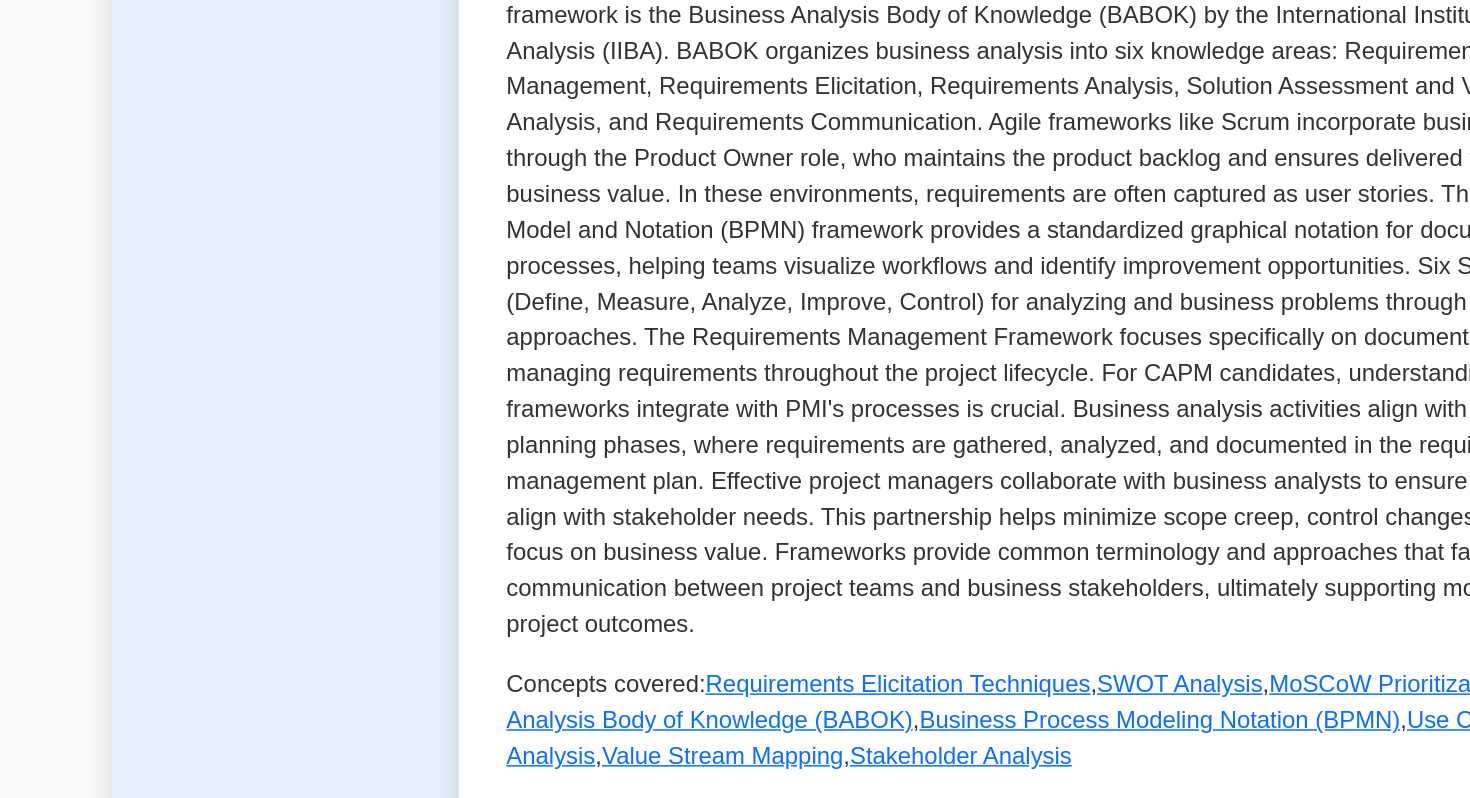 scroll, scrollTop: 380, scrollLeft: 0, axis: vertical 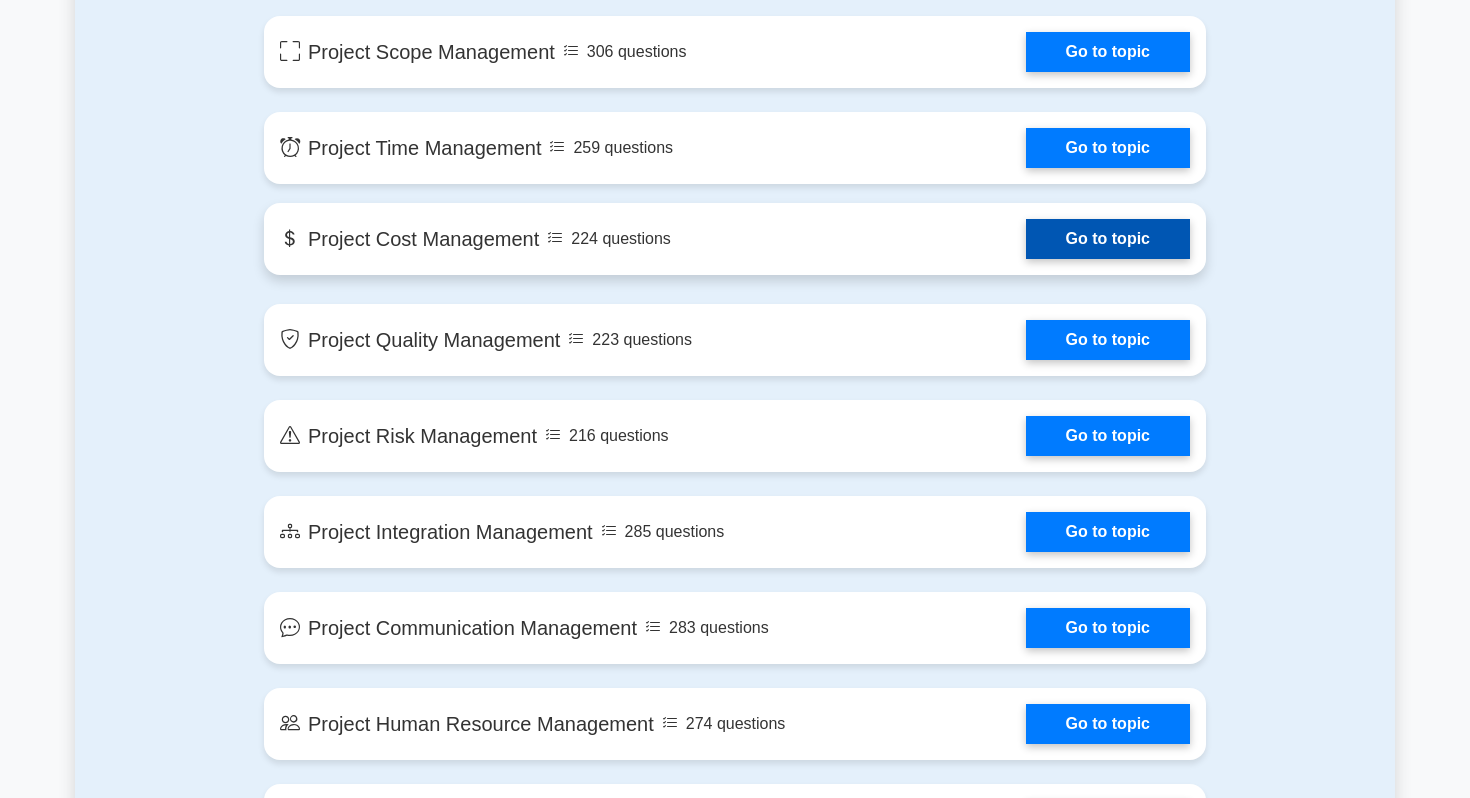 click on "Go to topic" at bounding box center [1108, 239] 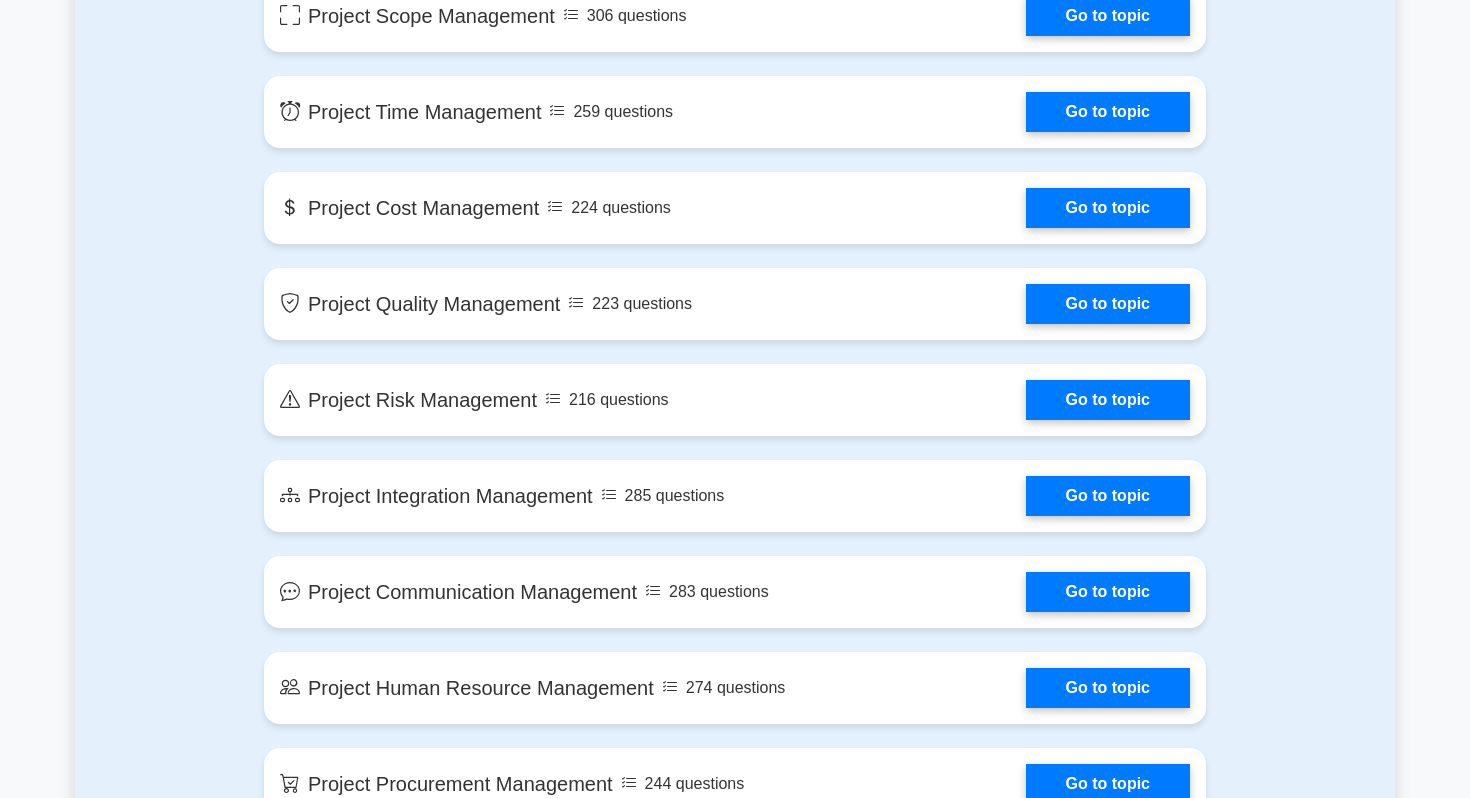 scroll, scrollTop: 1241, scrollLeft: 0, axis: vertical 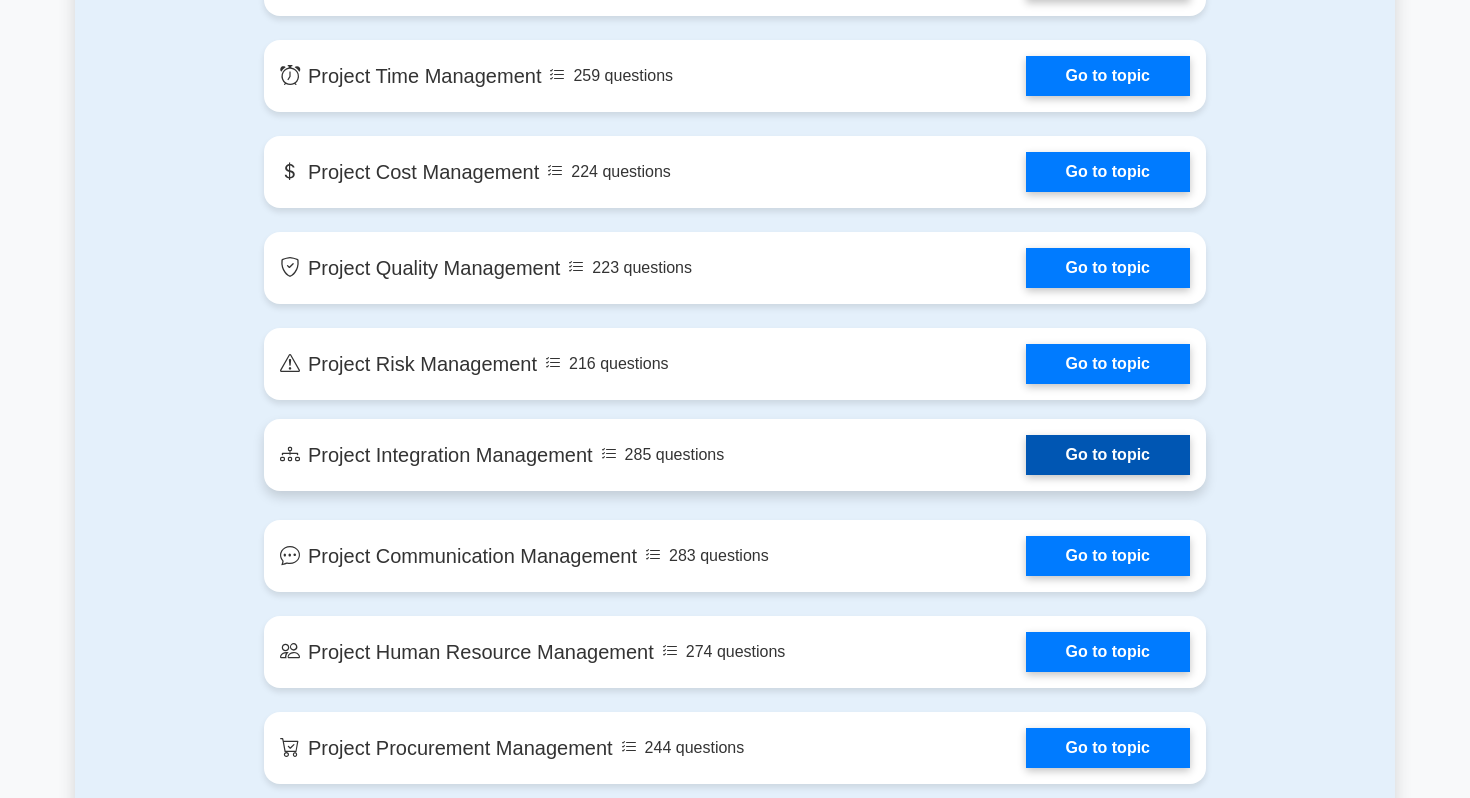 click on "Go to topic" at bounding box center (1108, 455) 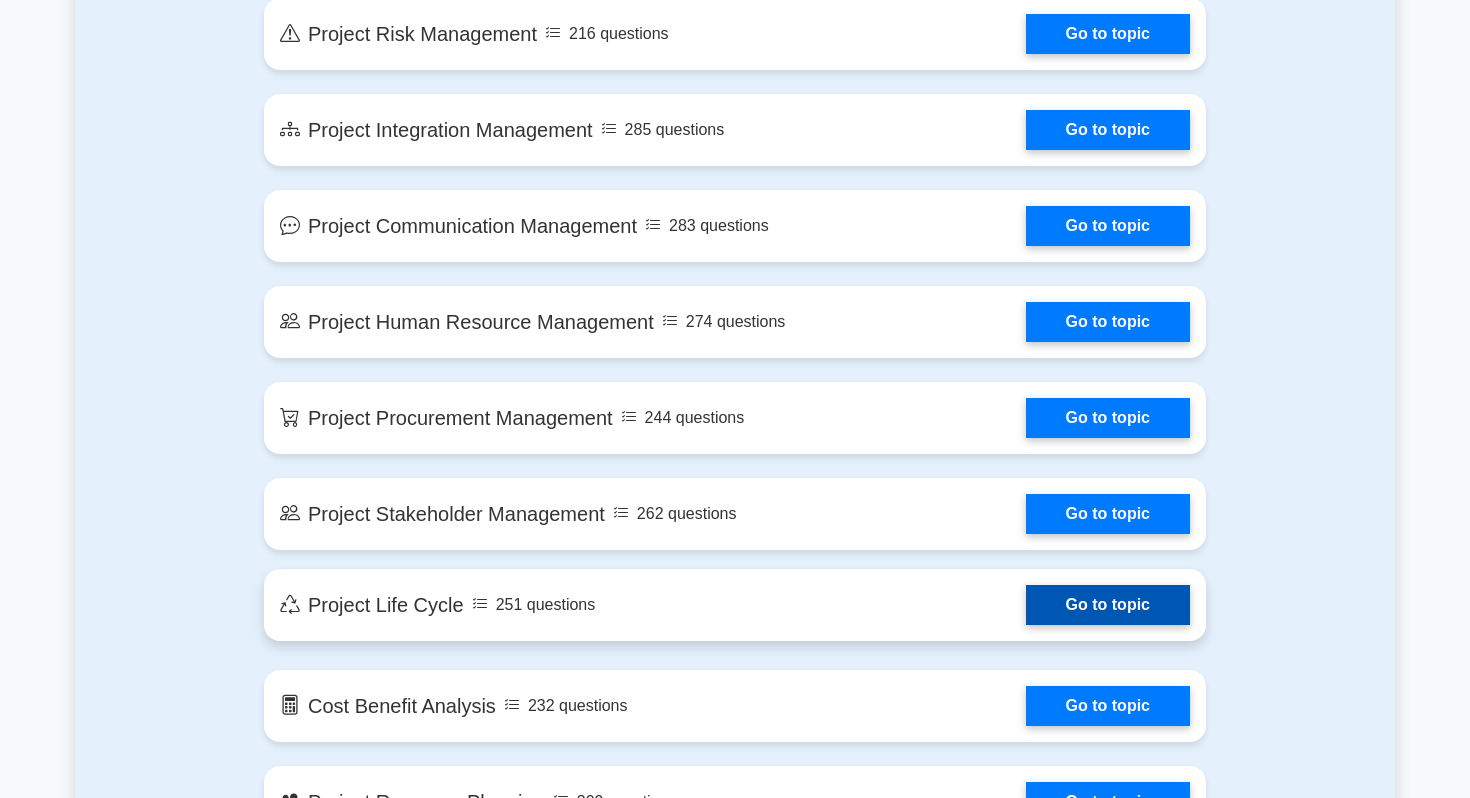 scroll, scrollTop: 1574, scrollLeft: 0, axis: vertical 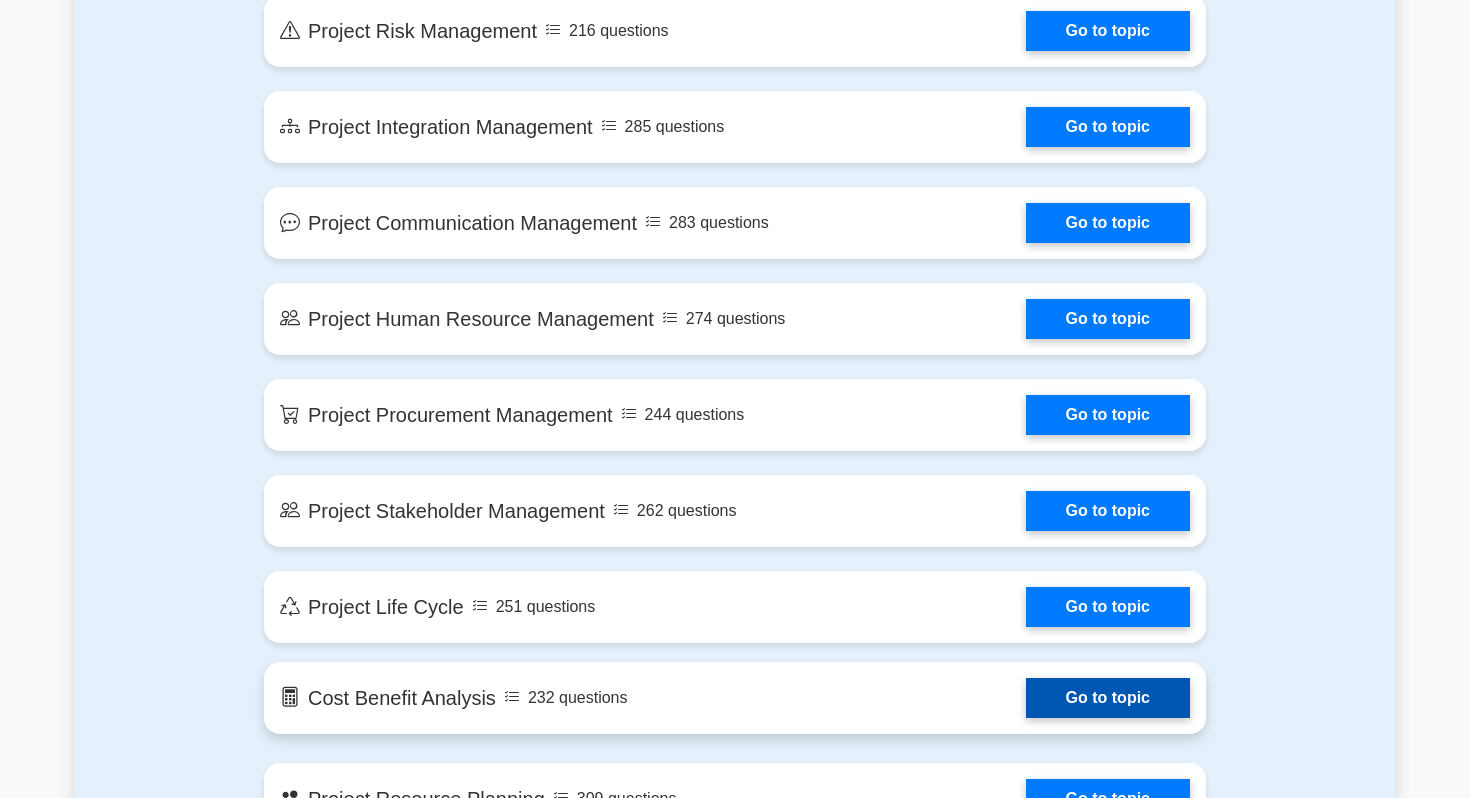 click on "Go to topic" at bounding box center [1108, 698] 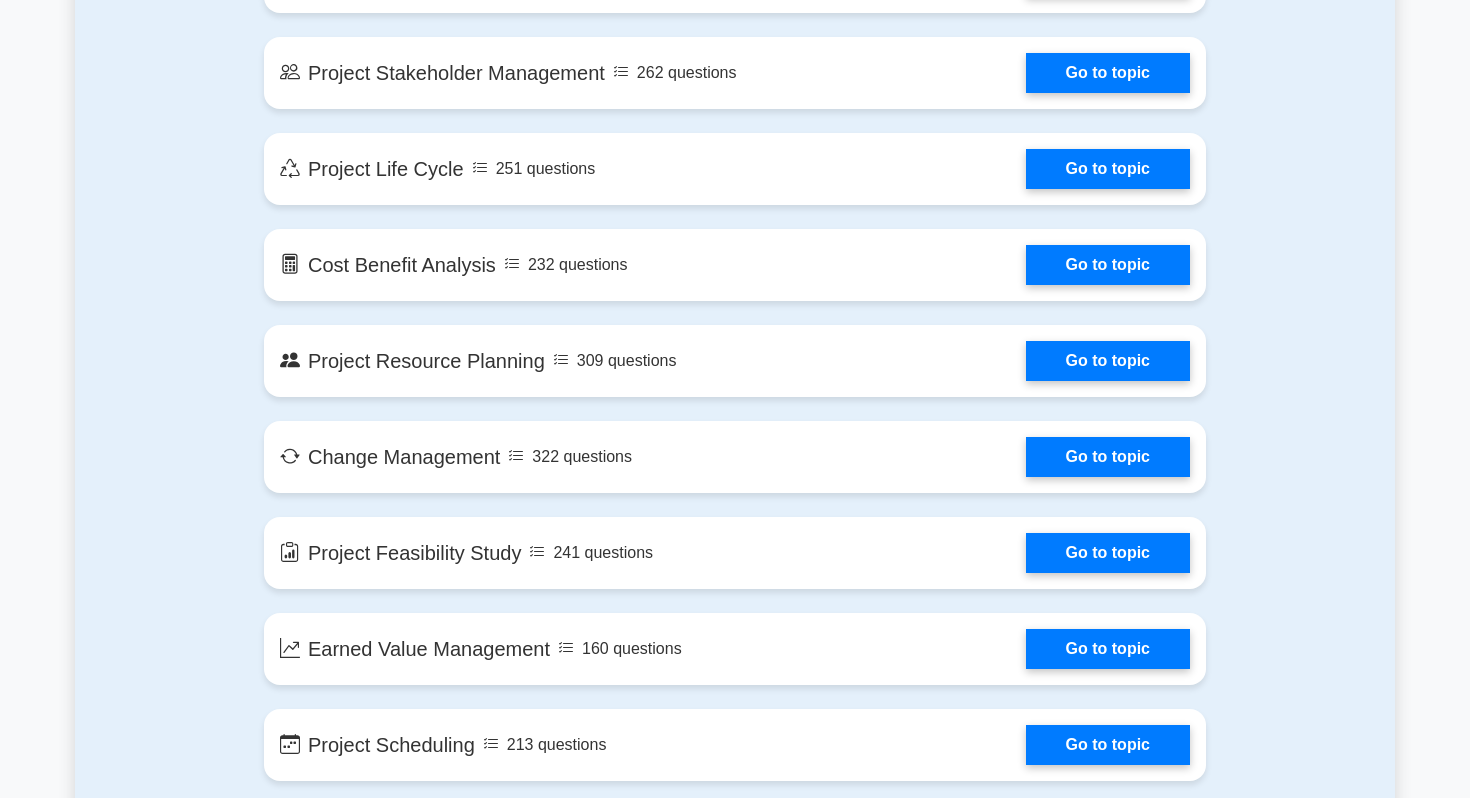 scroll, scrollTop: 2026, scrollLeft: 0, axis: vertical 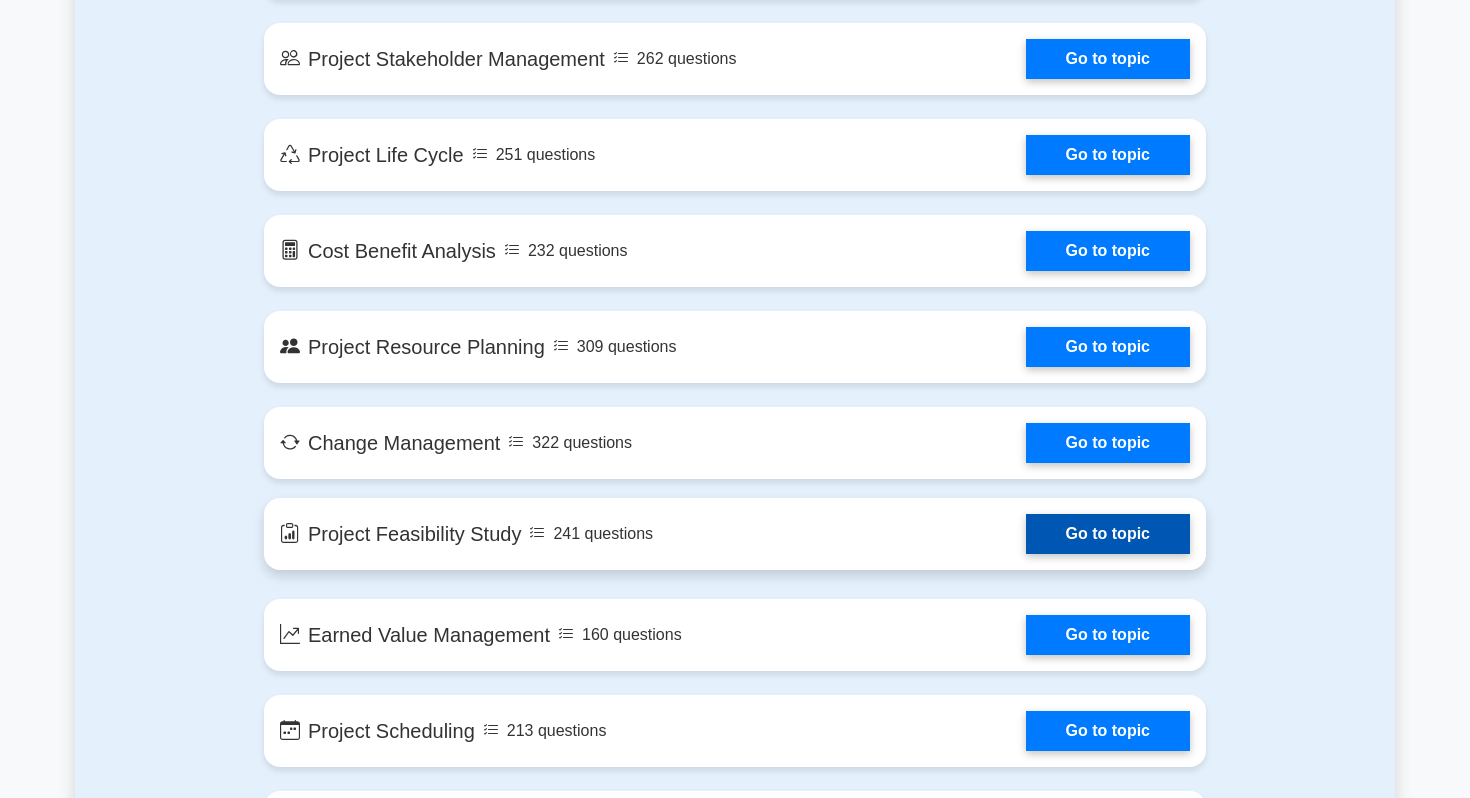 click on "Go to topic" at bounding box center (1108, 534) 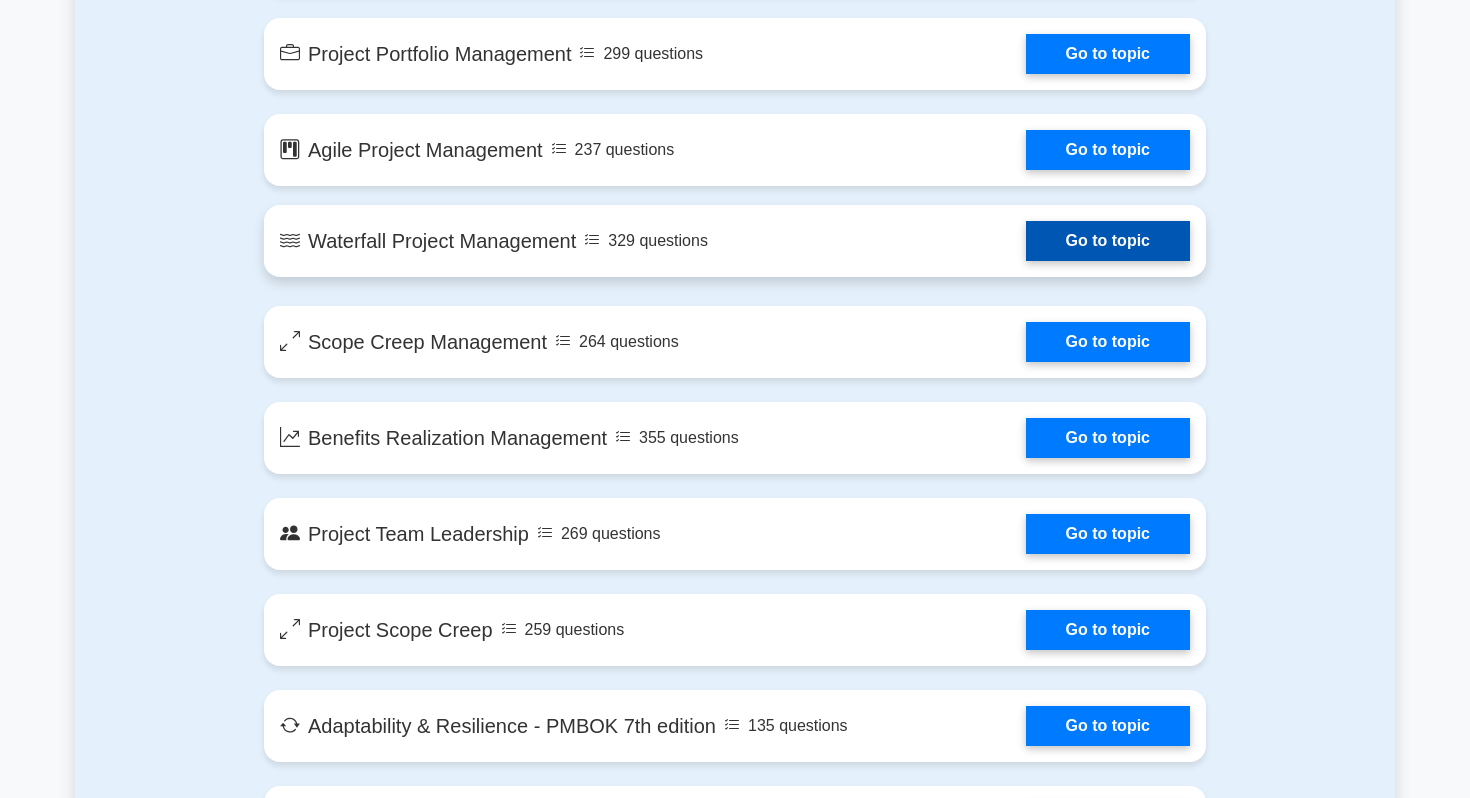 scroll, scrollTop: 3374, scrollLeft: 0, axis: vertical 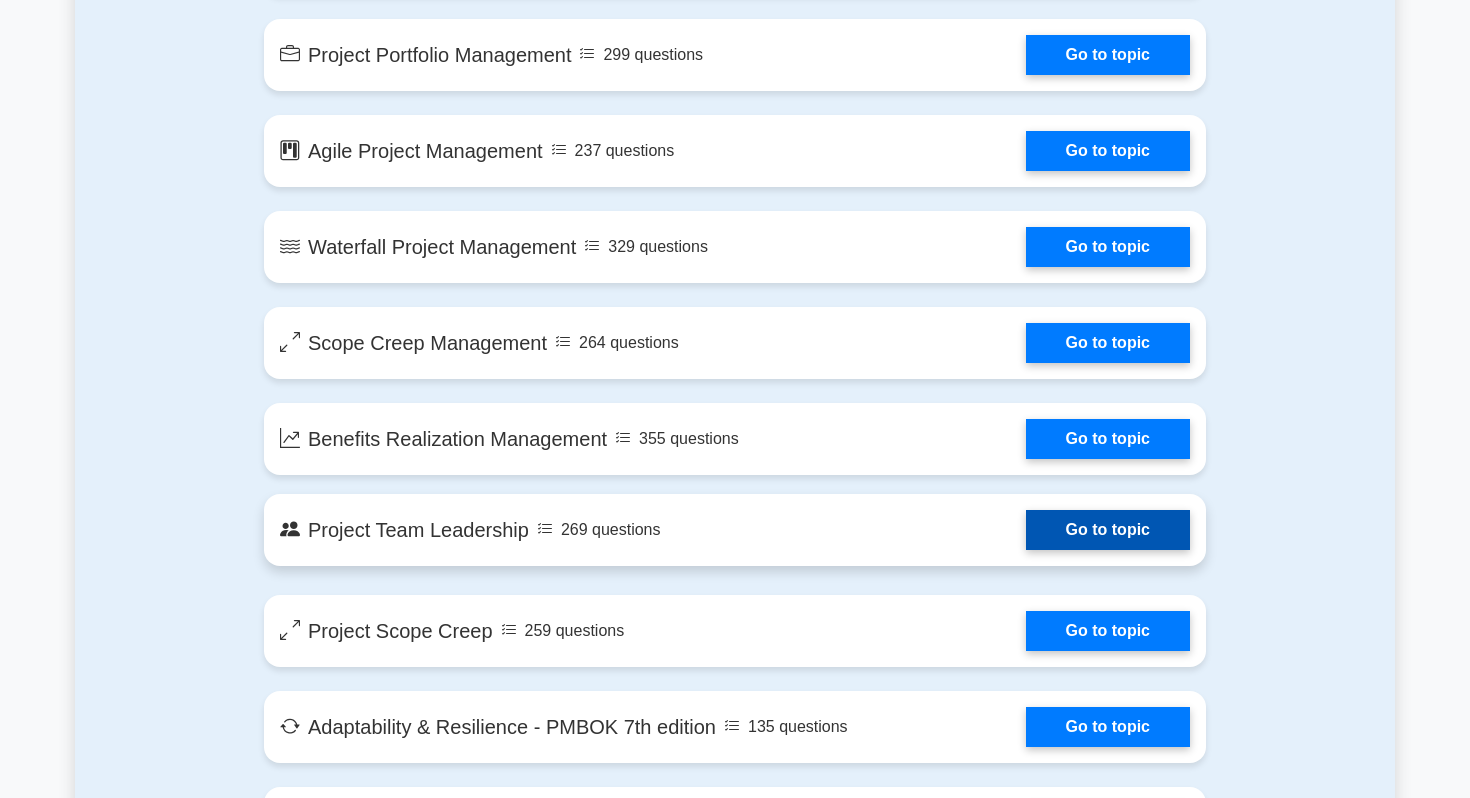 click on "Go to topic" at bounding box center [1108, 530] 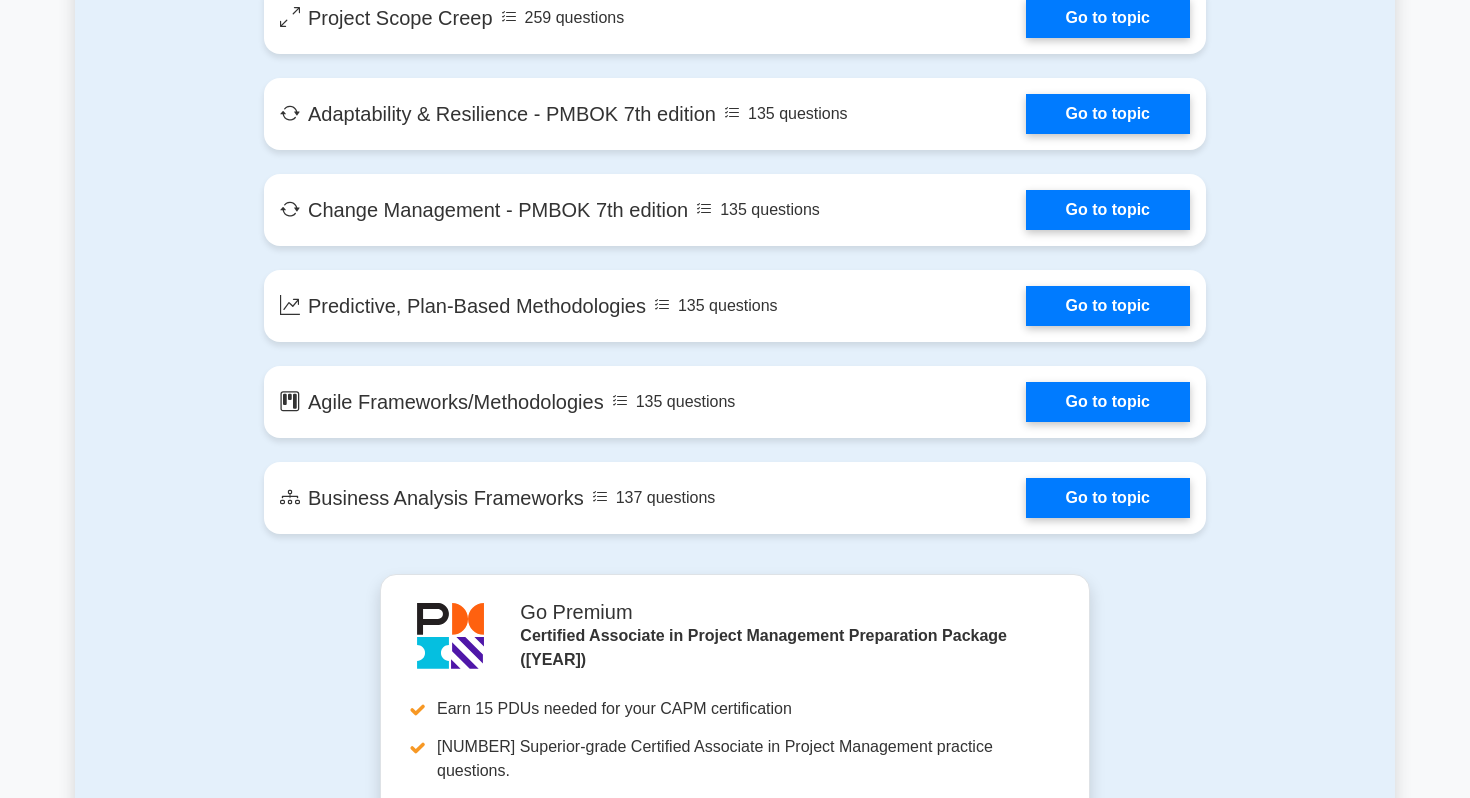 scroll, scrollTop: 4319, scrollLeft: 0, axis: vertical 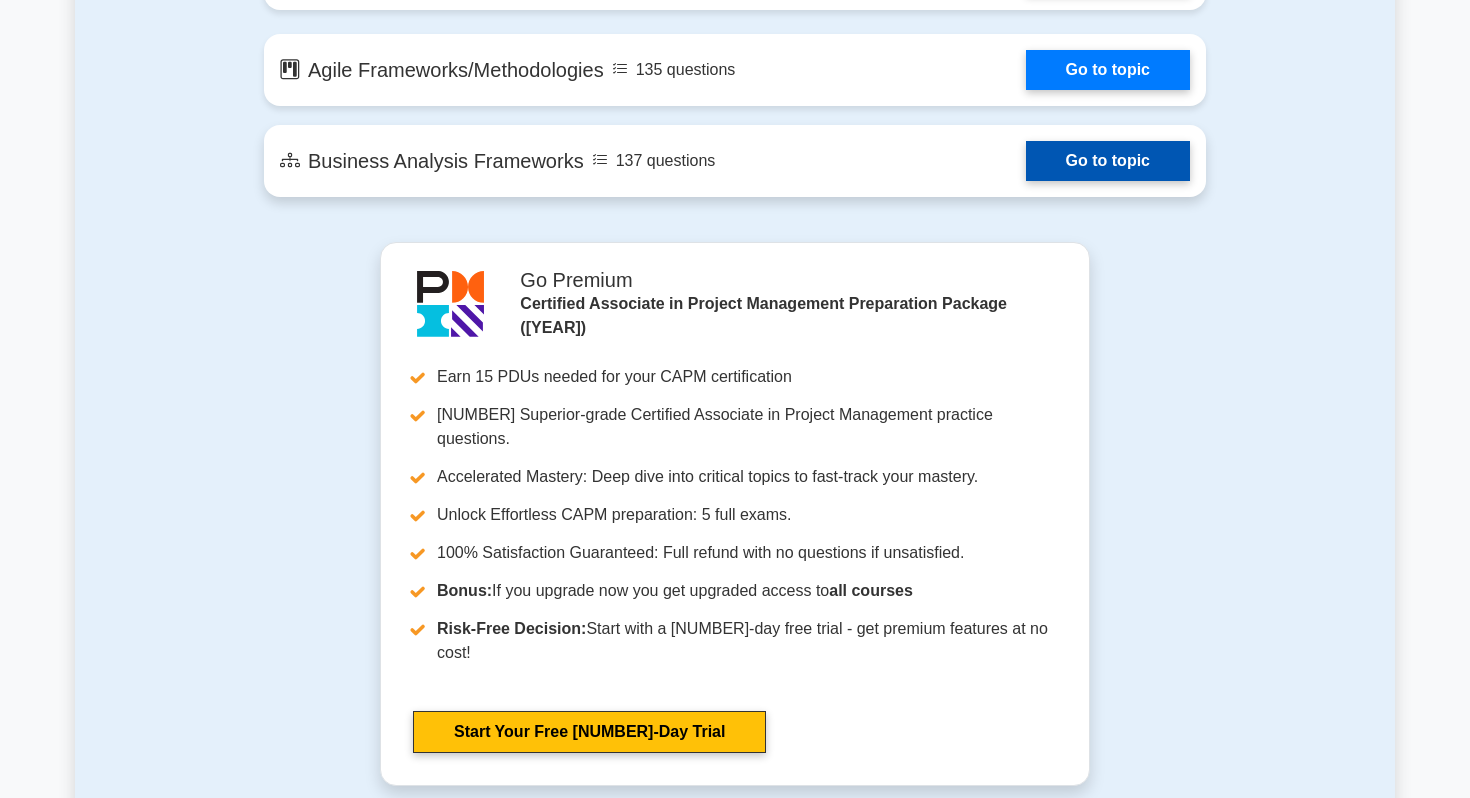 click on "Go to topic" at bounding box center [1108, 161] 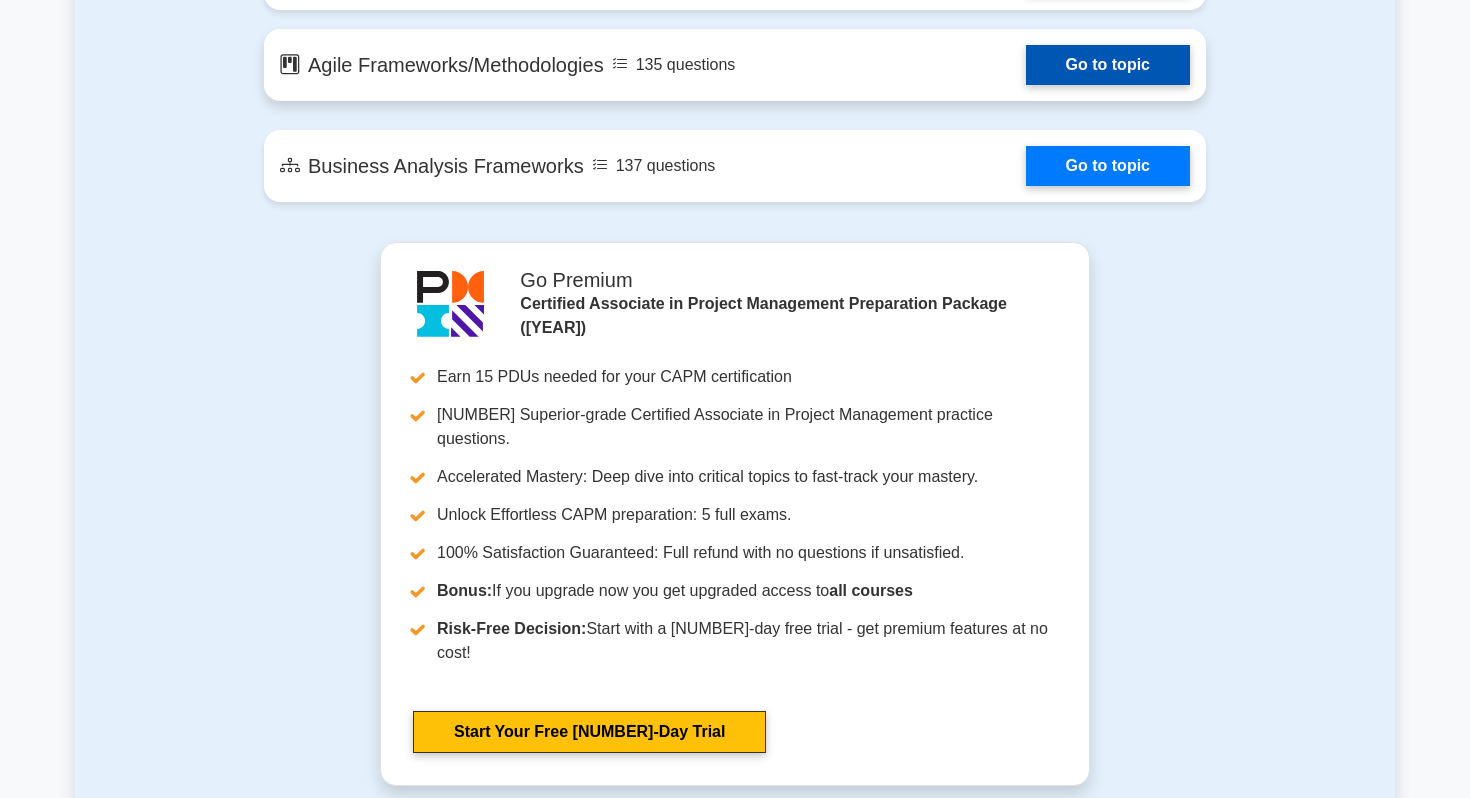 click on "Go to topic" at bounding box center (1108, 65) 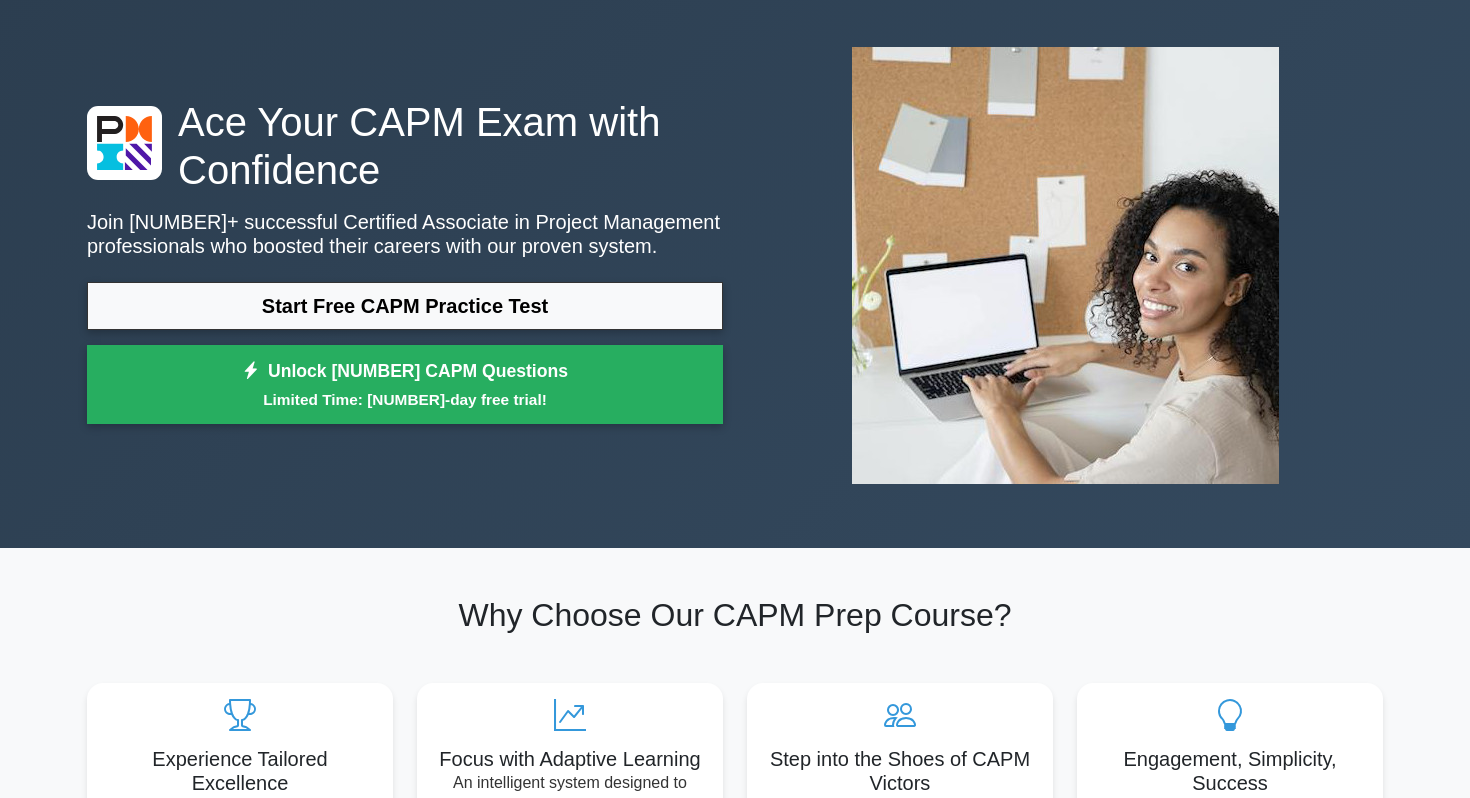 scroll, scrollTop: 849, scrollLeft: 0, axis: vertical 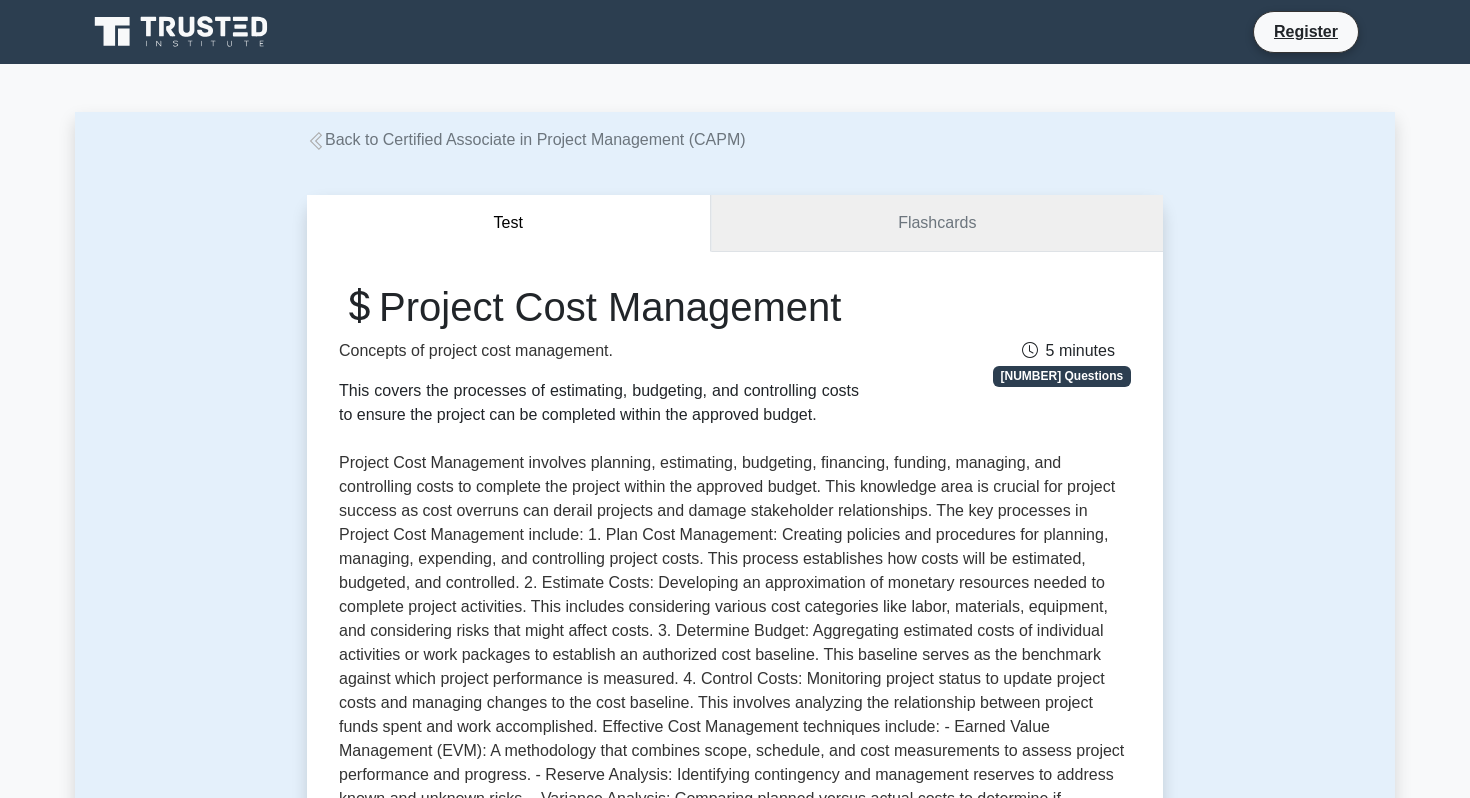 click on "Flashcards" at bounding box center (937, 223) 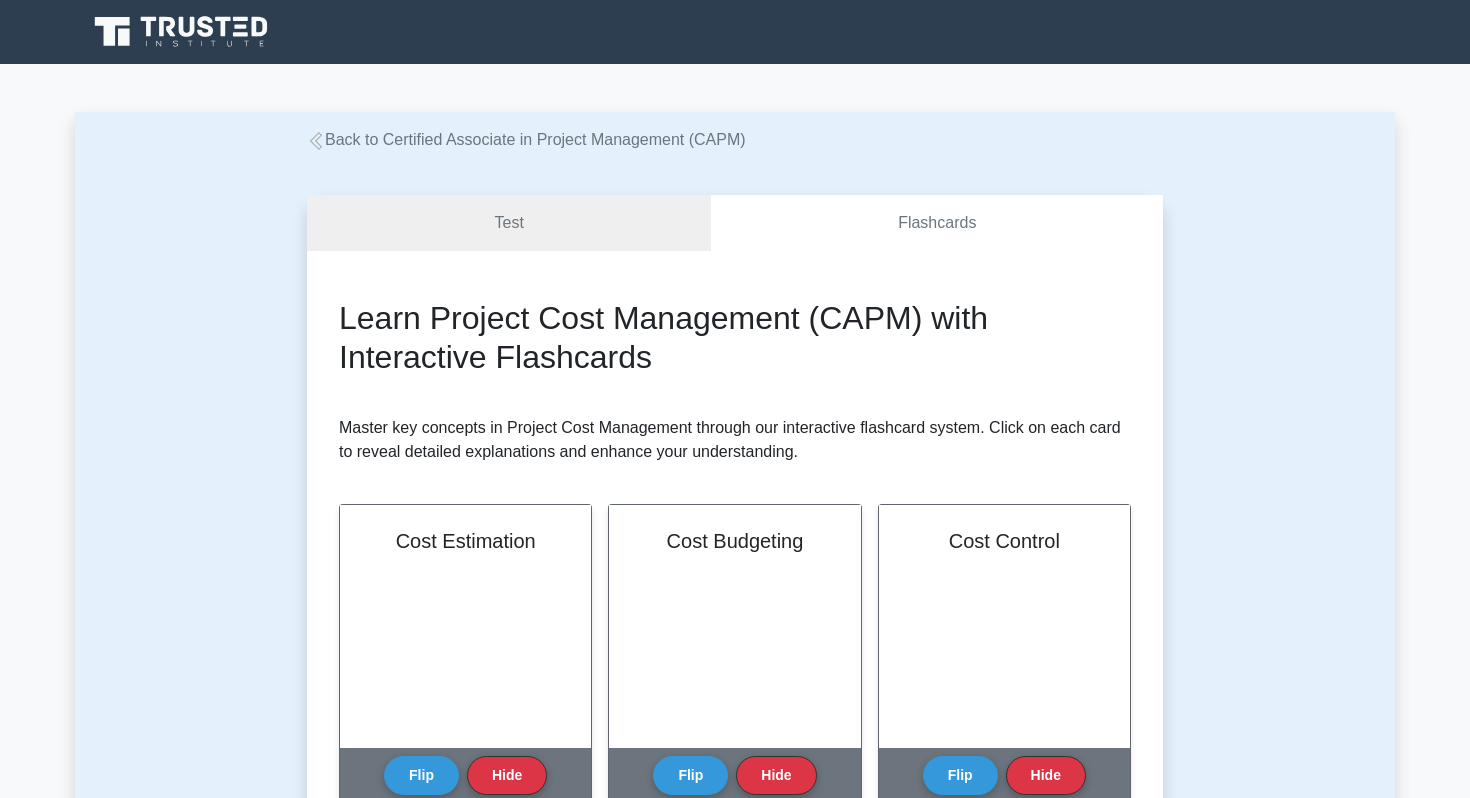 scroll, scrollTop: 0, scrollLeft: 0, axis: both 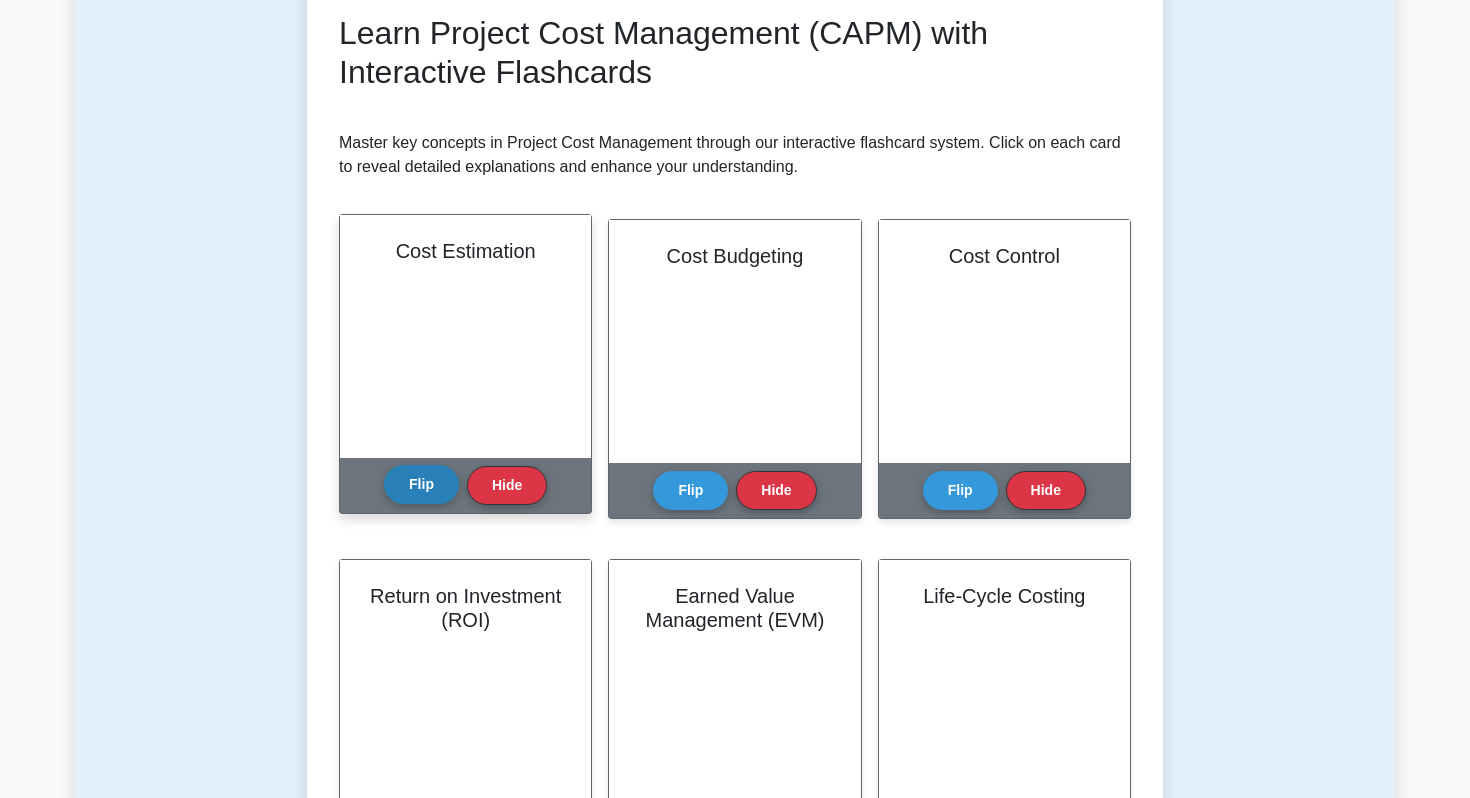 click on "Flip" at bounding box center (421, 484) 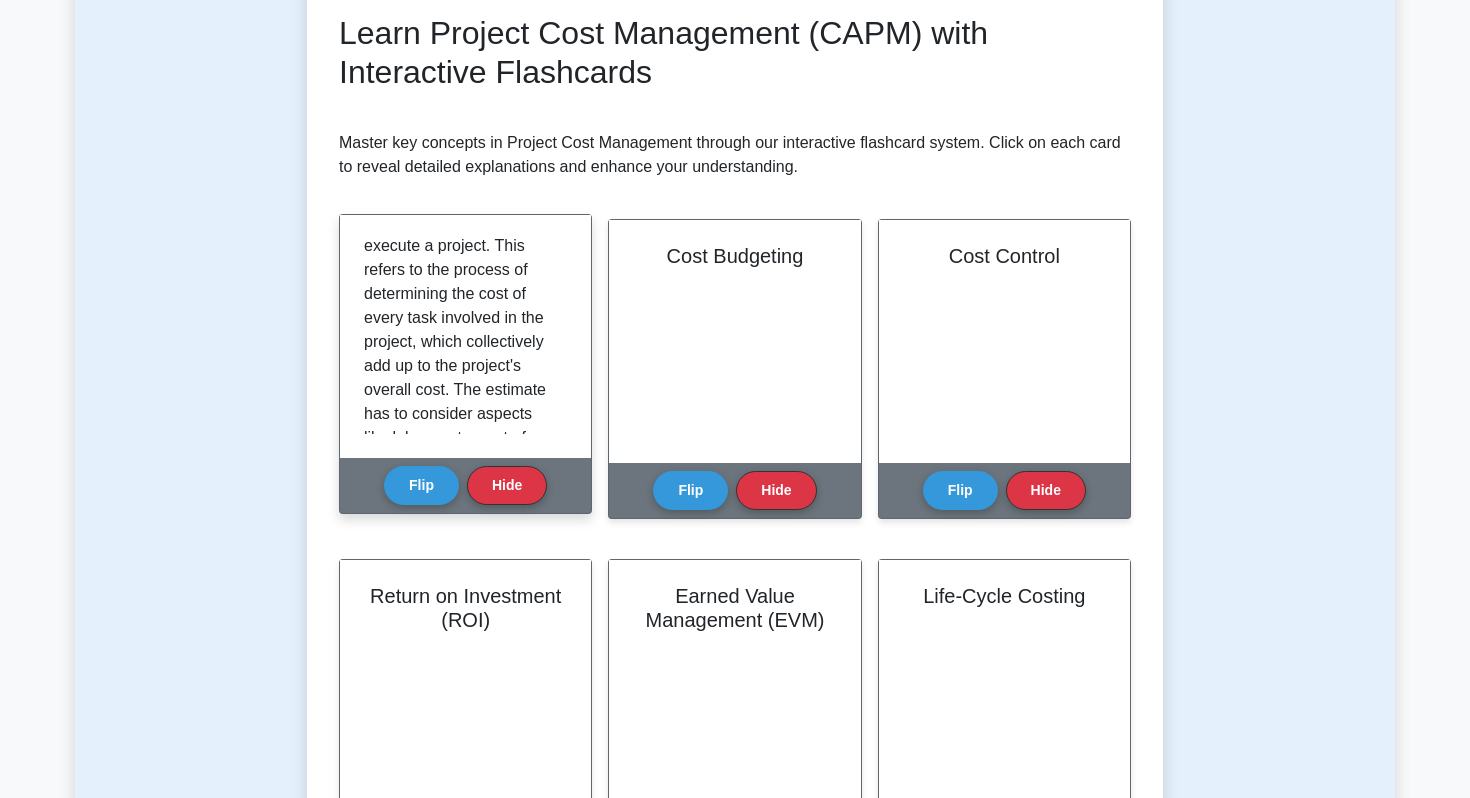 scroll, scrollTop: 0, scrollLeft: 0, axis: both 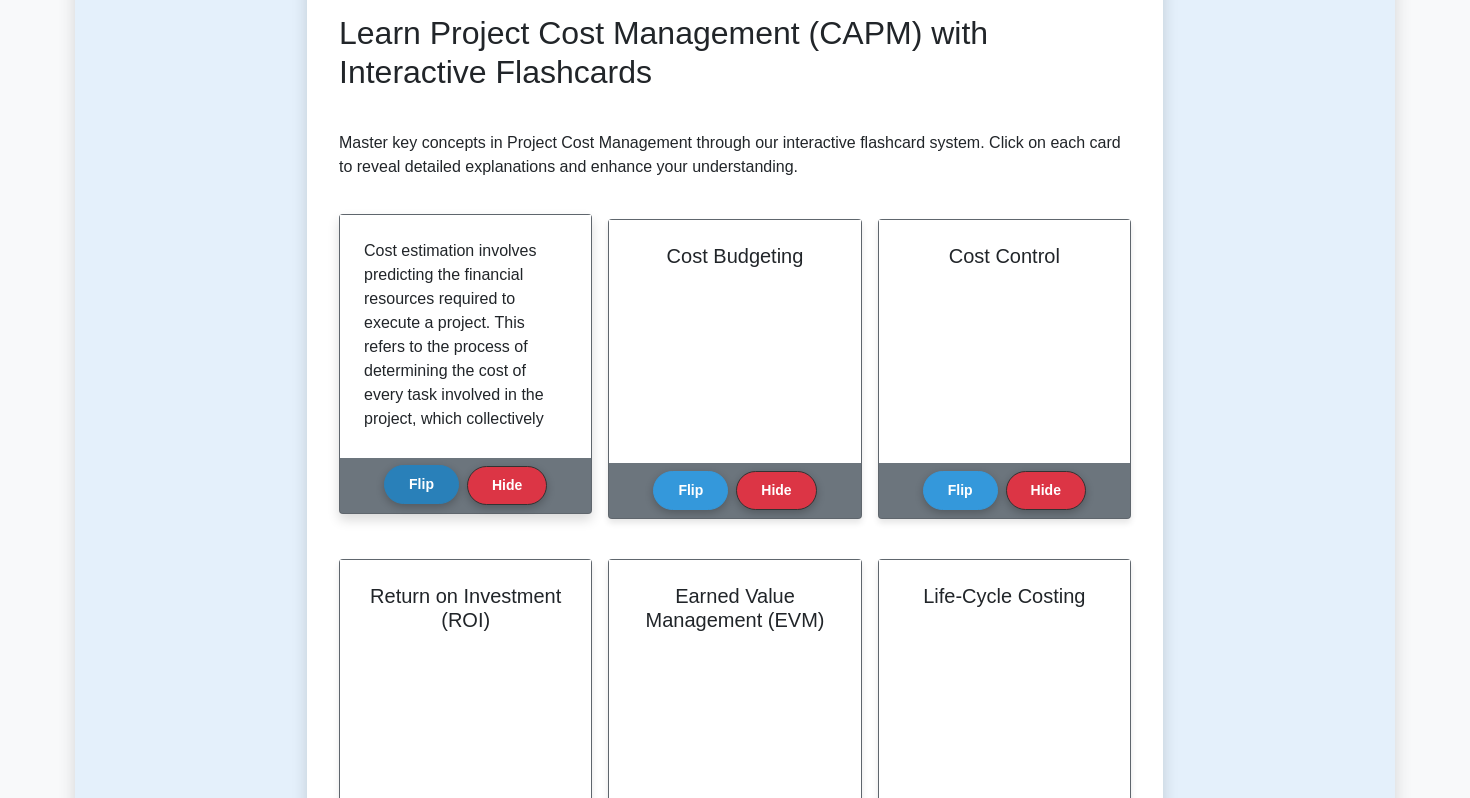 click on "Flip" at bounding box center [421, 484] 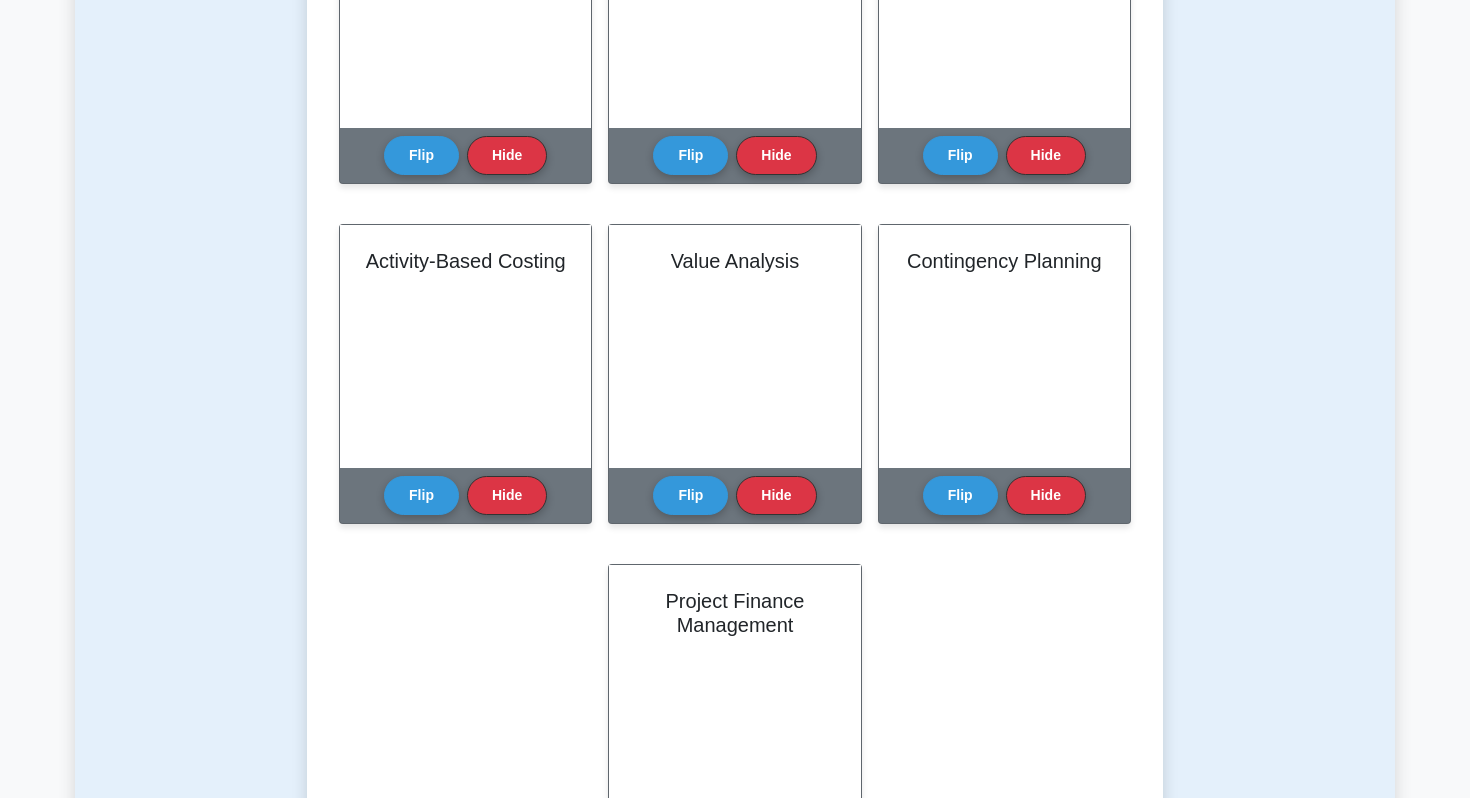 scroll, scrollTop: 971, scrollLeft: 0, axis: vertical 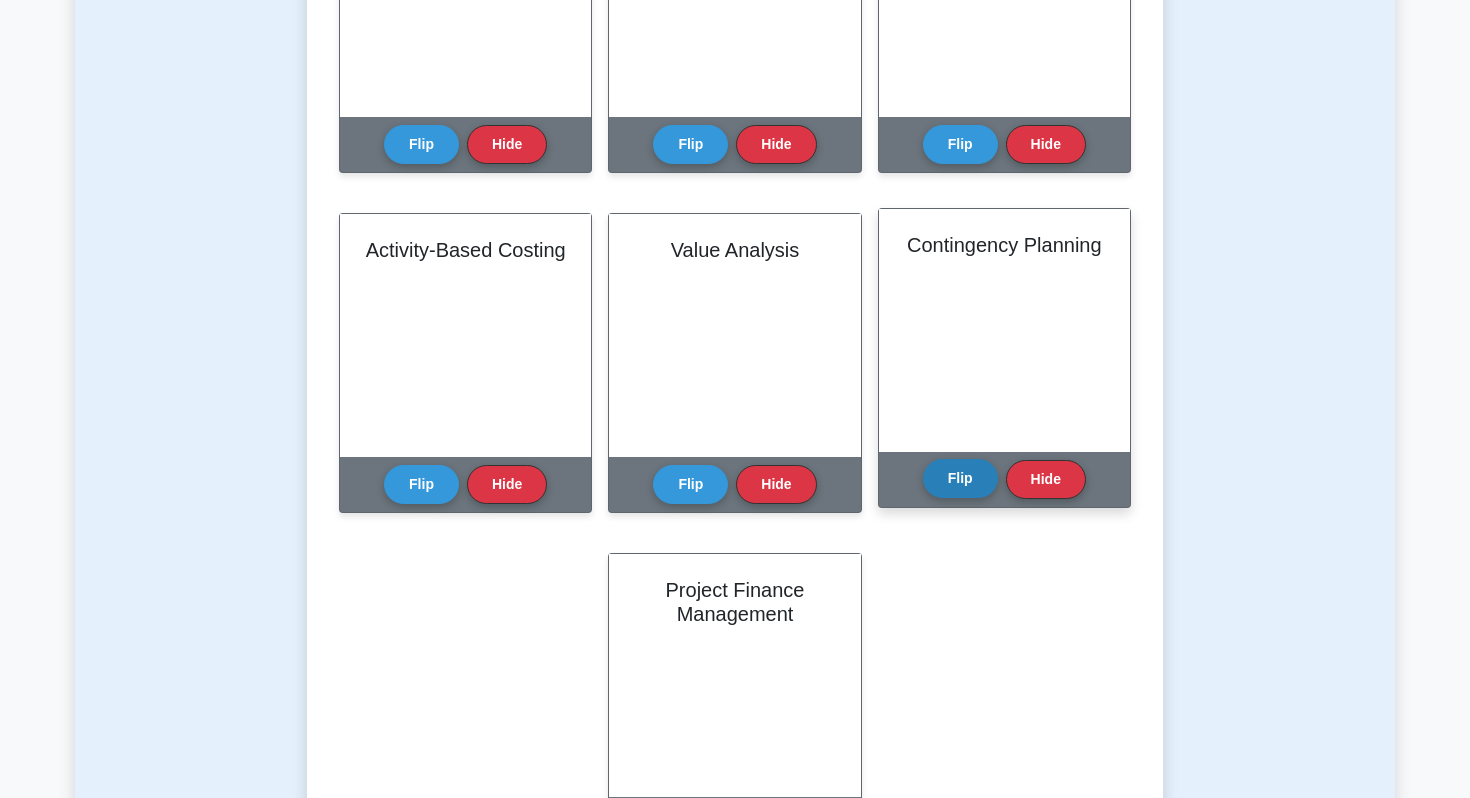 click on "Flip" at bounding box center [960, 478] 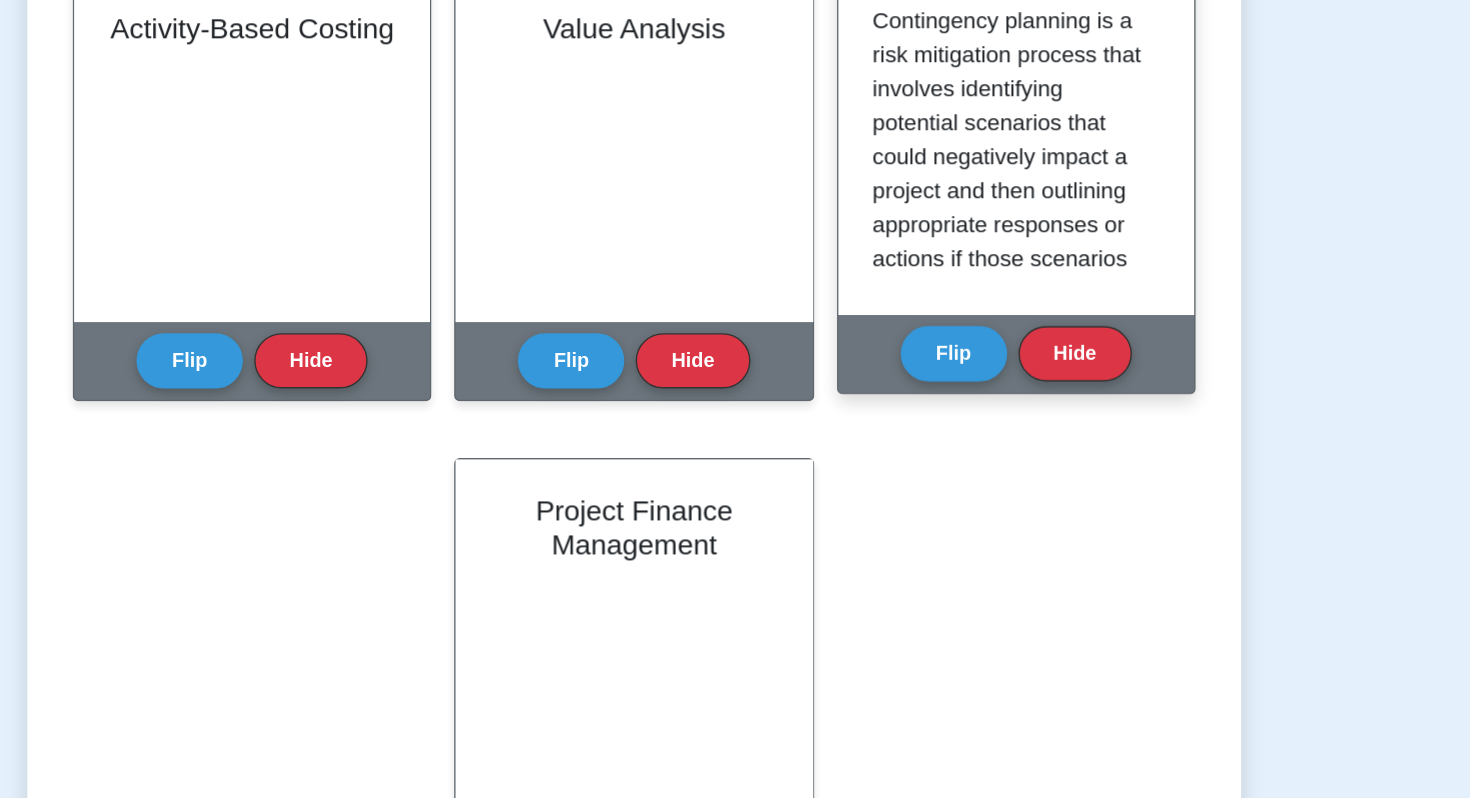 scroll, scrollTop: 1220, scrollLeft: 0, axis: vertical 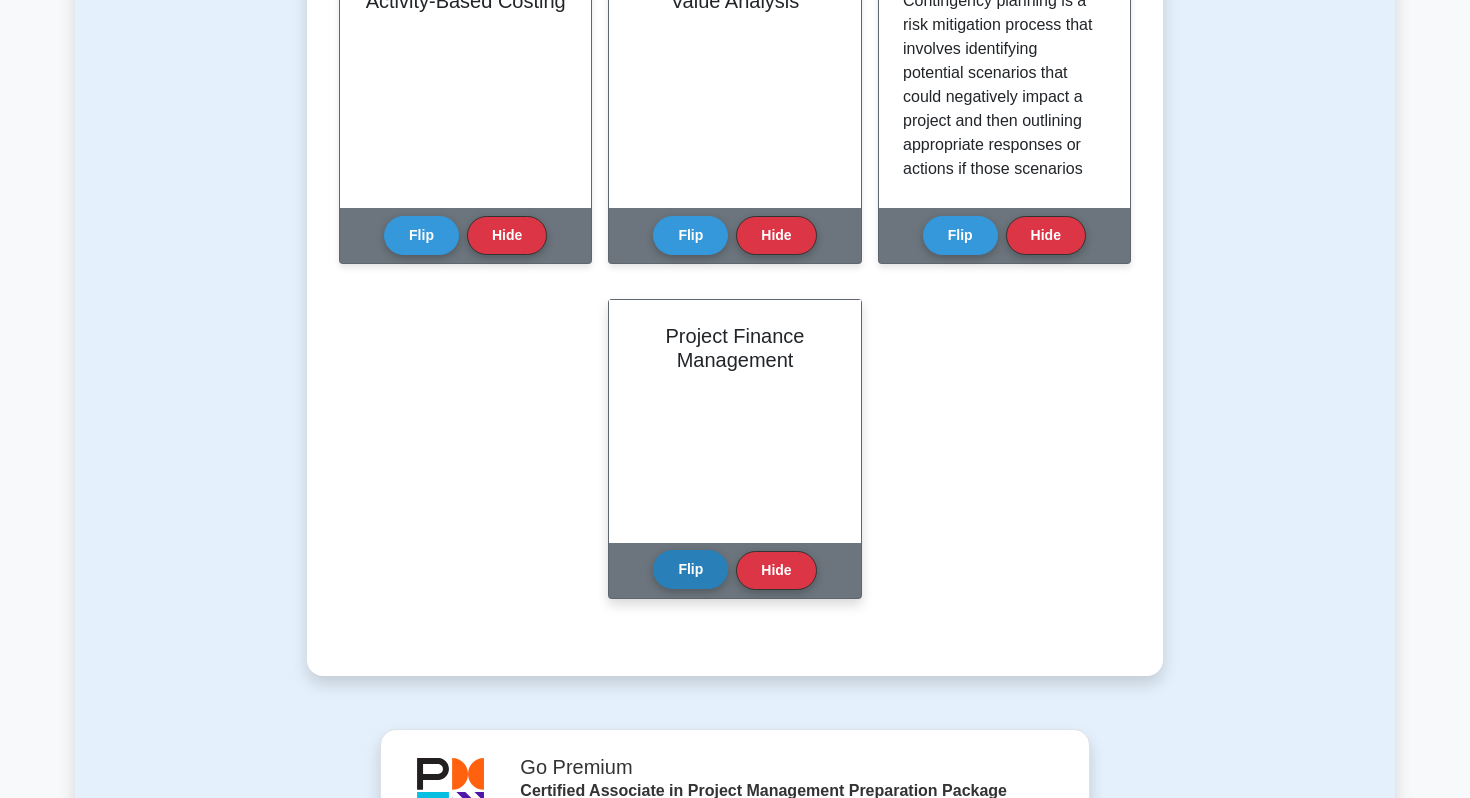 click on "Flip" at bounding box center [690, 569] 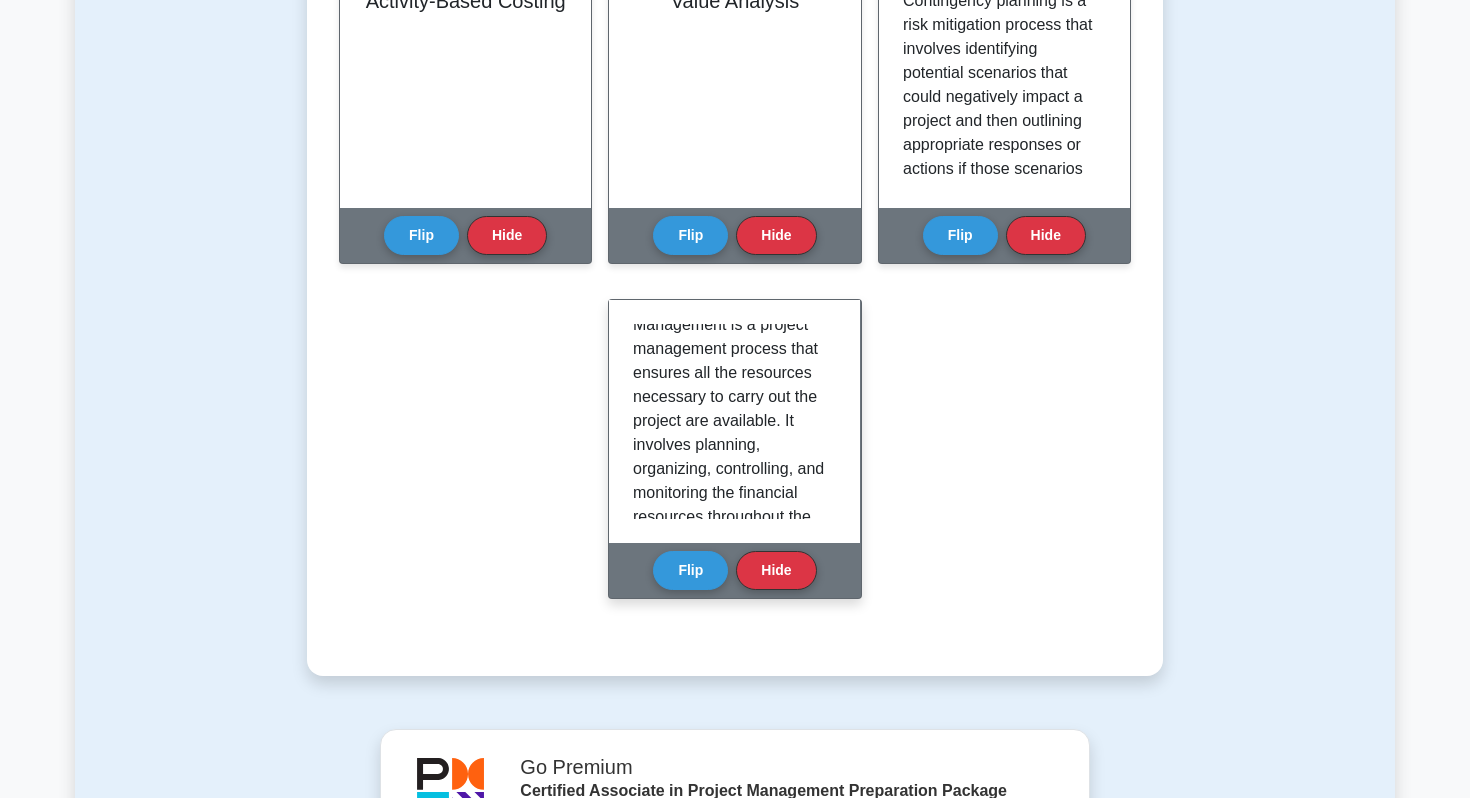 scroll, scrollTop: 397, scrollLeft: 0, axis: vertical 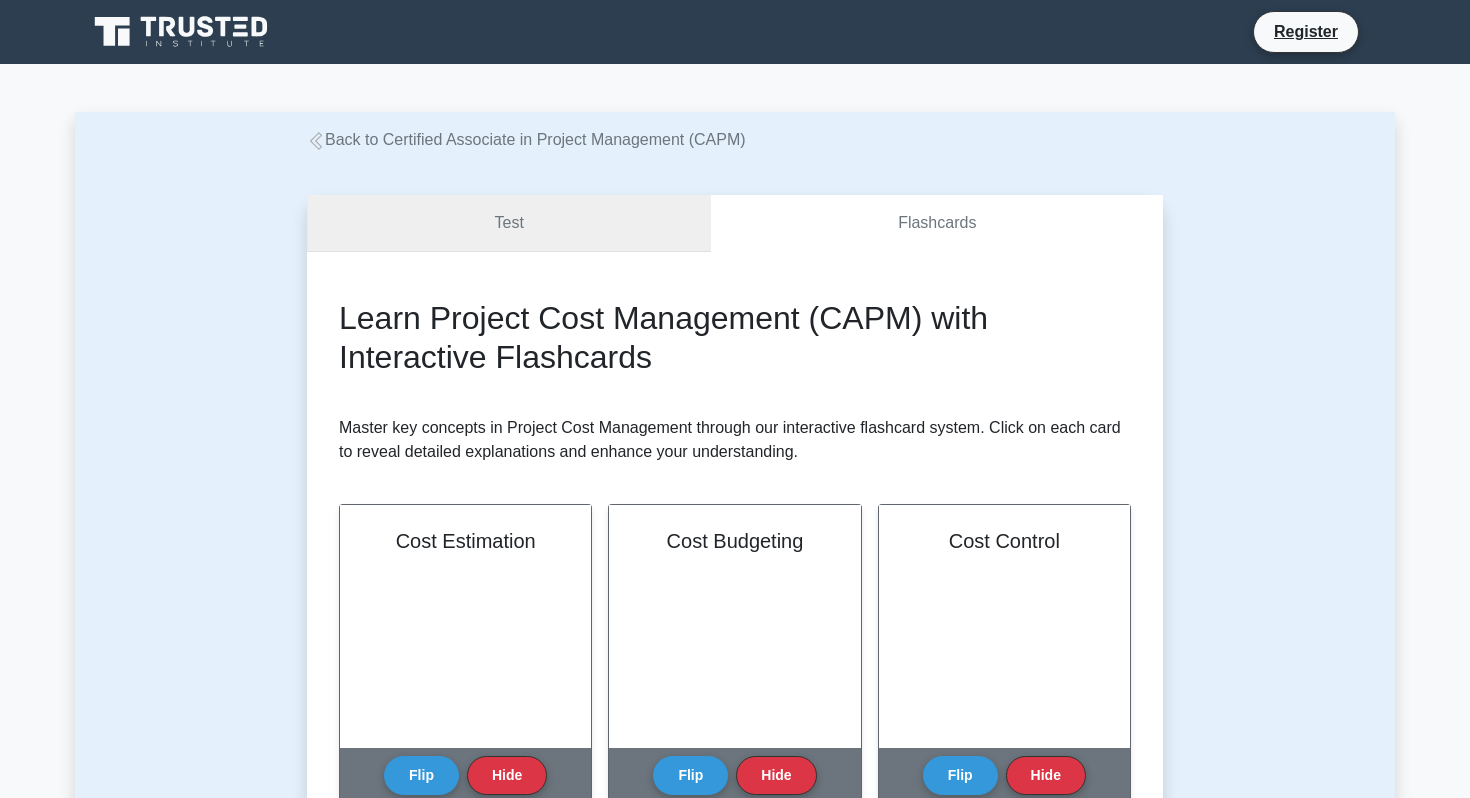 click on "Test" at bounding box center (509, 223) 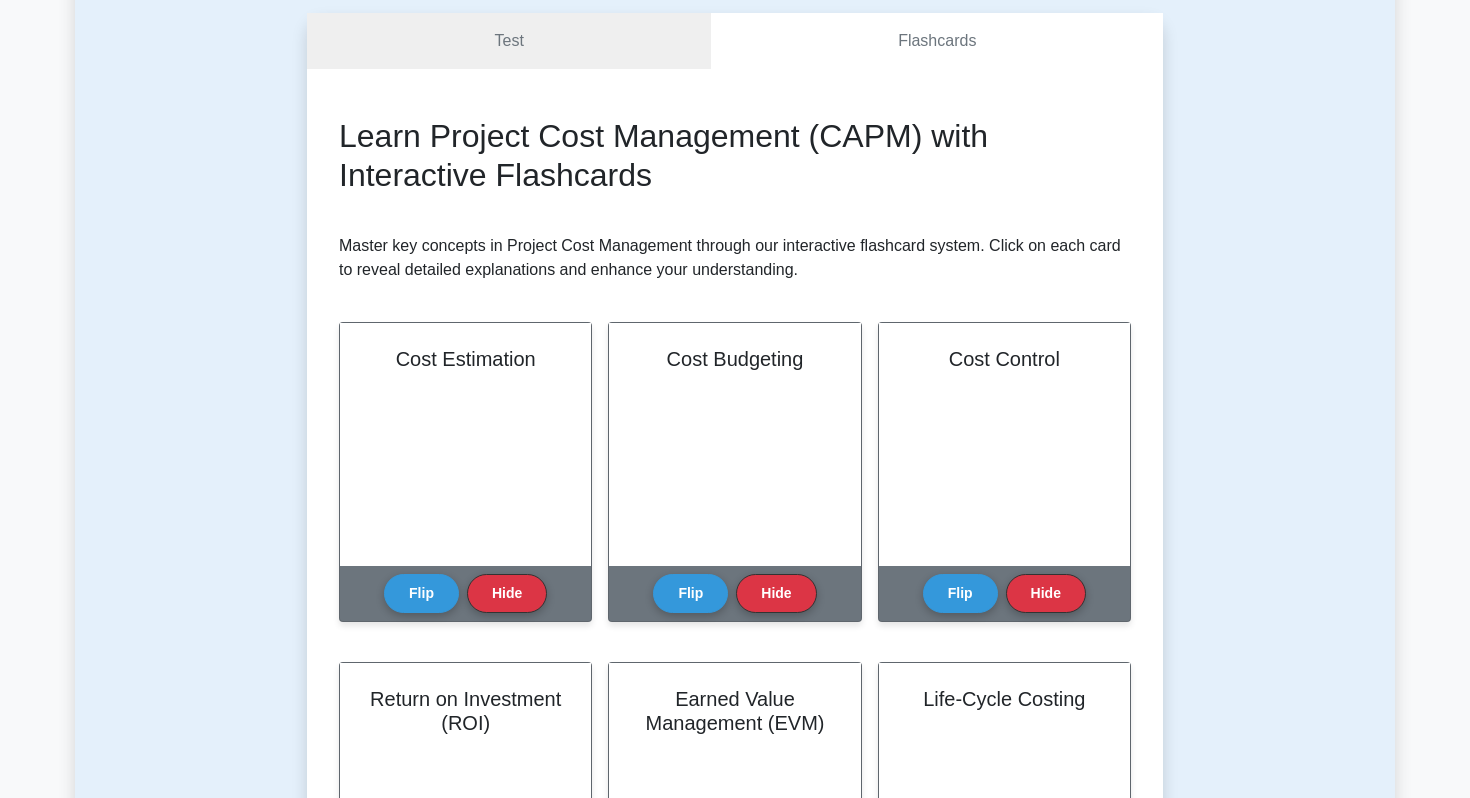scroll, scrollTop: 281, scrollLeft: 0, axis: vertical 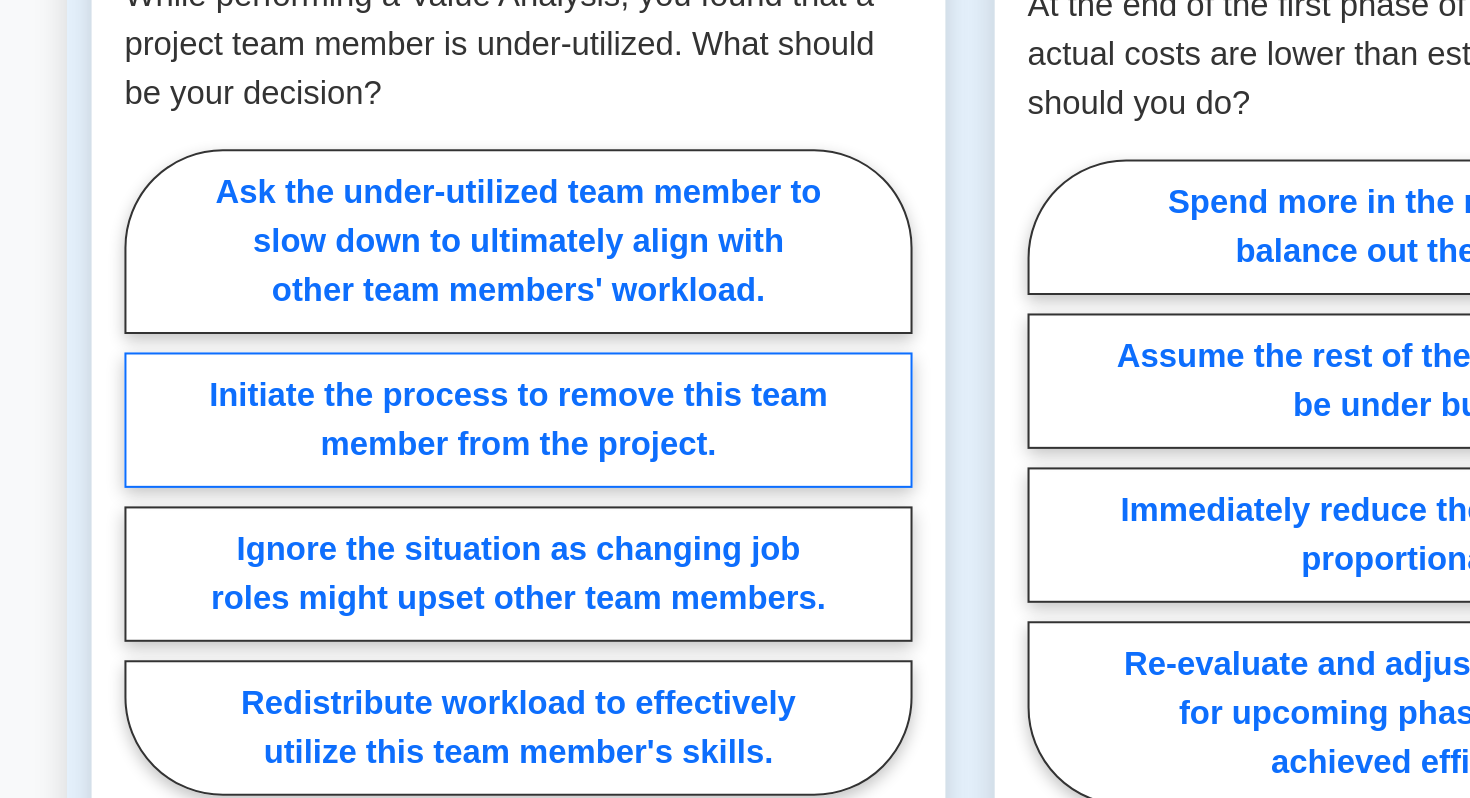 click on "Initiate the process to remove this team member from the project." at bounding box center [295, 486] 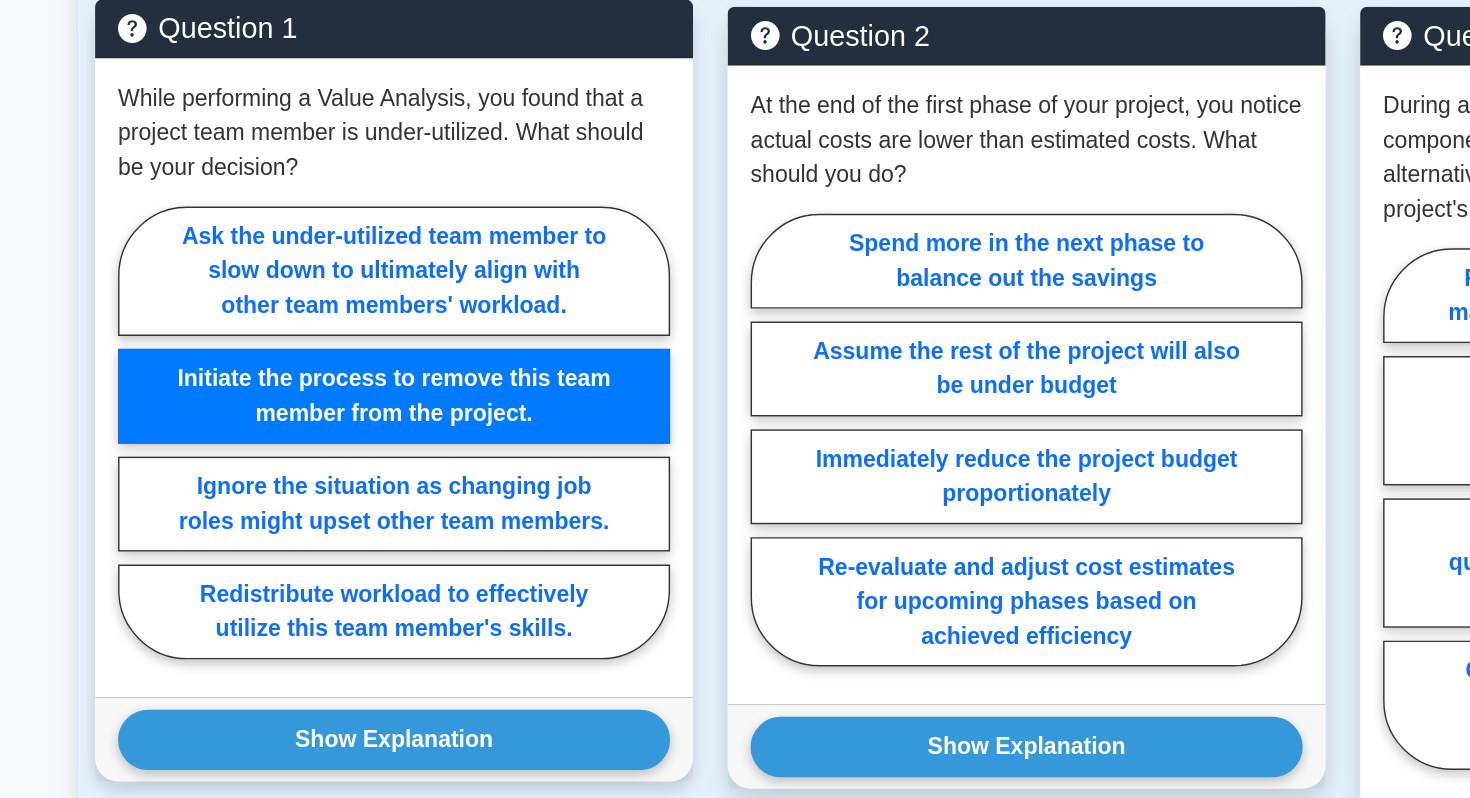 click on "Initiate the process to remove this team member from the project." at bounding box center [295, 486] 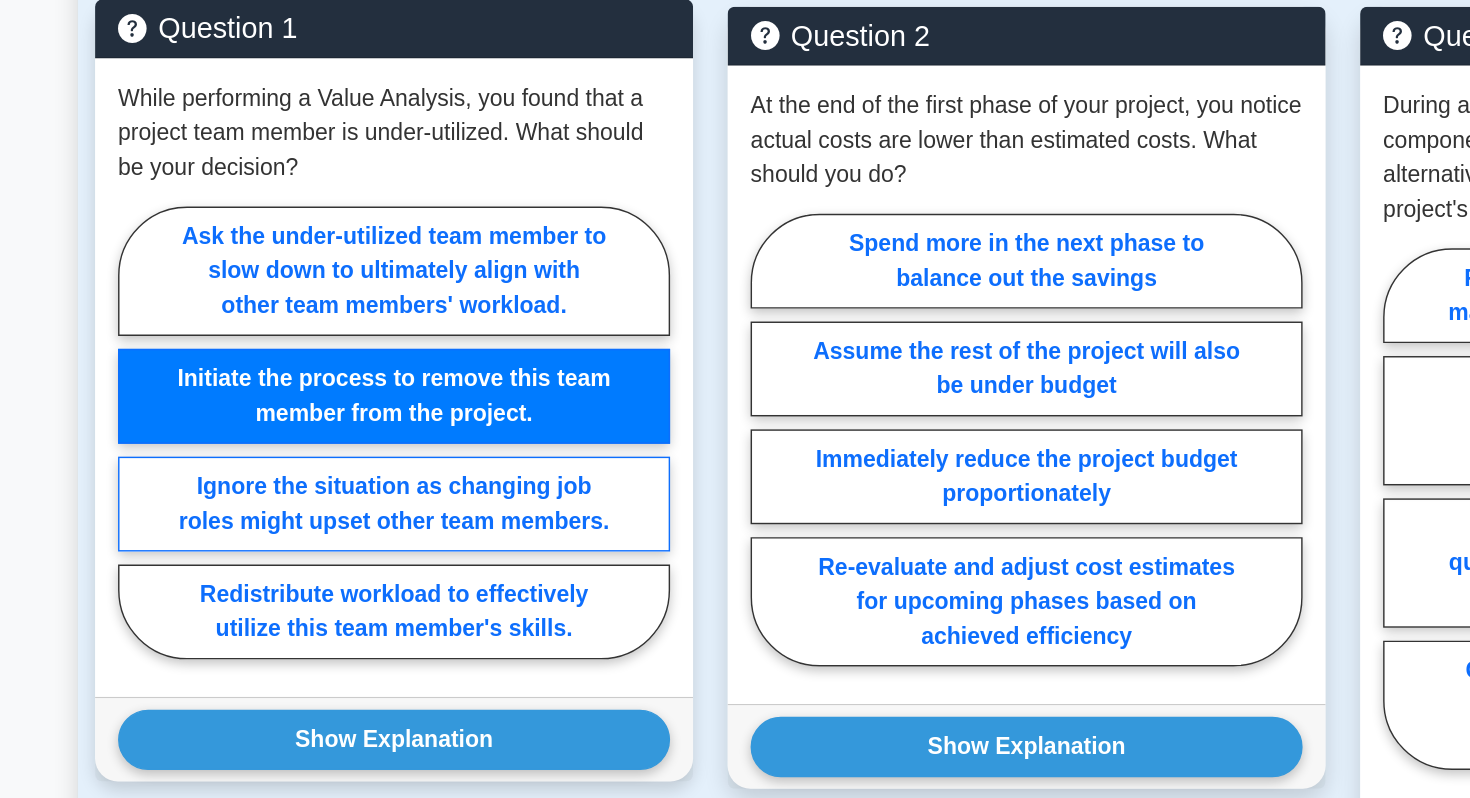 click on "Ignore the situation as changing job roles might upset other team members." at bounding box center [295, 561] 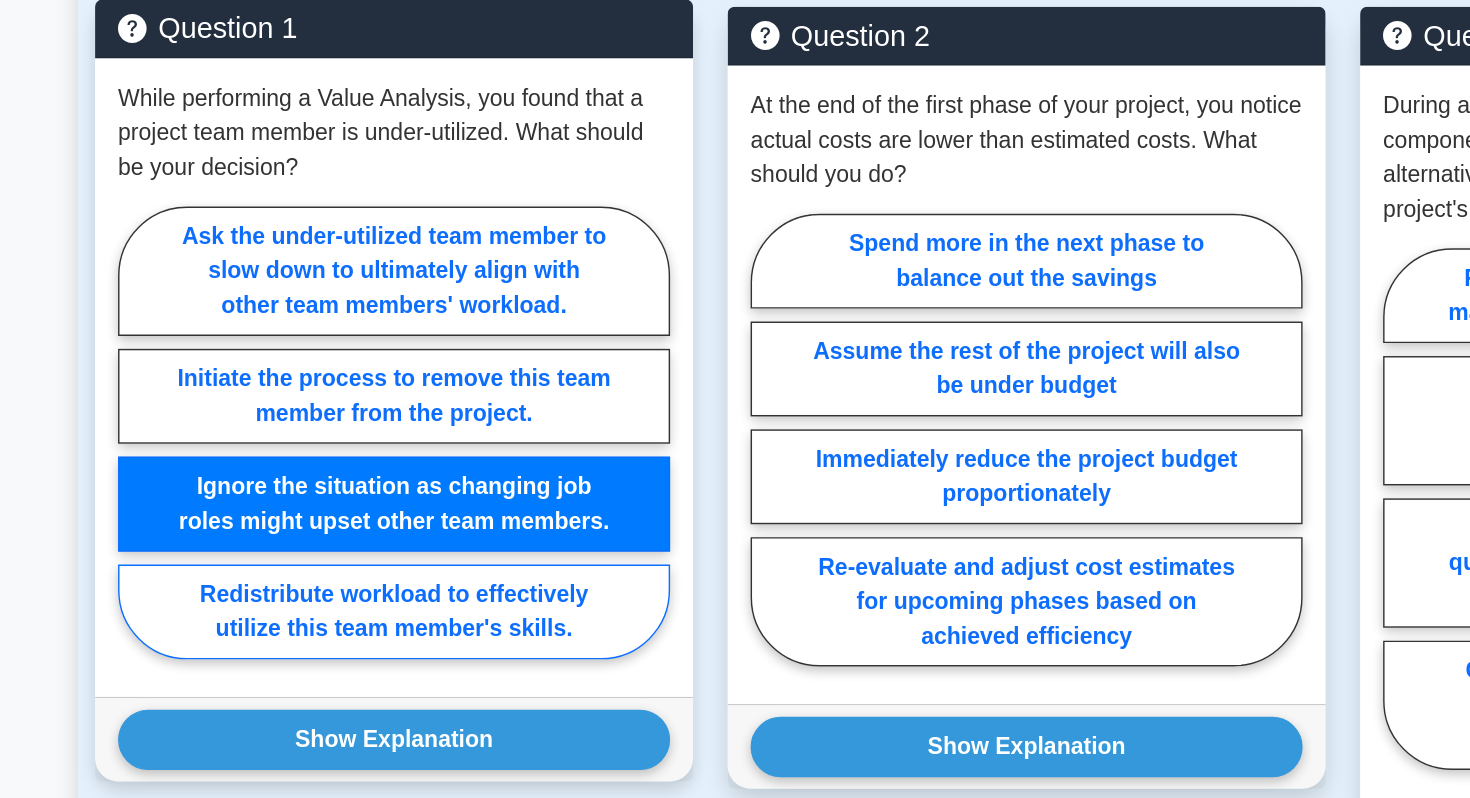 click on "Redistribute workload to effectively utilize this team member's skills." at bounding box center (295, 636) 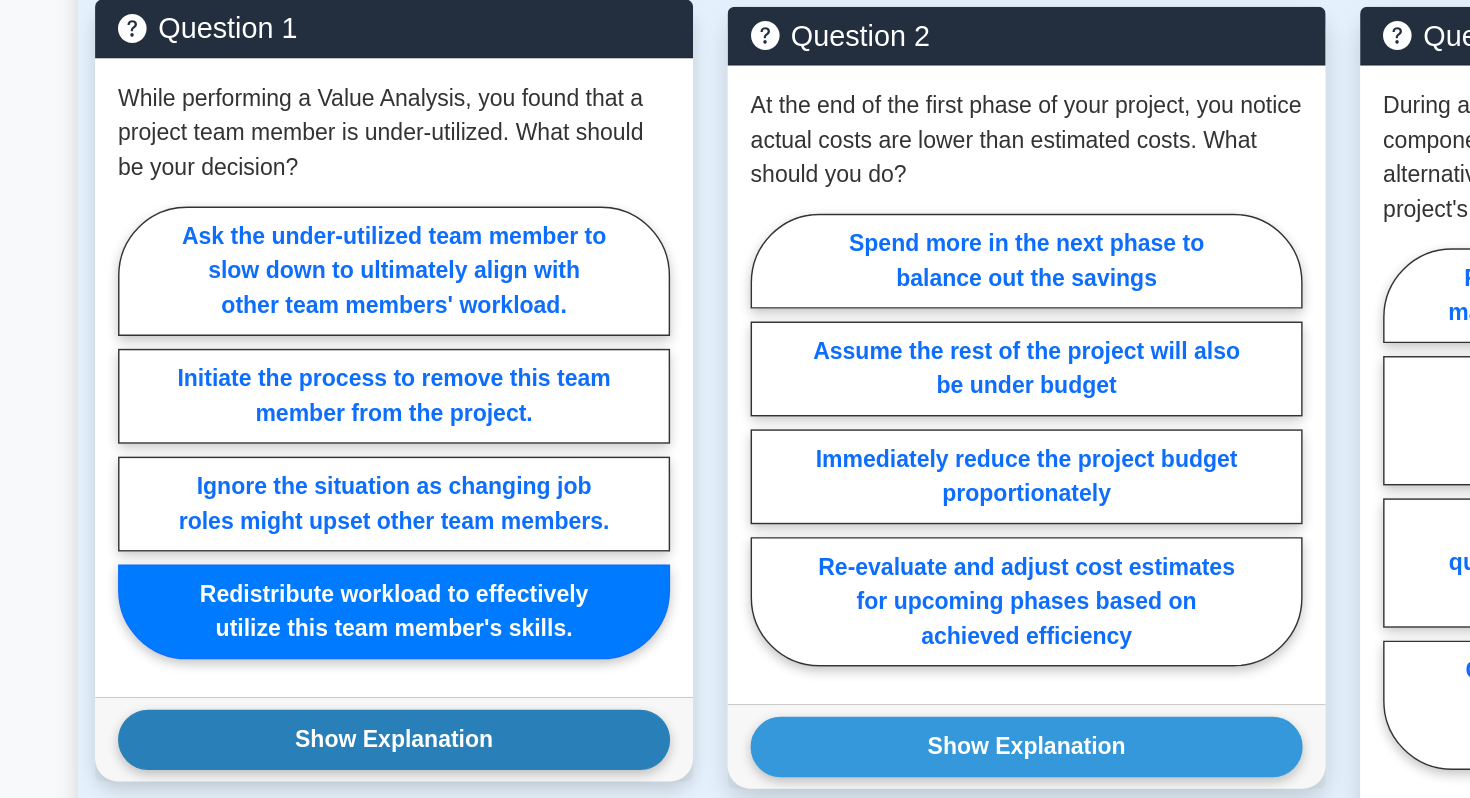 click on "Show Explanation" at bounding box center (295, 725) 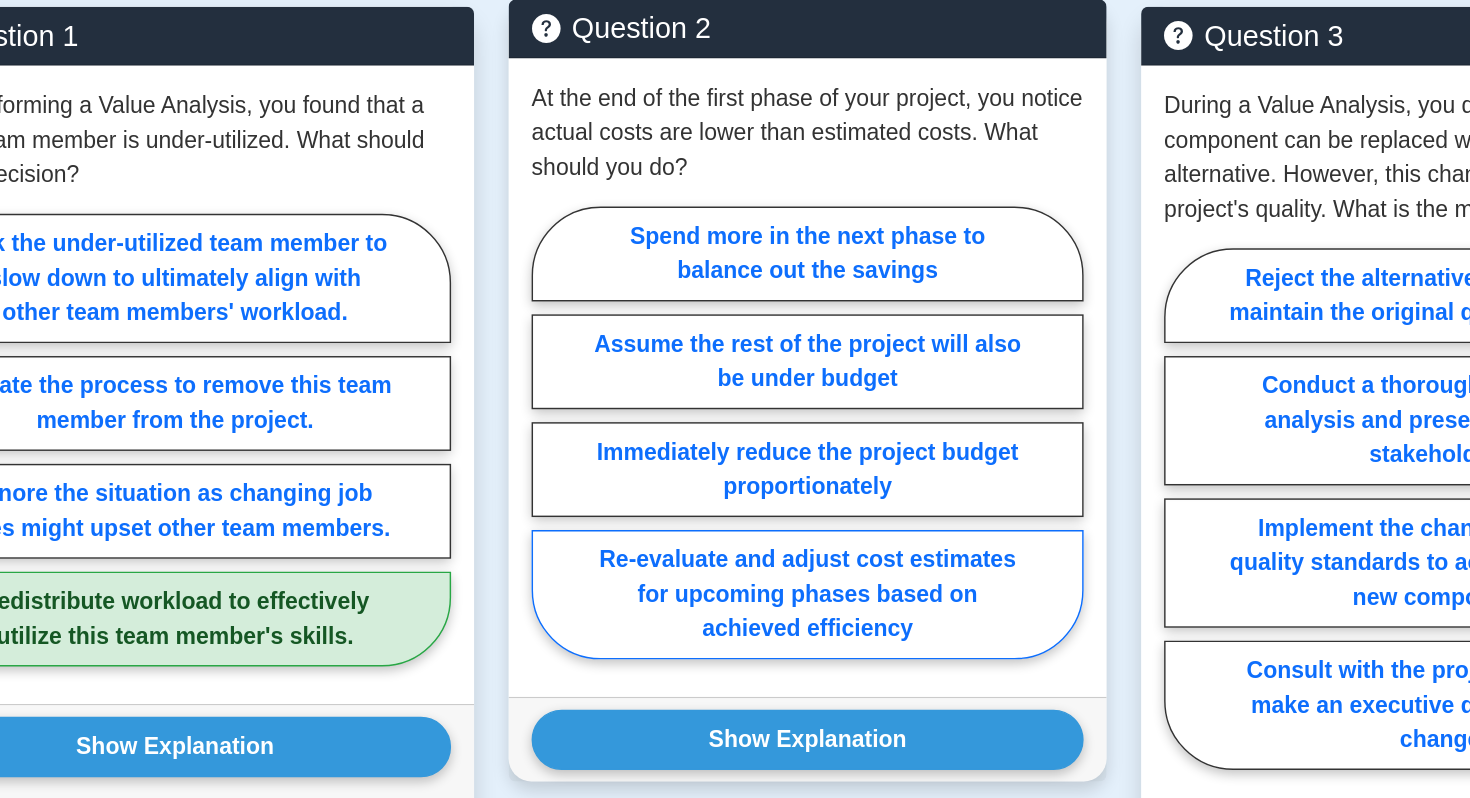 click on "Re-evaluate and adjust cost estimates for upcoming phases based on achieved efficiency" at bounding box center [735, 624] 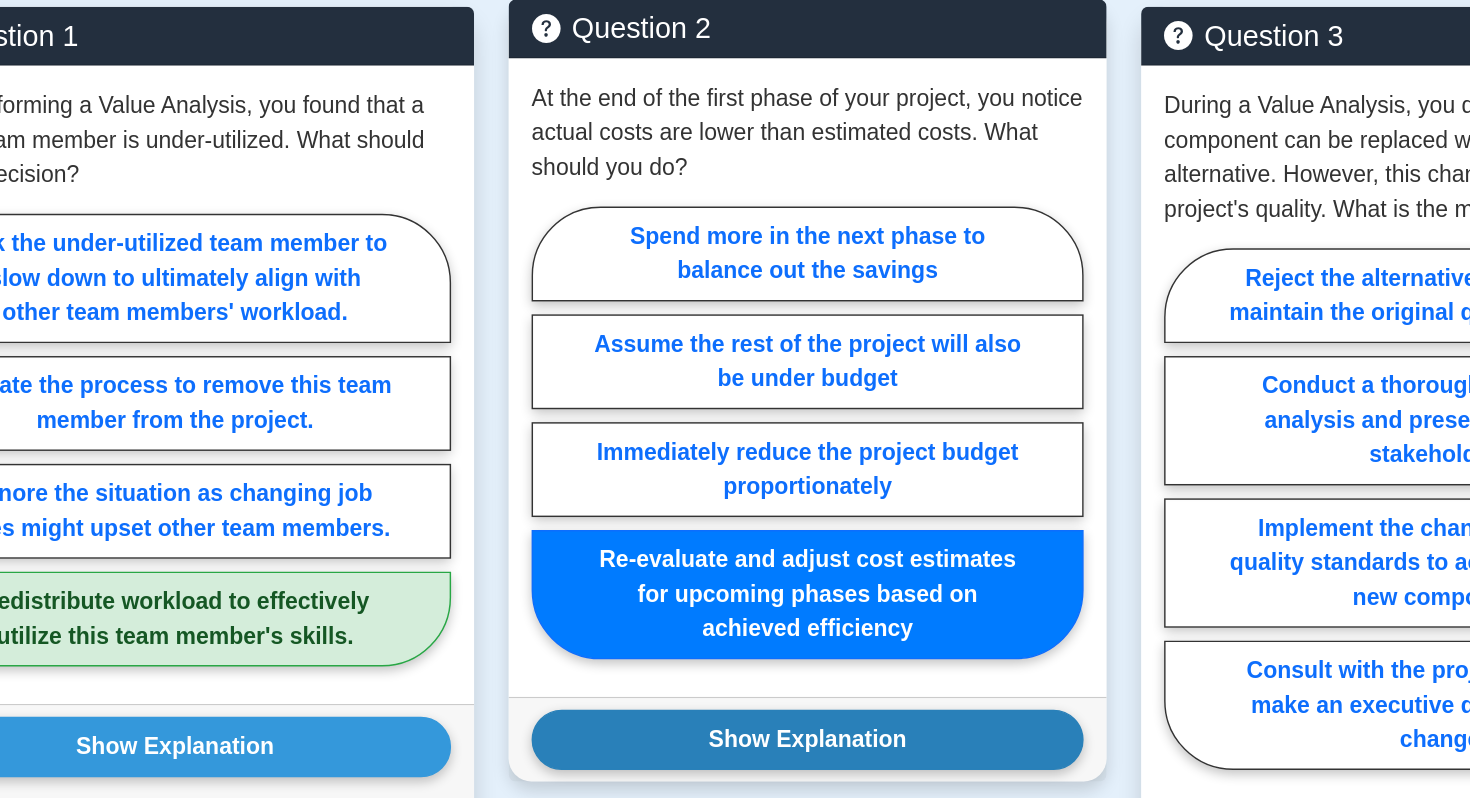 click on "Show Explanation" at bounding box center (295, 730) 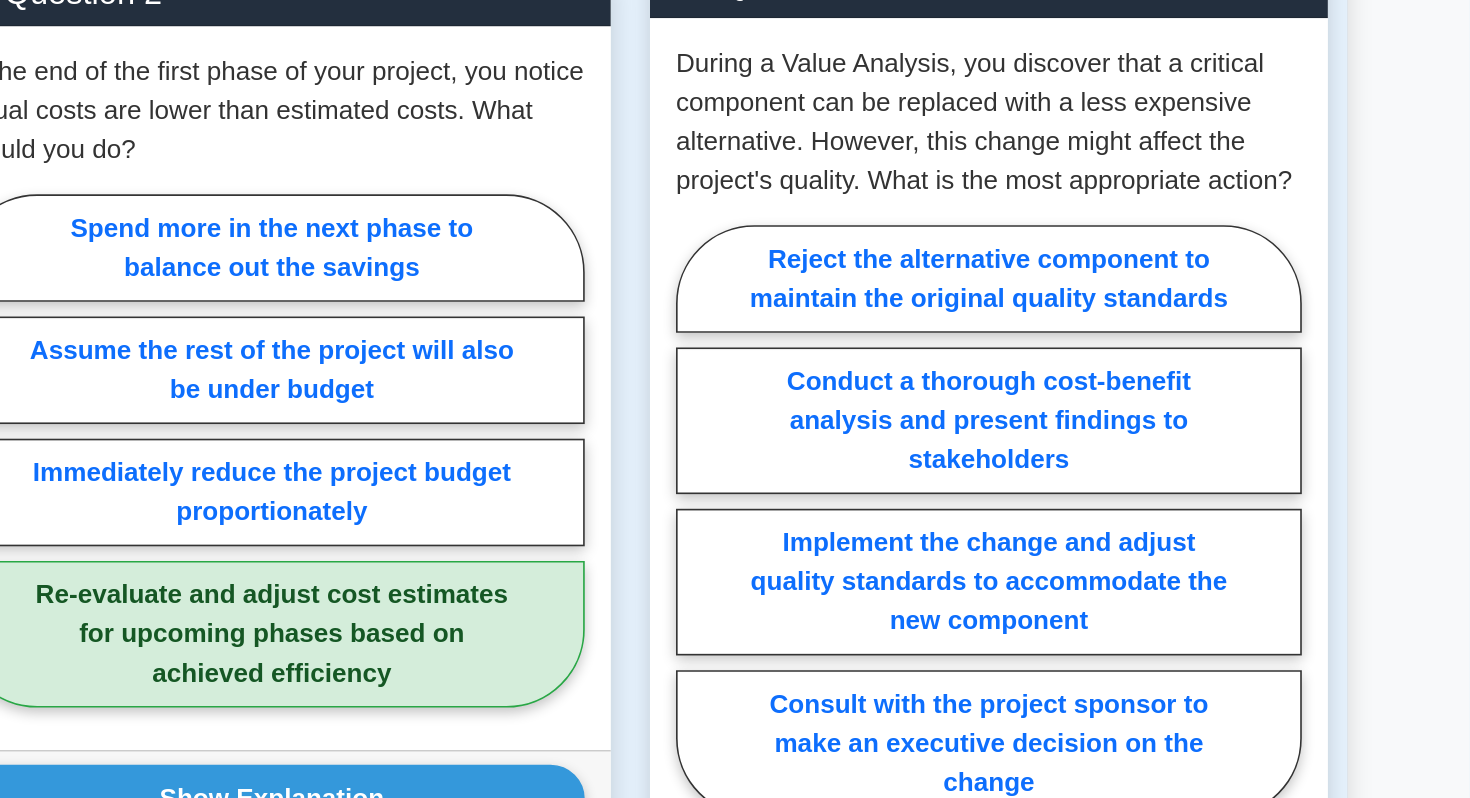 scroll, scrollTop: 1419, scrollLeft: 0, axis: vertical 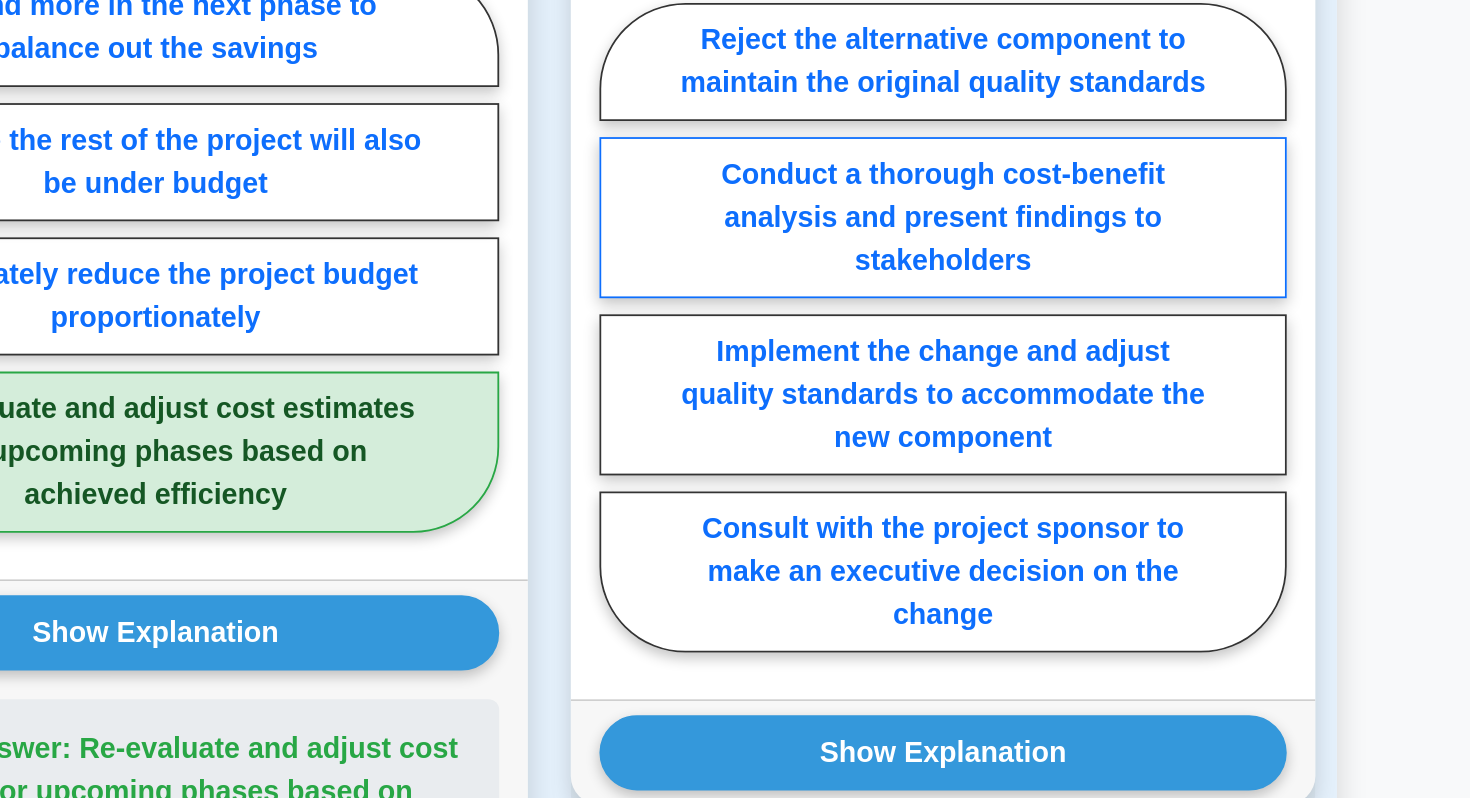click on "Conduct a thorough cost-benefit analysis and present findings to stakeholders" at bounding box center (1175, 310) 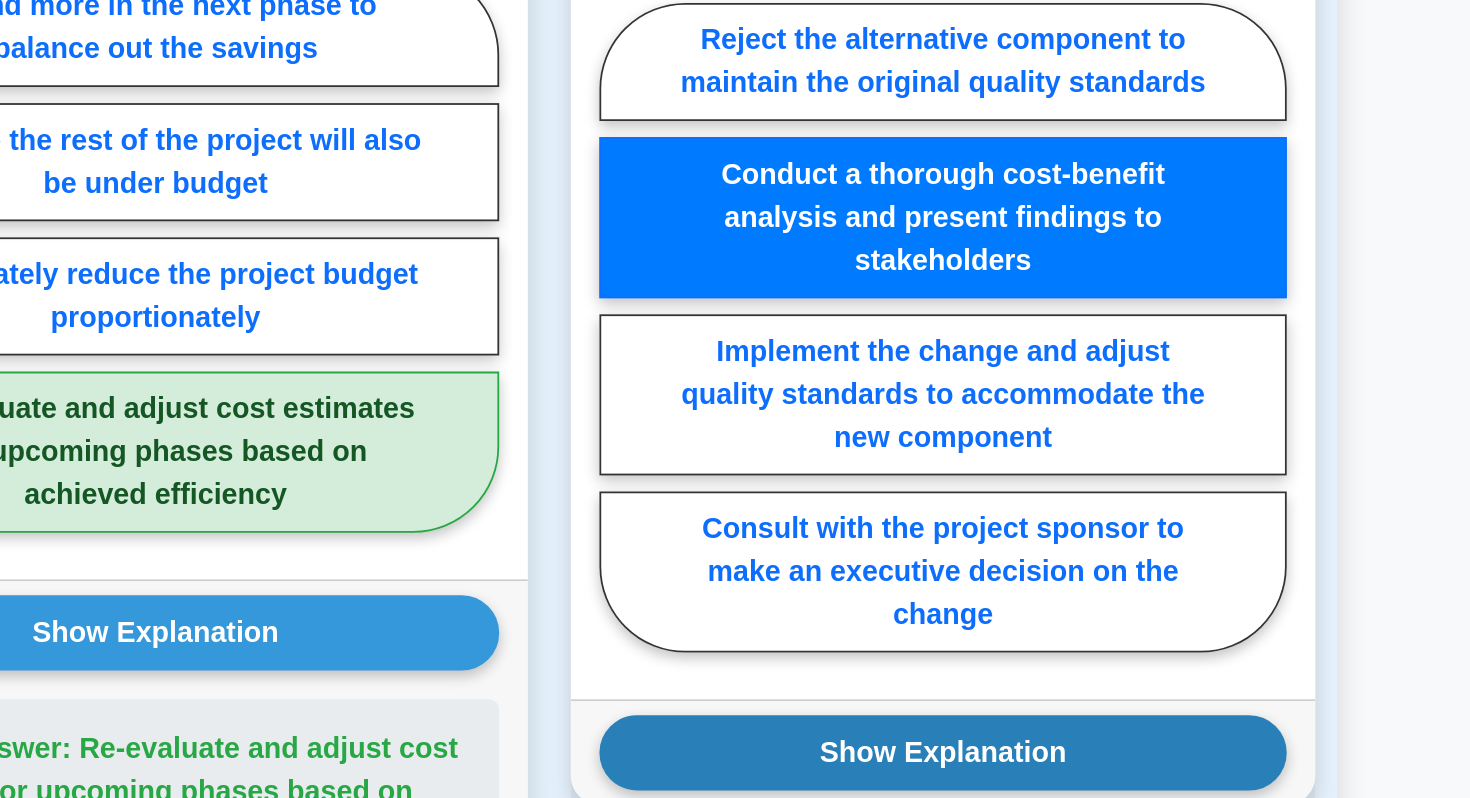 click on "Show Explanation" at bounding box center [295, 542] 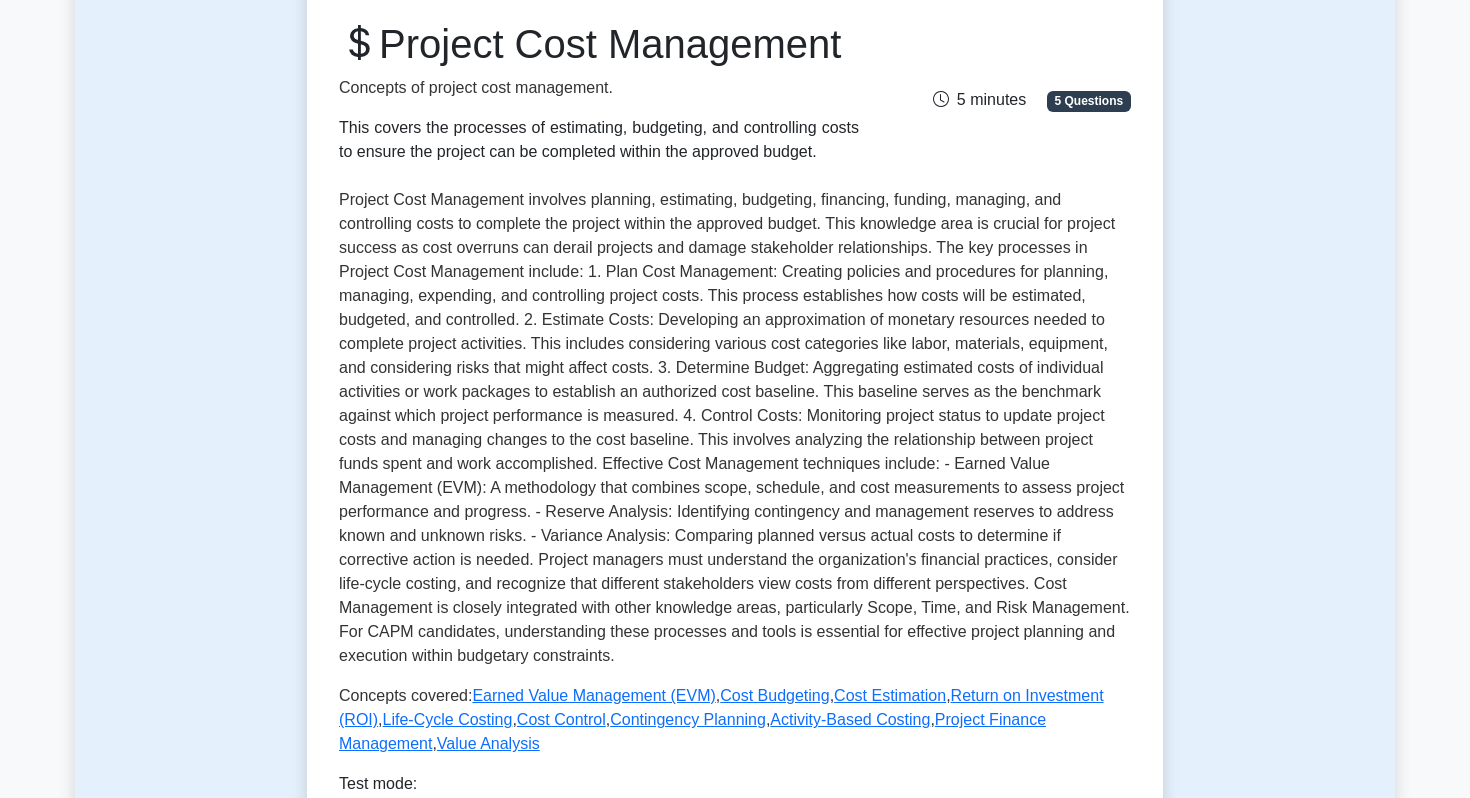 scroll, scrollTop: 0, scrollLeft: 0, axis: both 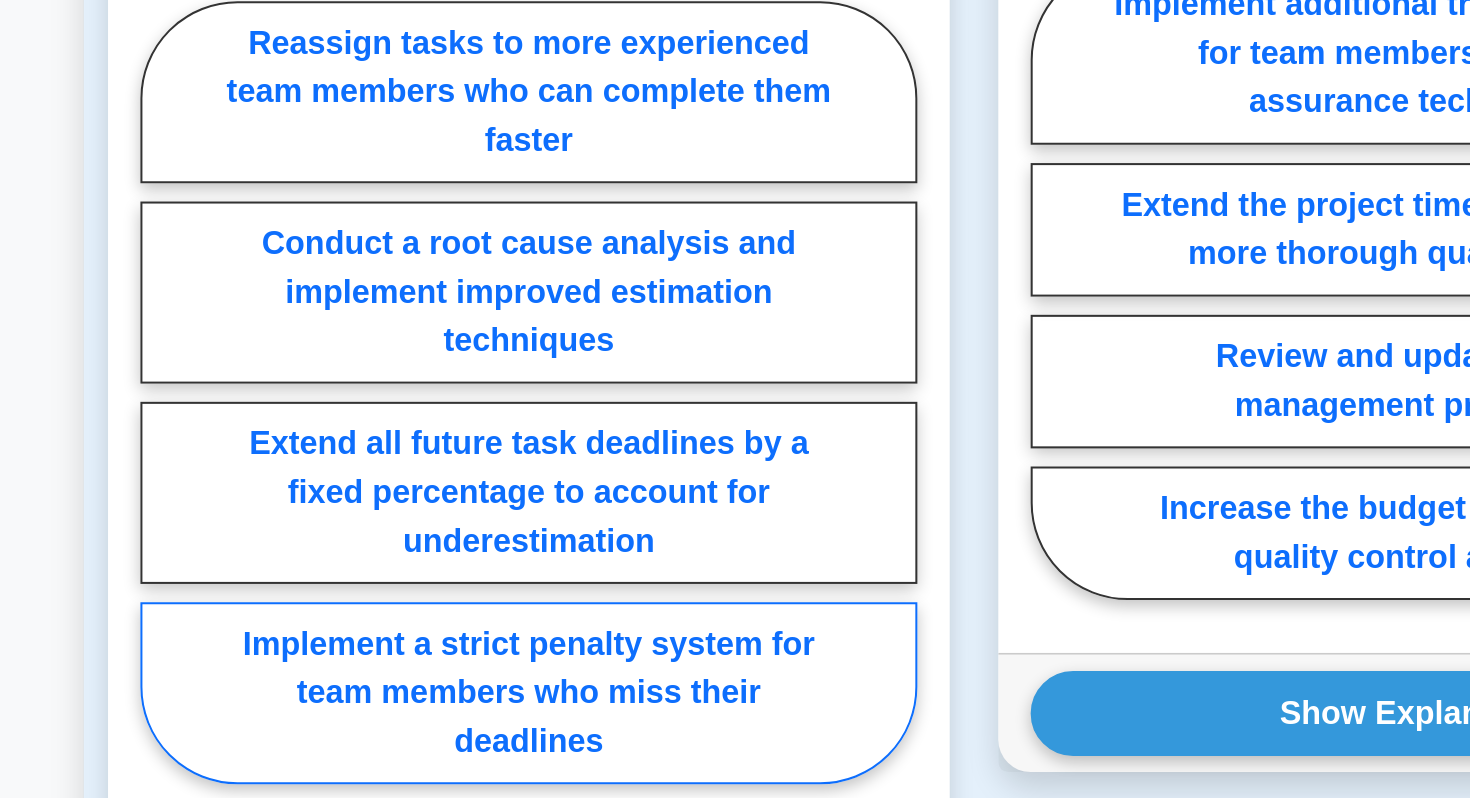 click on "Implement a strict penalty system for team members who miss their deadlines" at bounding box center [295, 746] 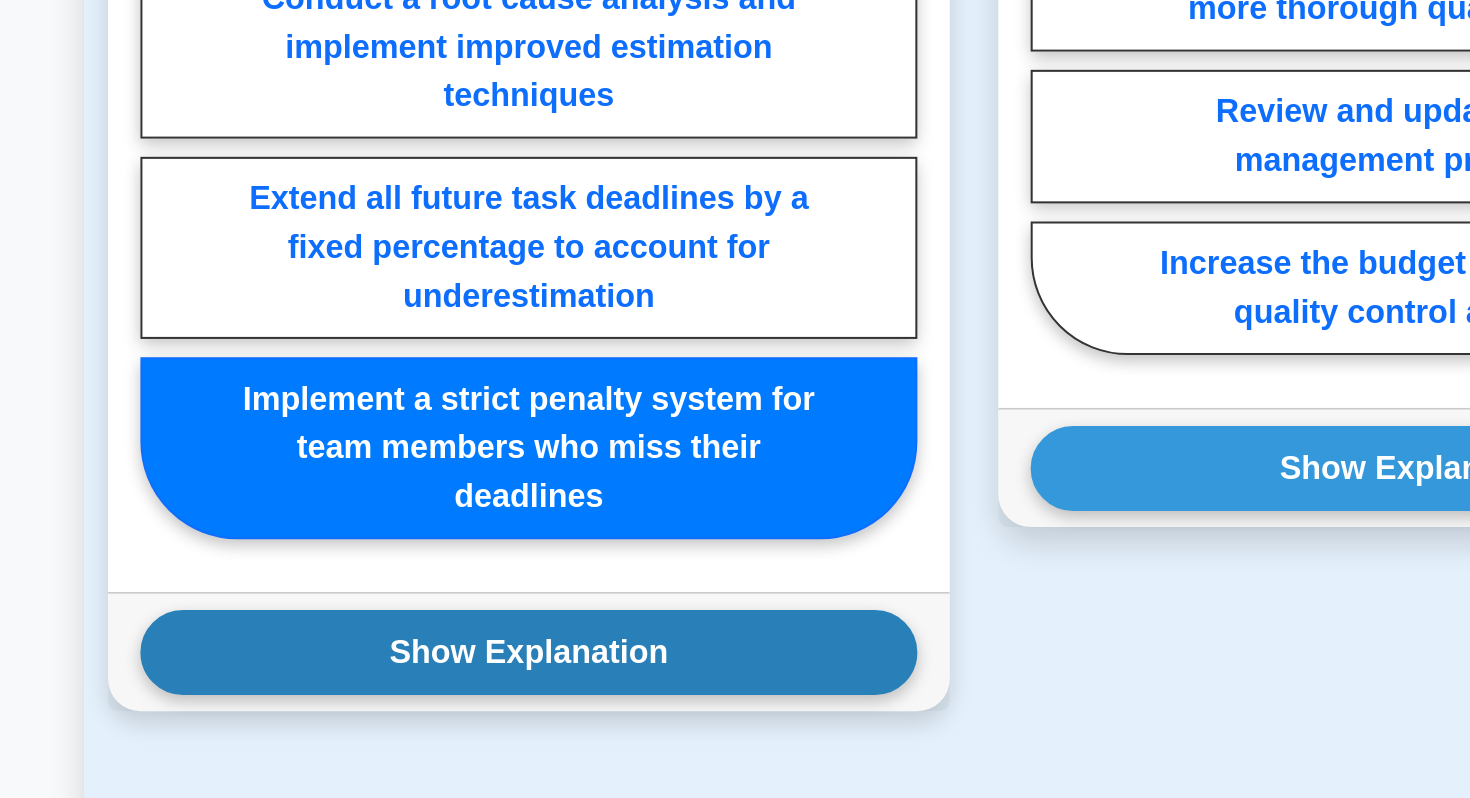 click on "Show Explanation" at bounding box center [295, 726] 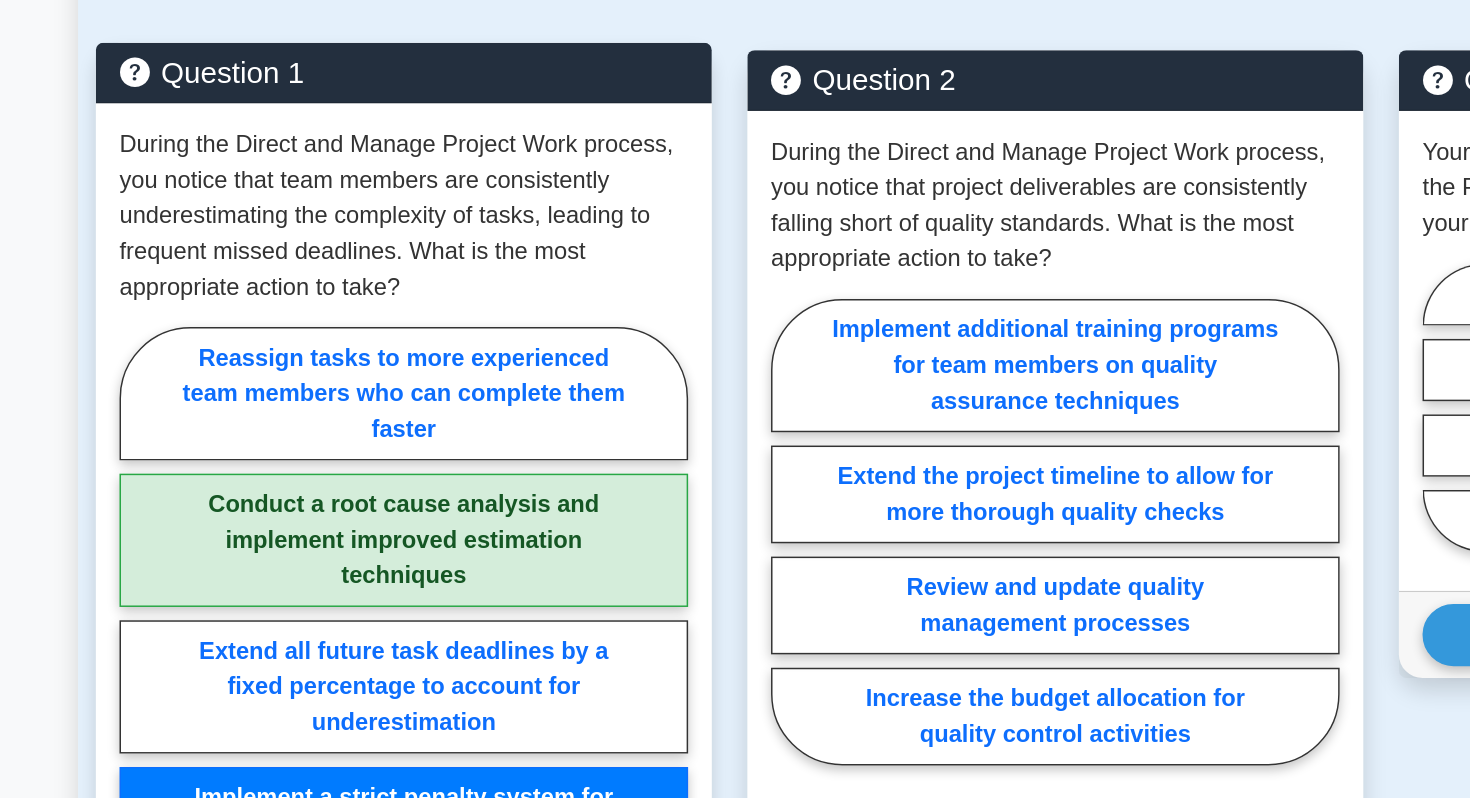 scroll, scrollTop: 1399, scrollLeft: 0, axis: vertical 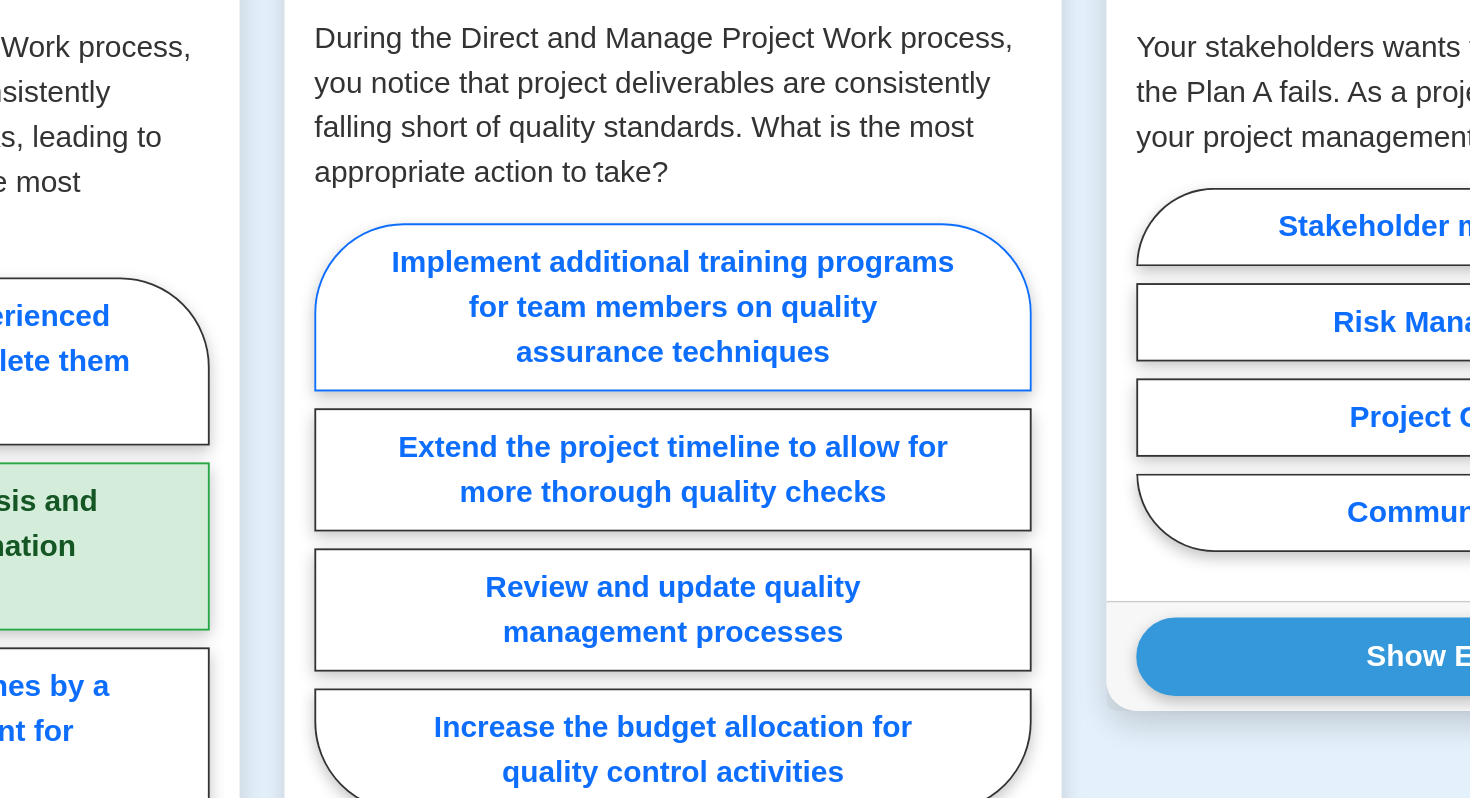click on "Implement additional training programs for team members on quality assurance techniques" at bounding box center [735, 303] 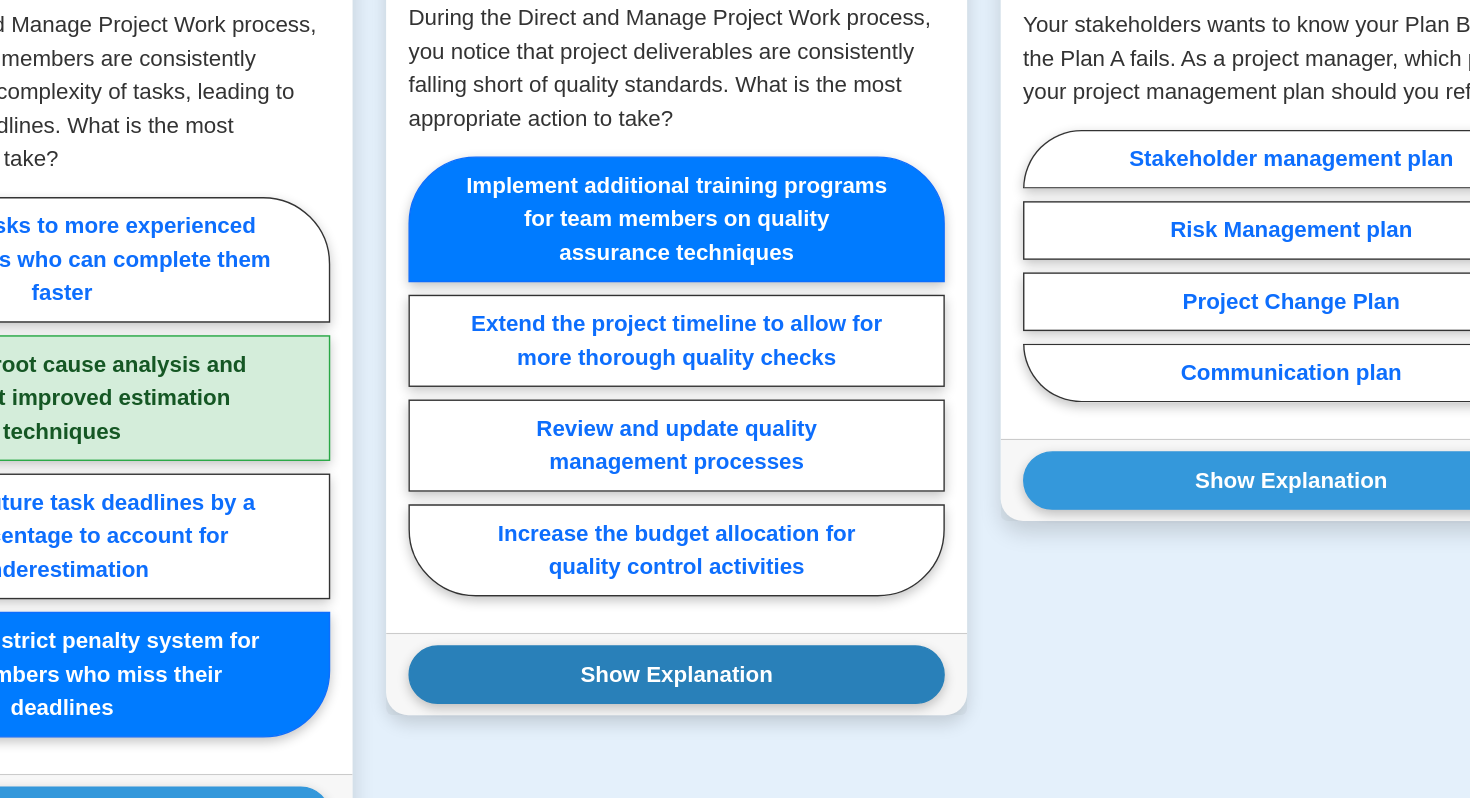 click on "Show Explanation" at bounding box center (295, 730) 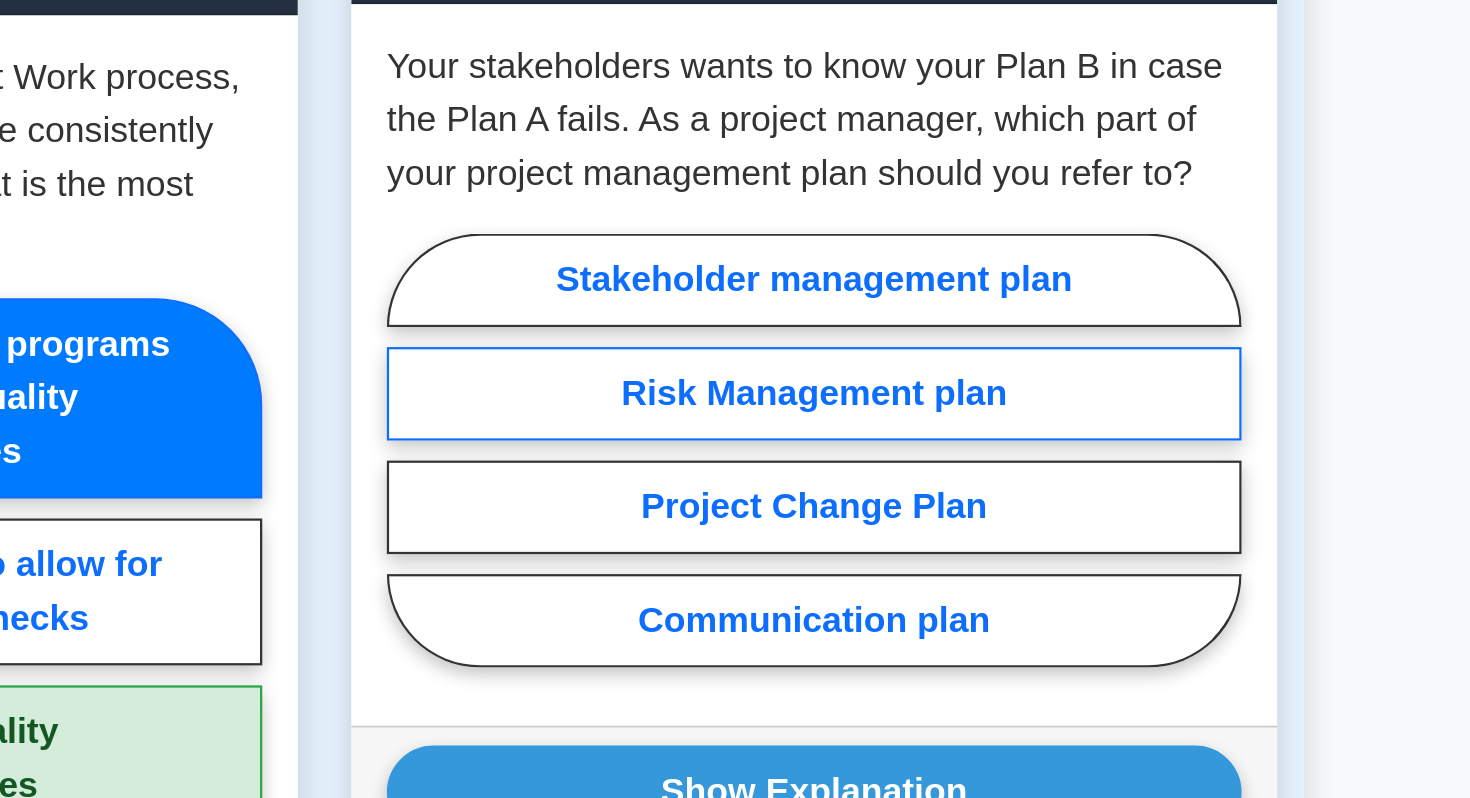 scroll, scrollTop: 1238, scrollLeft: 0, axis: vertical 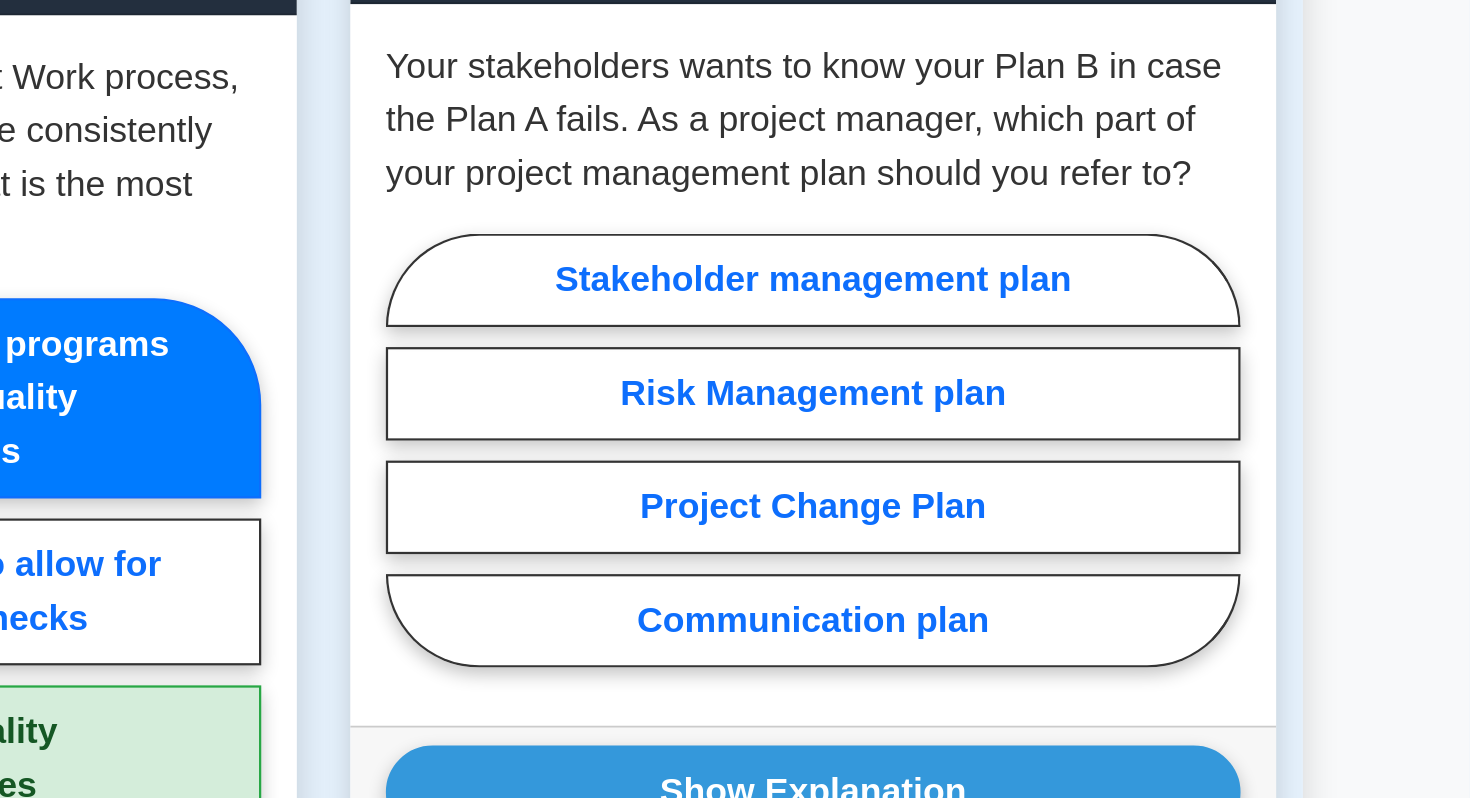 click on "Your stakeholders wants to know your Plan B in case the Plan A fails. As a project manager, which part of your project management plan should you refer to?" at bounding box center [295, 373] 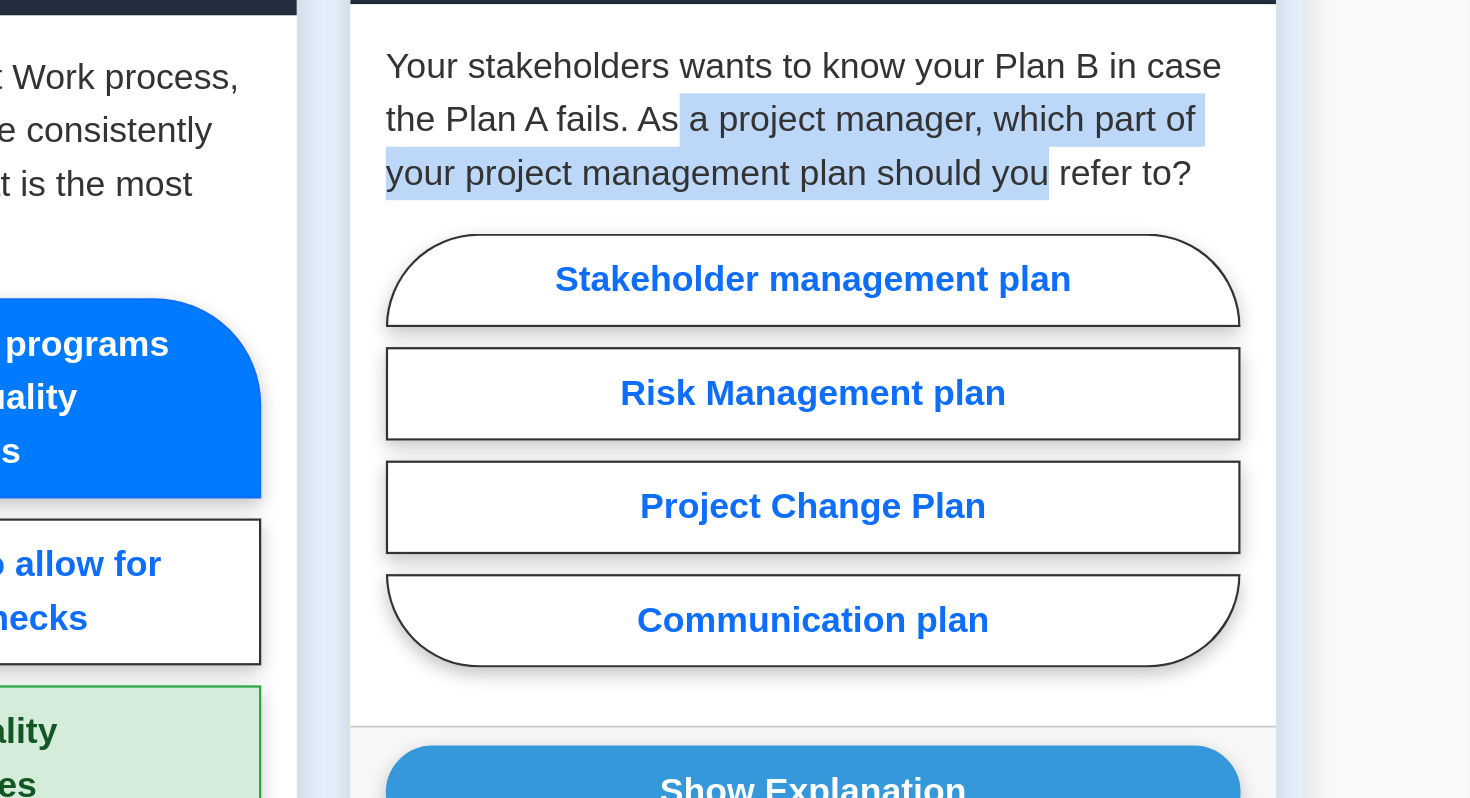 drag, startPoint x: 1115, startPoint y: 336, endPoint x: 1268, endPoint y: 381, distance: 159.48041 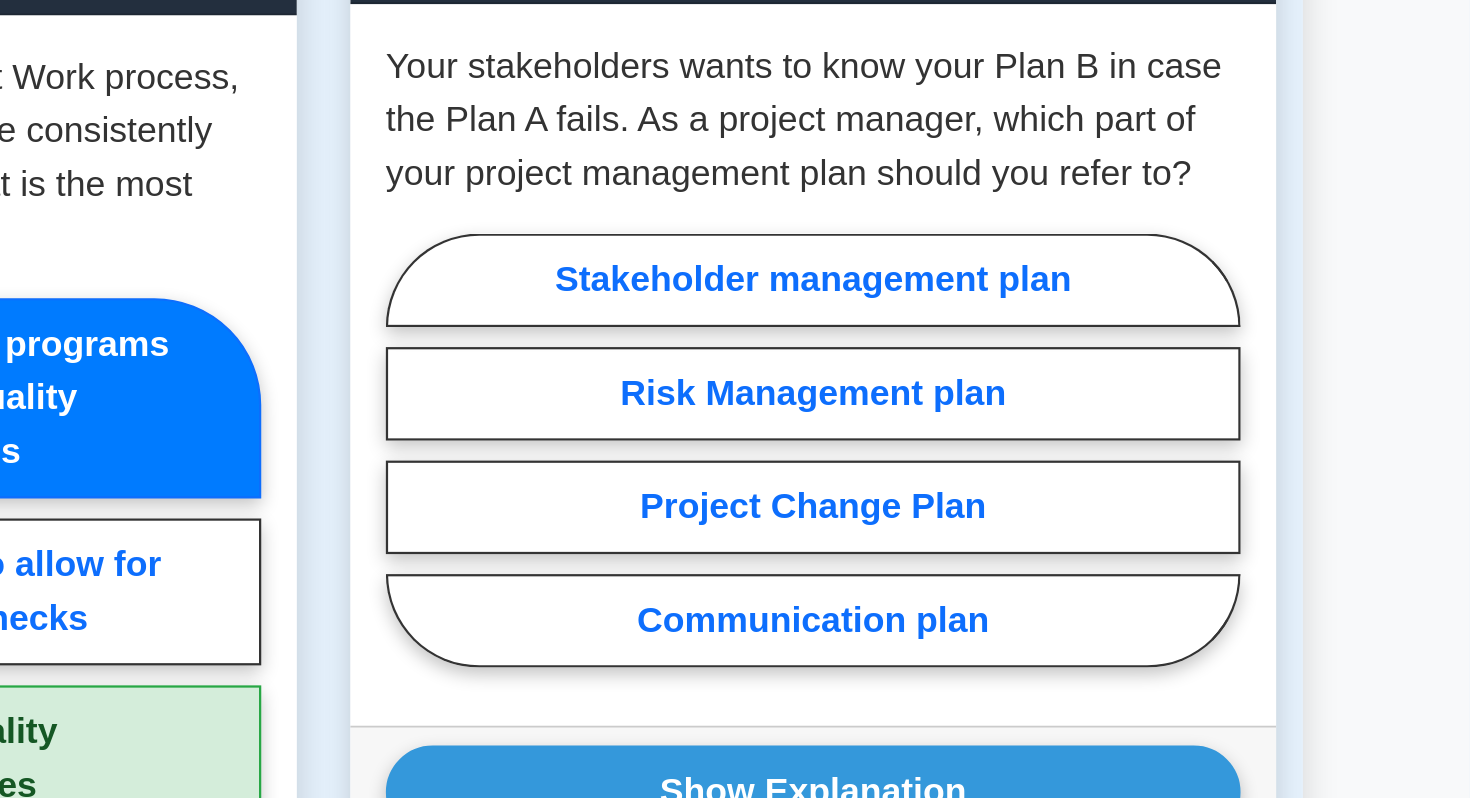 click on "Your stakeholders wants to know your Plan B in case the Plan A fails. As a project manager, which part of your project management plan should you refer to?
Stakeholder management plan
Risk Management plan
Project Change Plan
Communication plan" at bounding box center (295, 579) 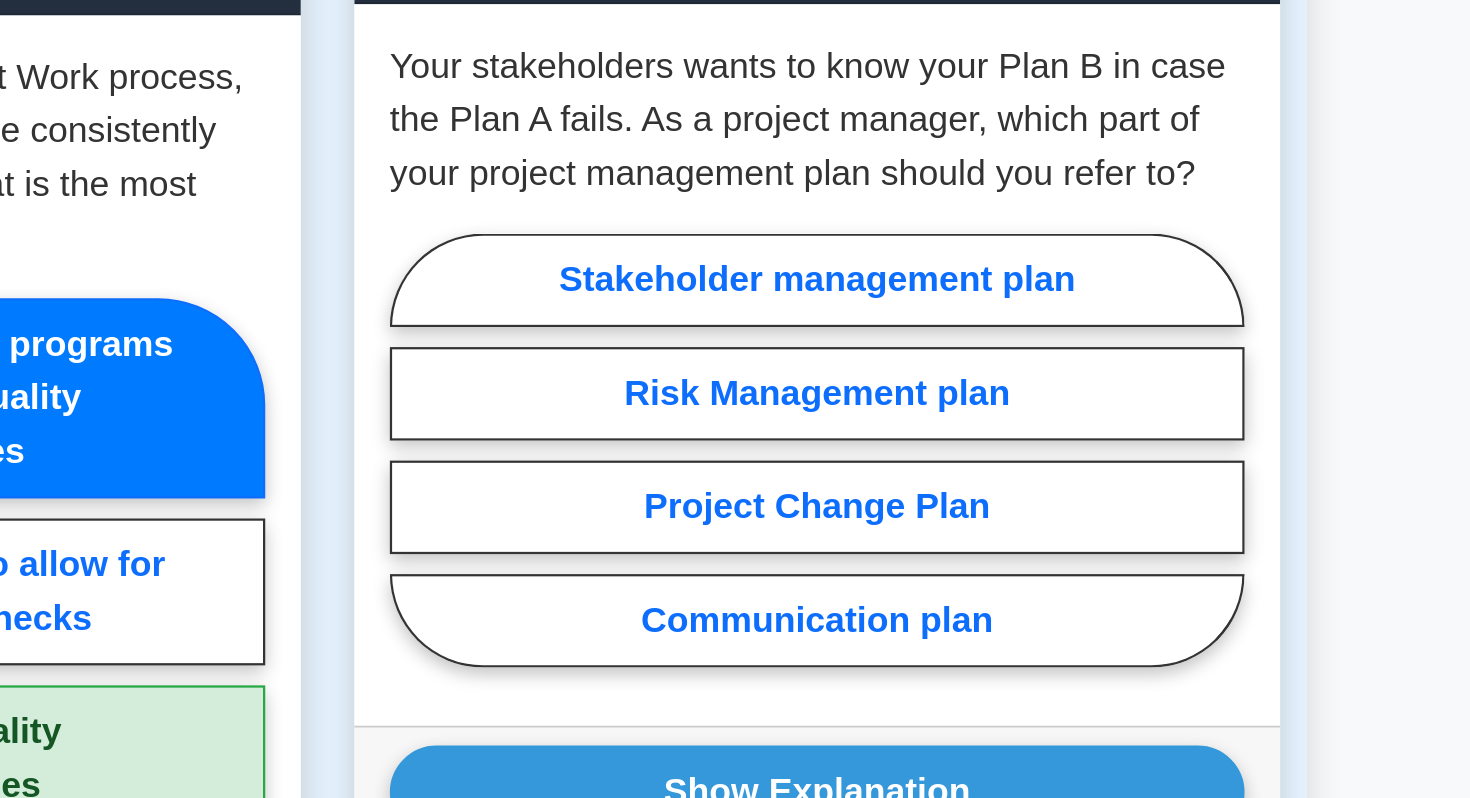 scroll, scrollTop: 1238, scrollLeft: 0, axis: vertical 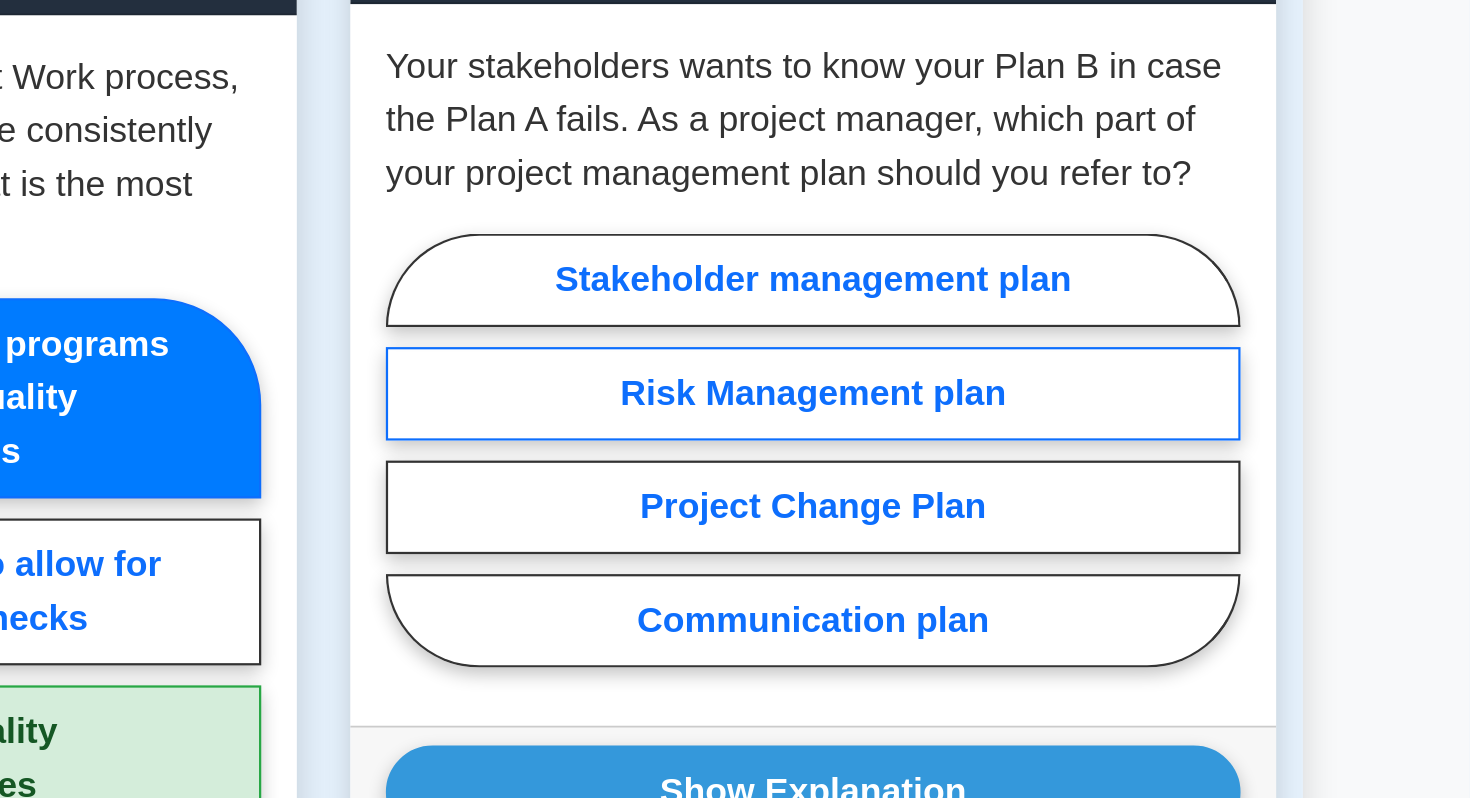 click on "Risk Management plan" at bounding box center [1175, 467] 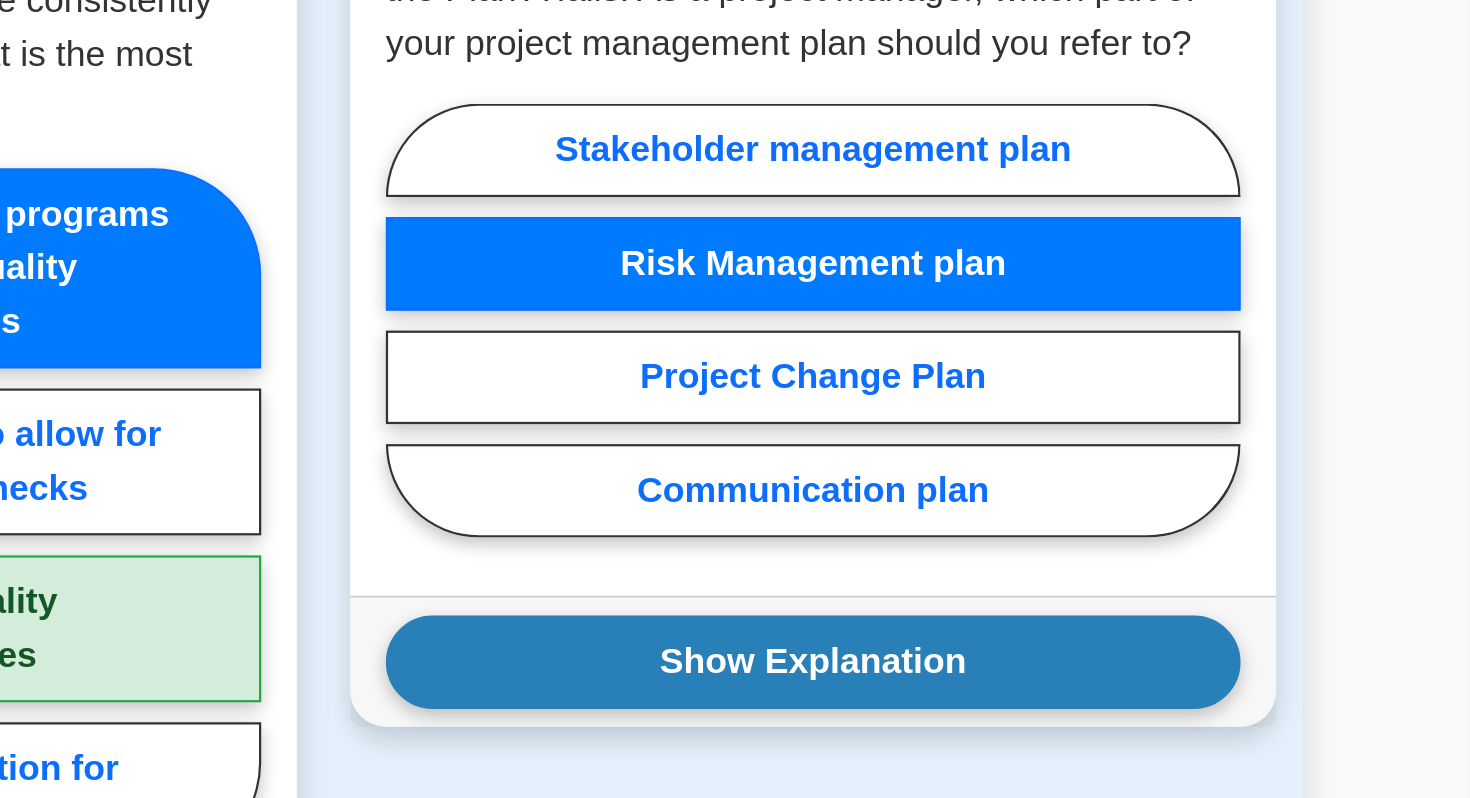 click on "Show Explanation" at bounding box center (295, 891) 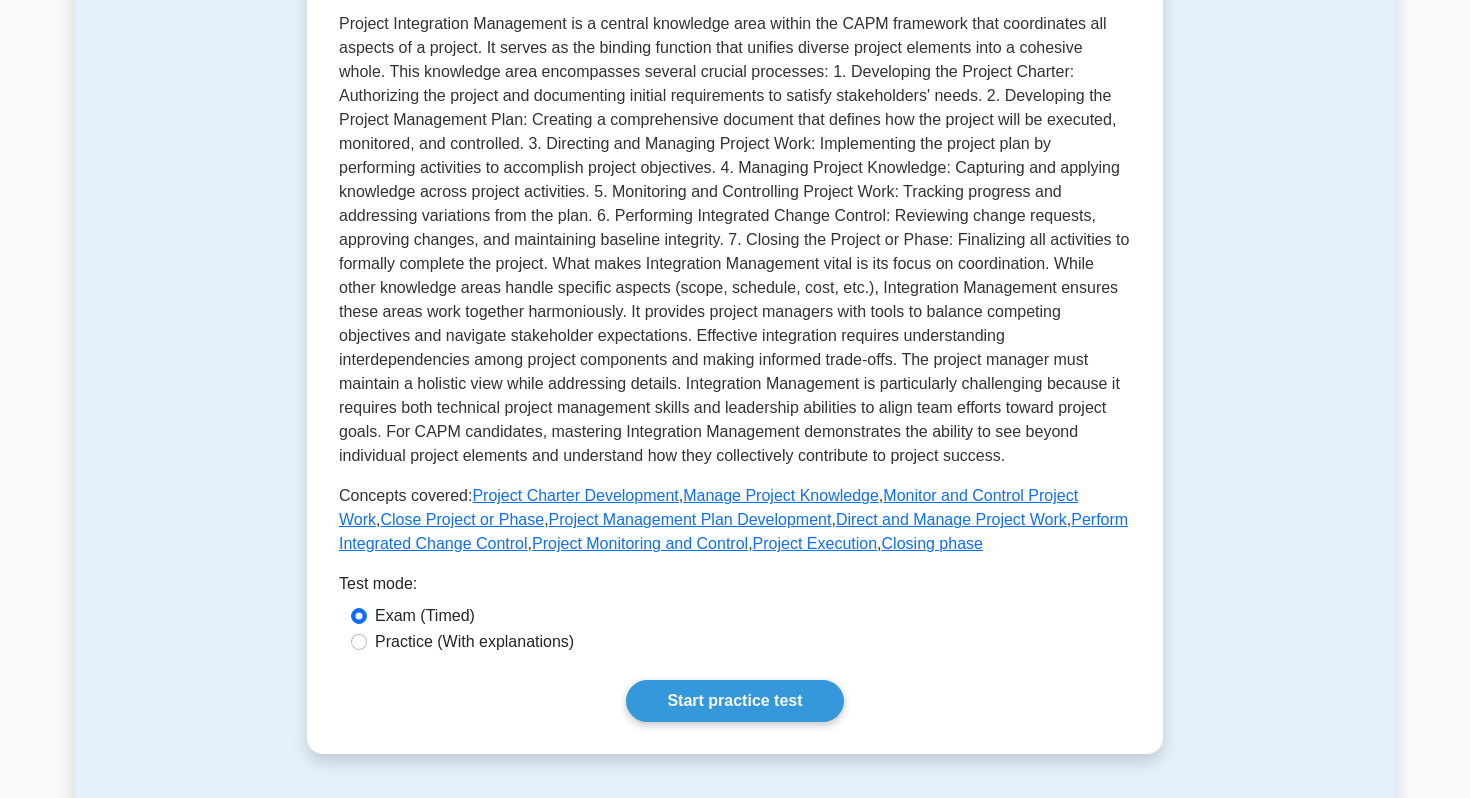 scroll, scrollTop: 433, scrollLeft: 0, axis: vertical 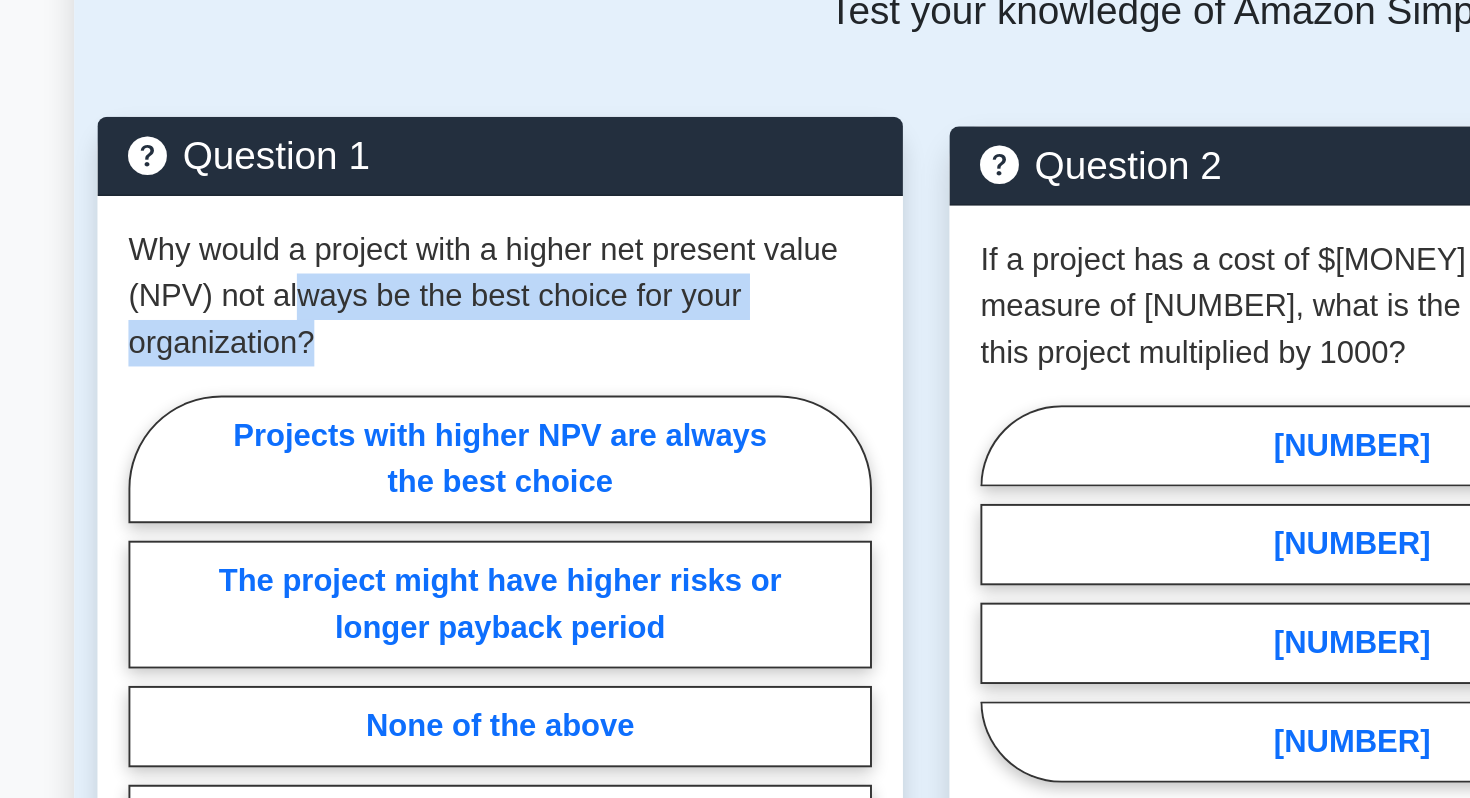 drag, startPoint x: 191, startPoint y: 268, endPoint x: 198, endPoint y: 290, distance: 23.086792 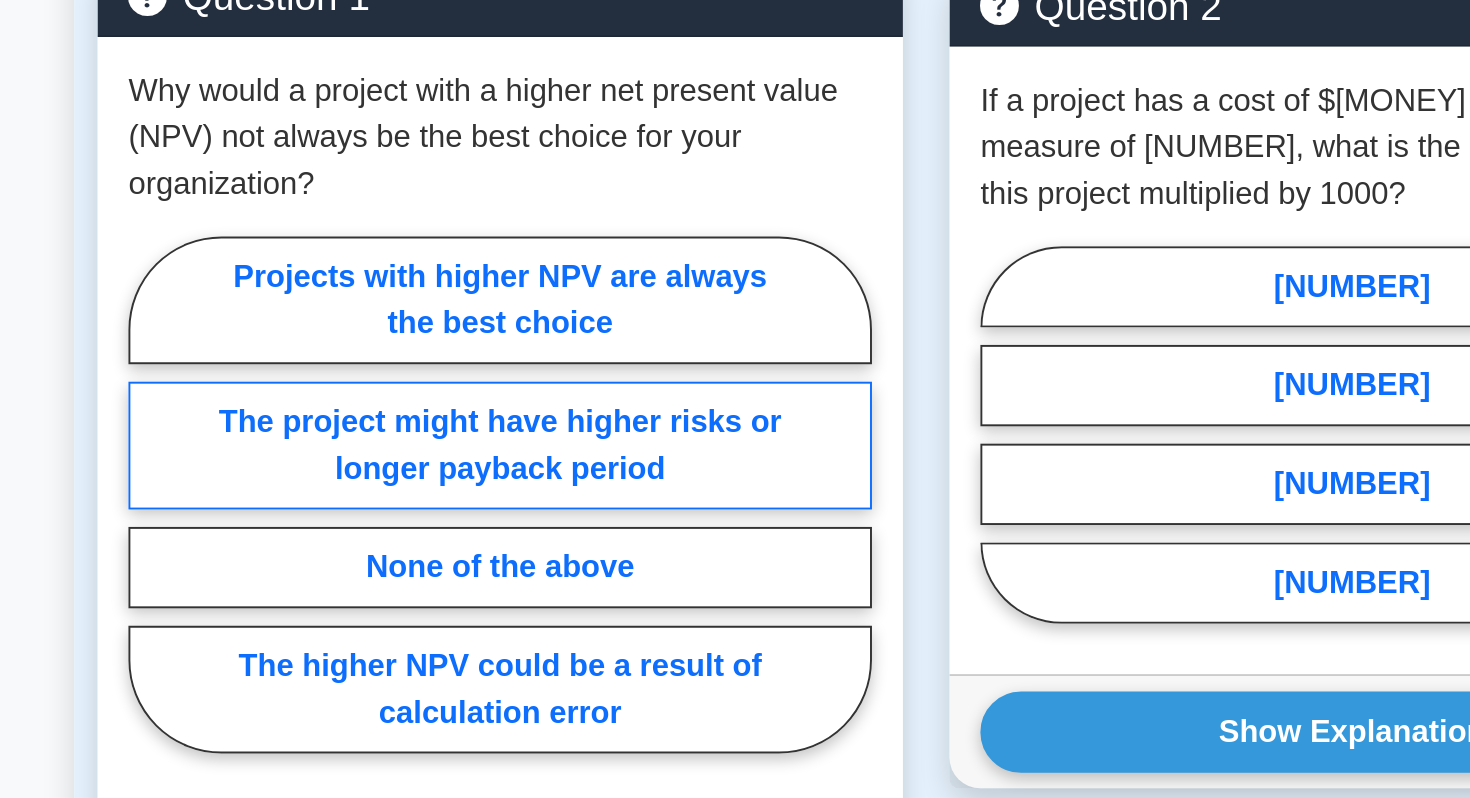 click on "The project might have higher risks or longer payback period" at bounding box center (295, 421) 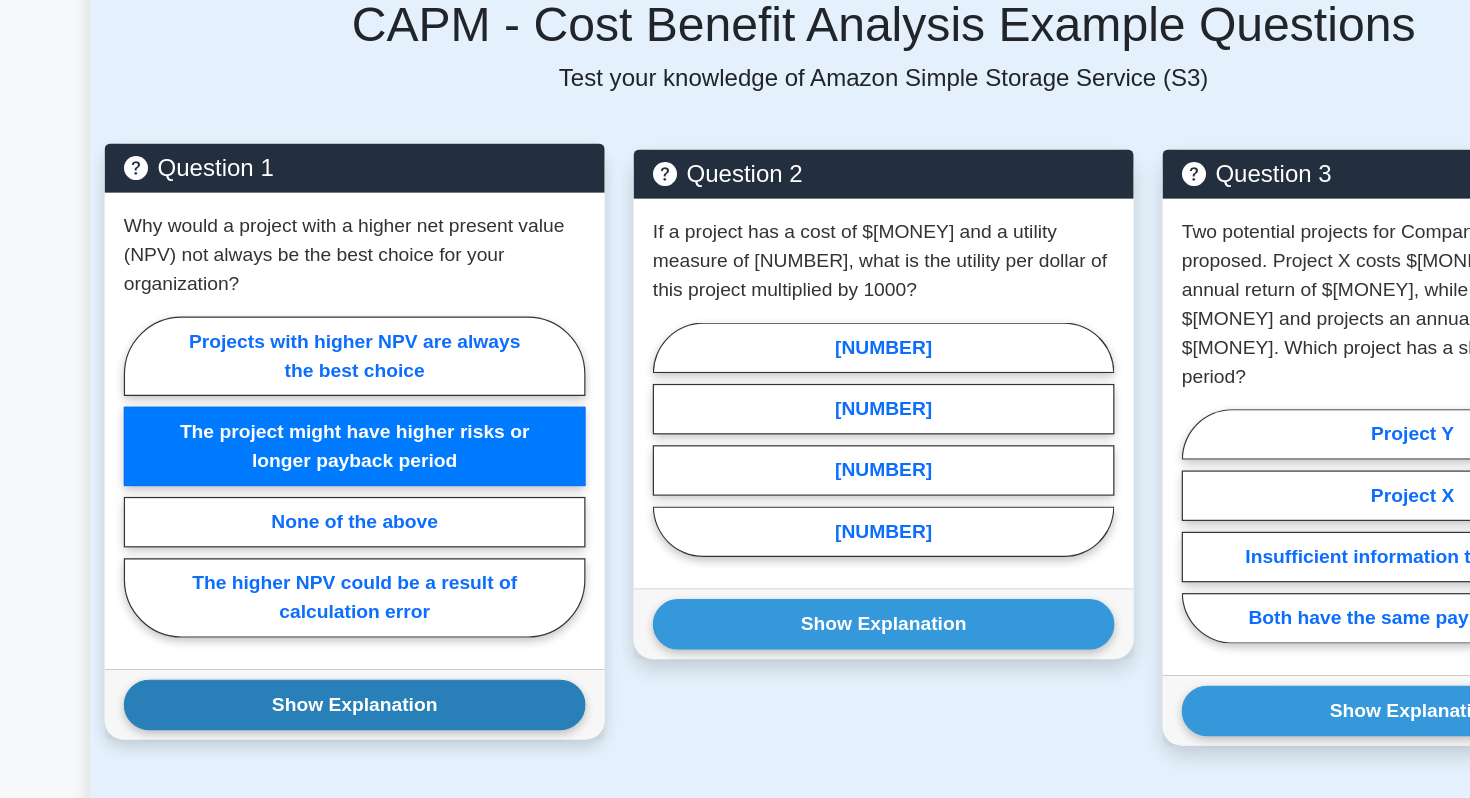 click on "Show Explanation" at bounding box center [295, 636] 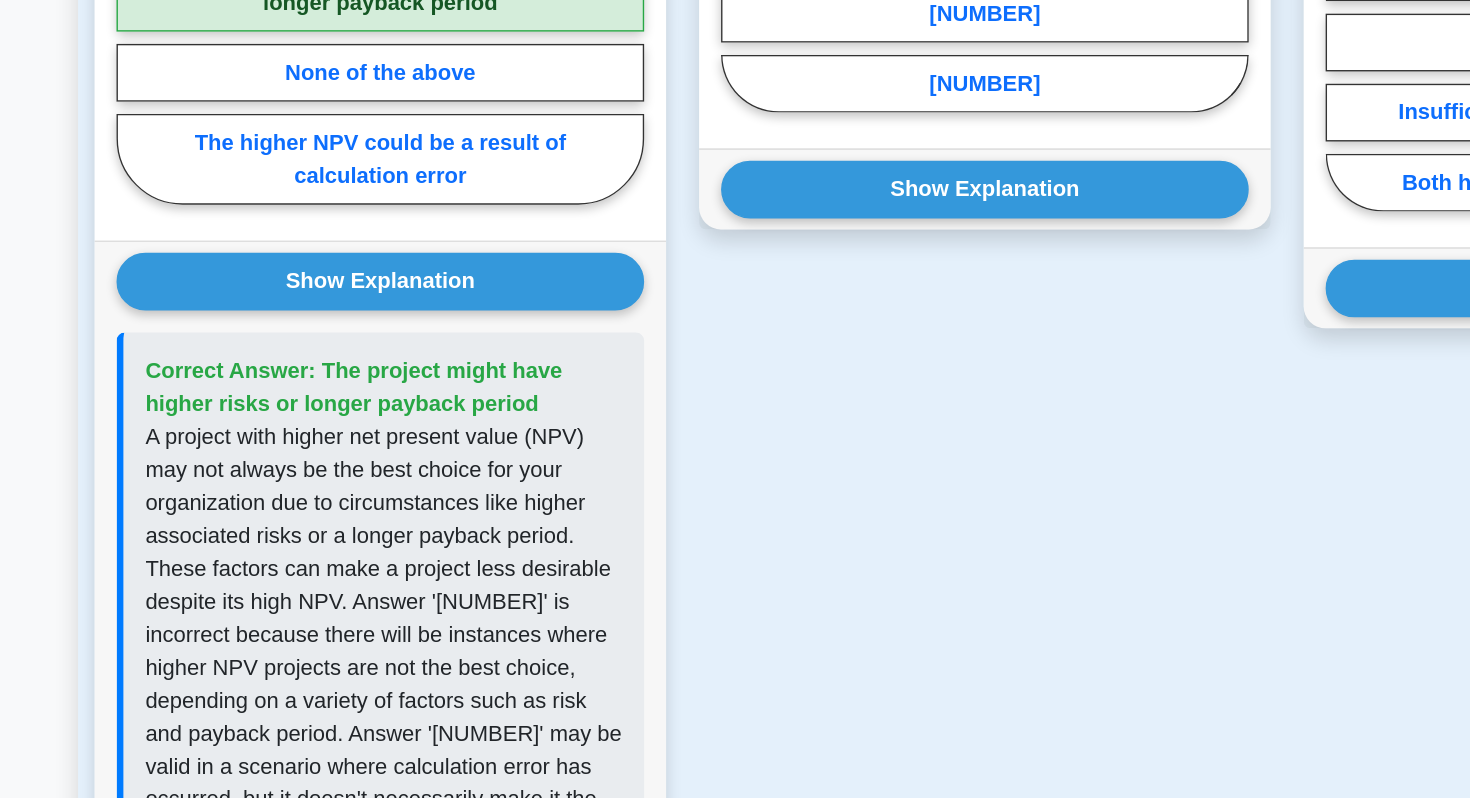 scroll, scrollTop: 1207, scrollLeft: 0, axis: vertical 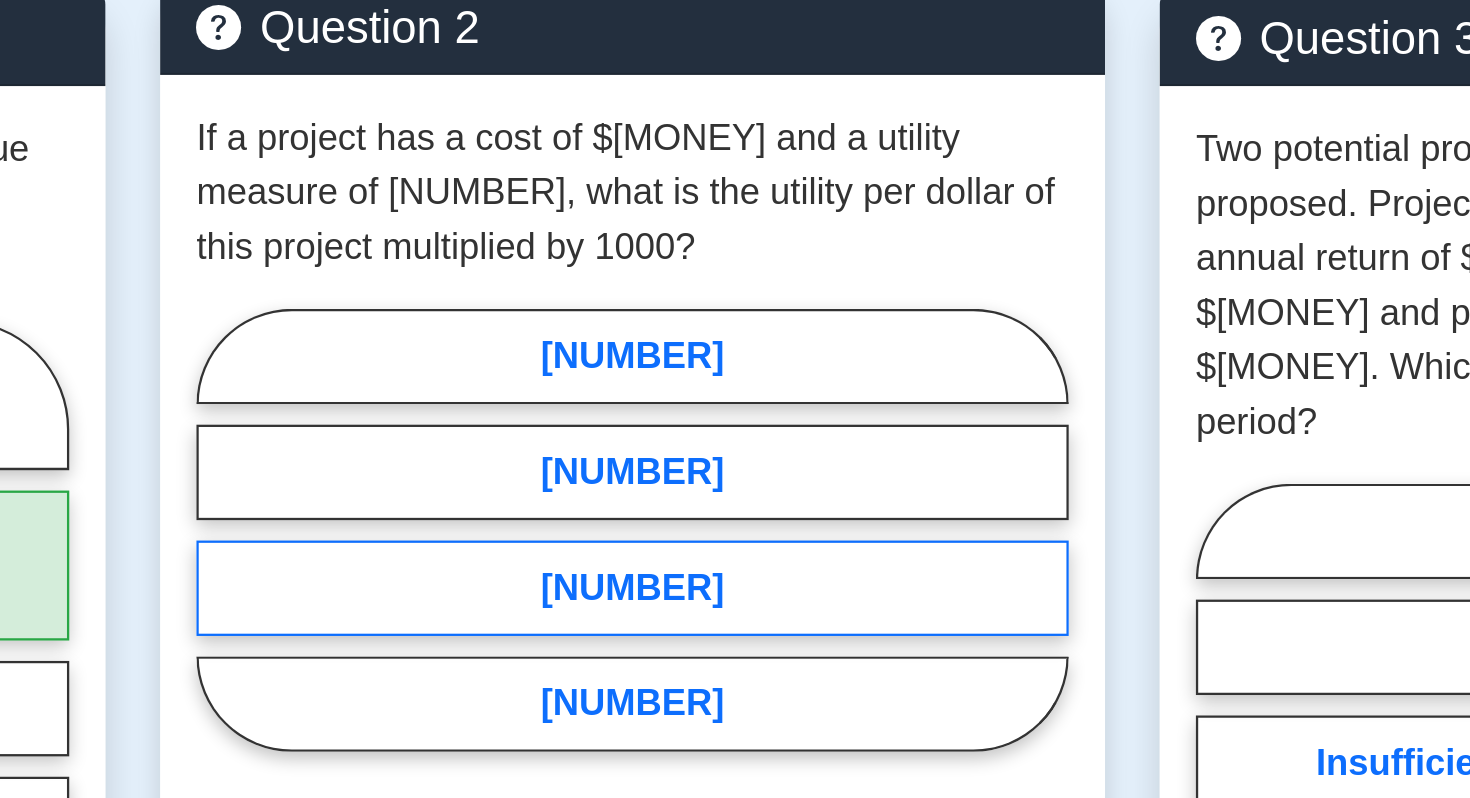 click on "0.00375" at bounding box center [735, 477] 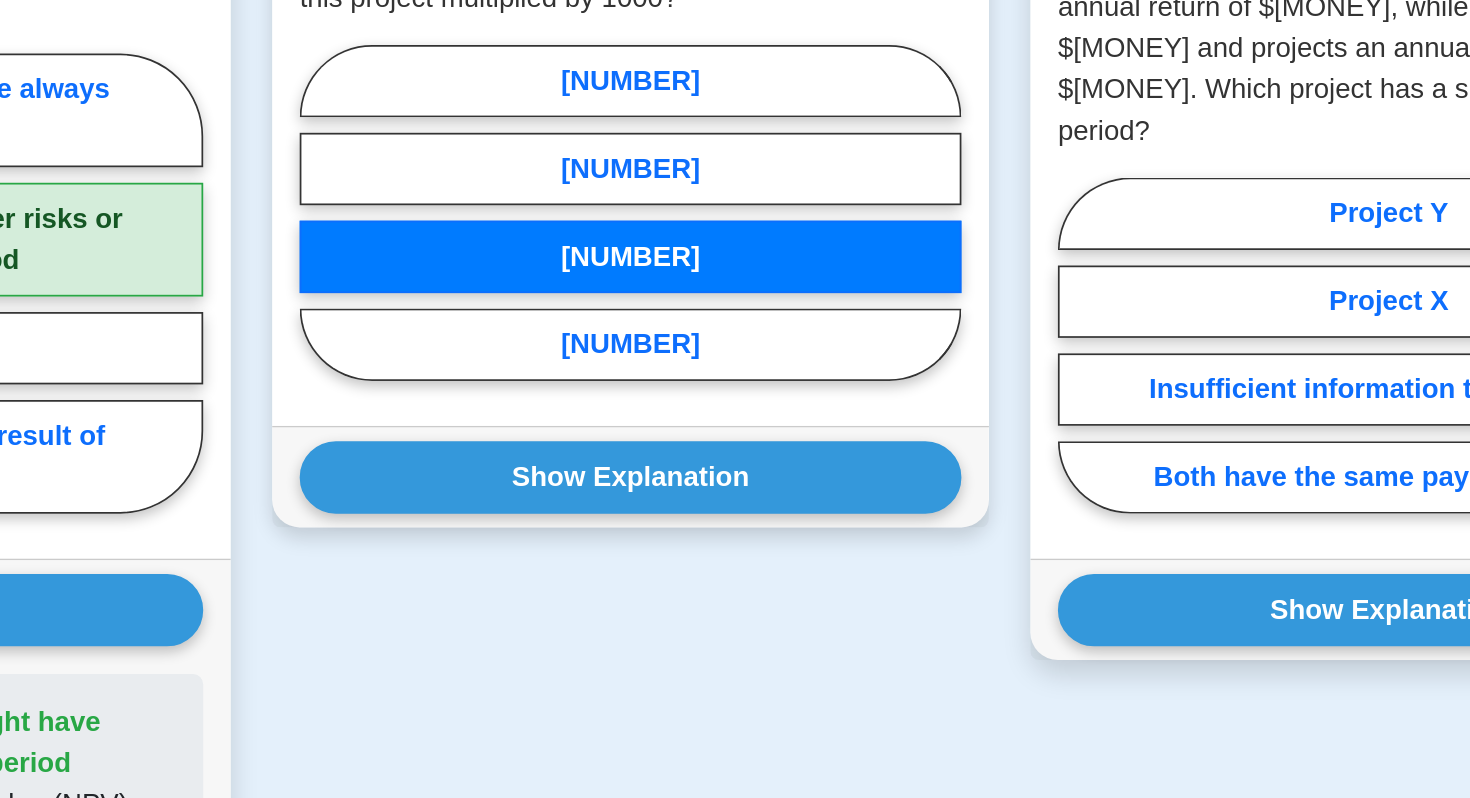 scroll, scrollTop: 1235, scrollLeft: 0, axis: vertical 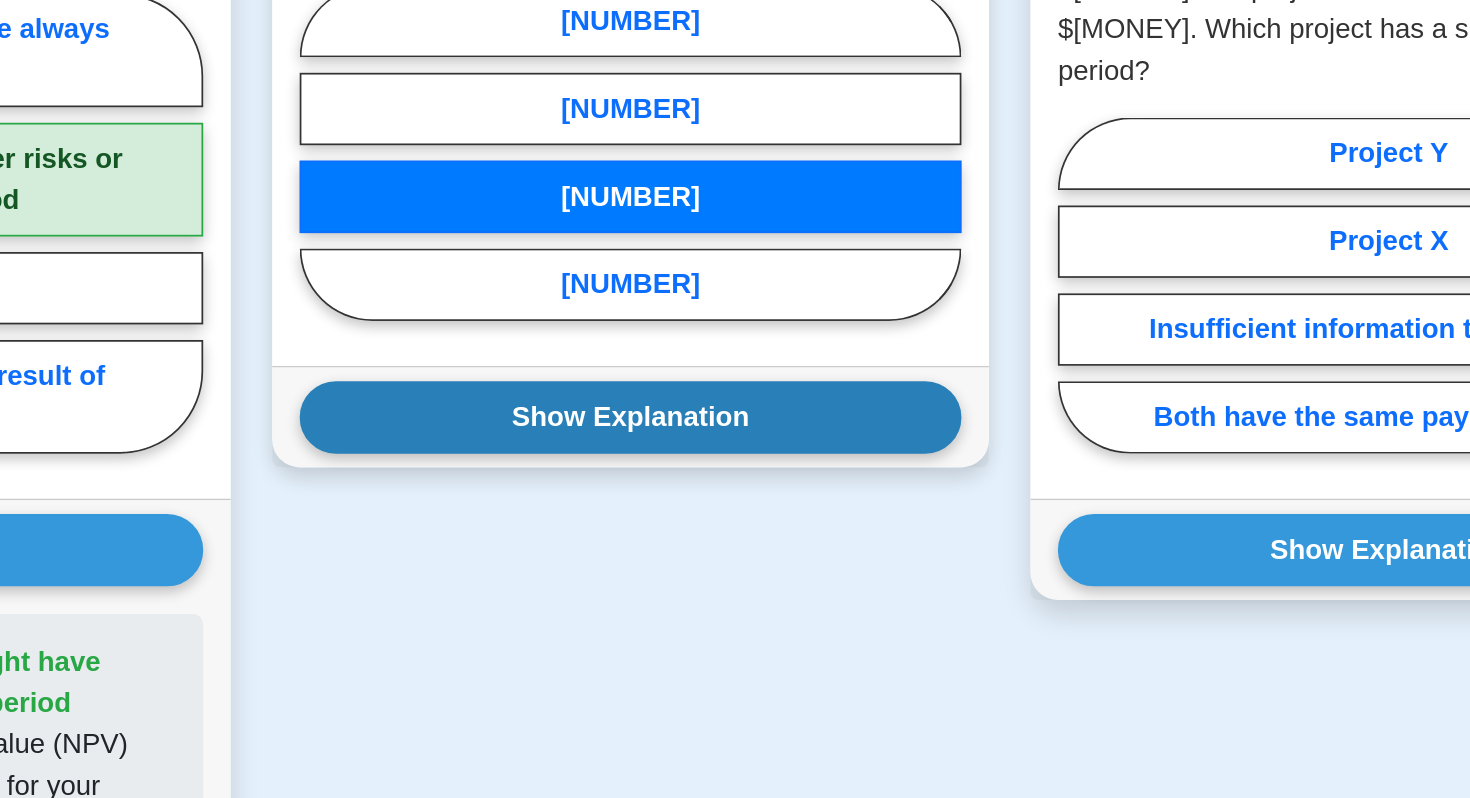 click on "Show Explanation" at bounding box center (295, 654) 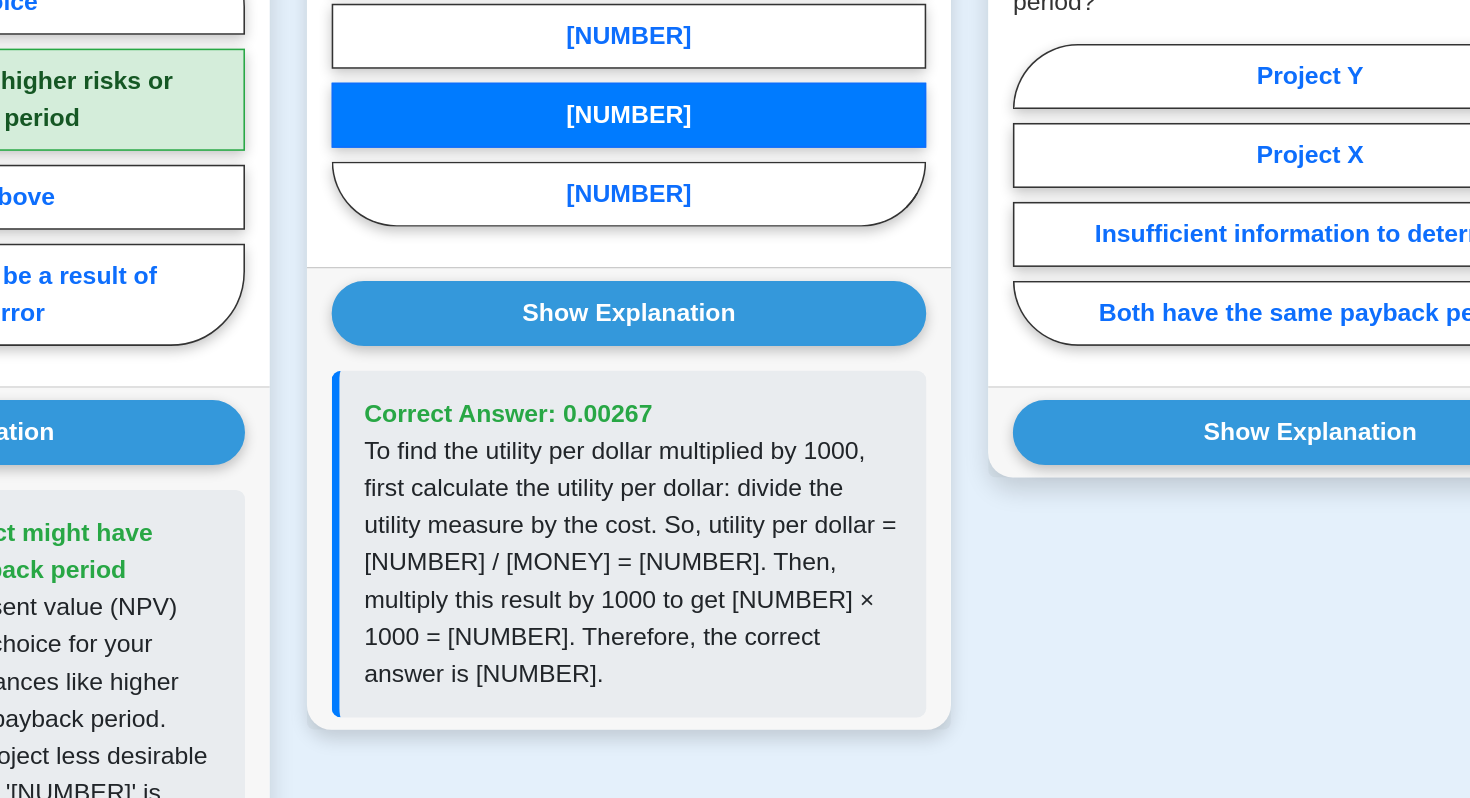 scroll, scrollTop: 1326, scrollLeft: 0, axis: vertical 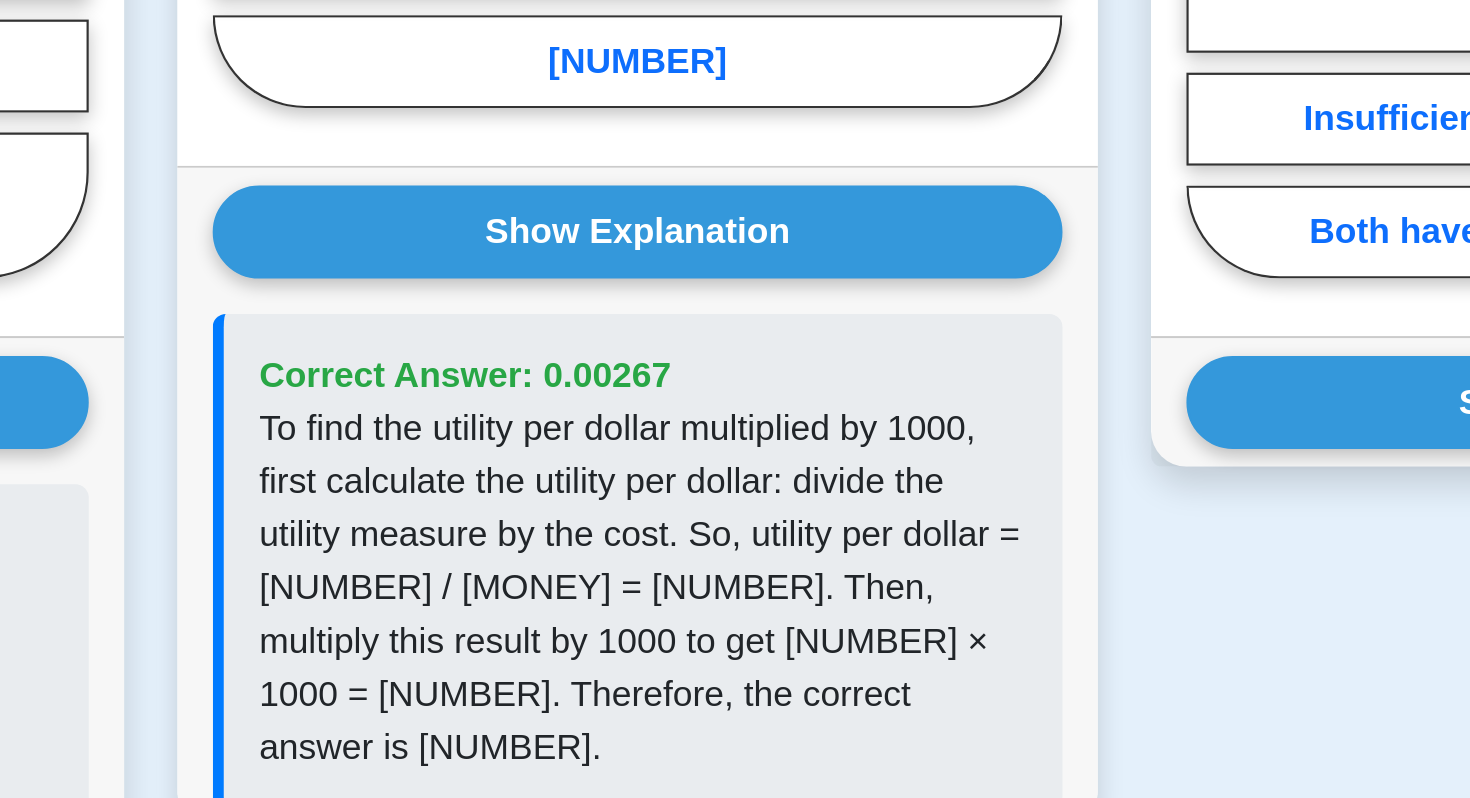 click on "To find the utility per dollar multiplied by 1000, first calculate the utility per dollar: divide the utility measure by the cost. So, utility per dollar = 0.8 / 300,000 = 0.000002667. Then, multiply this result by 1000 to get 0.000002667 × 1000 = 0.00267. Therefore, the correct answer is 0.00267." at bounding box center [737, 647] 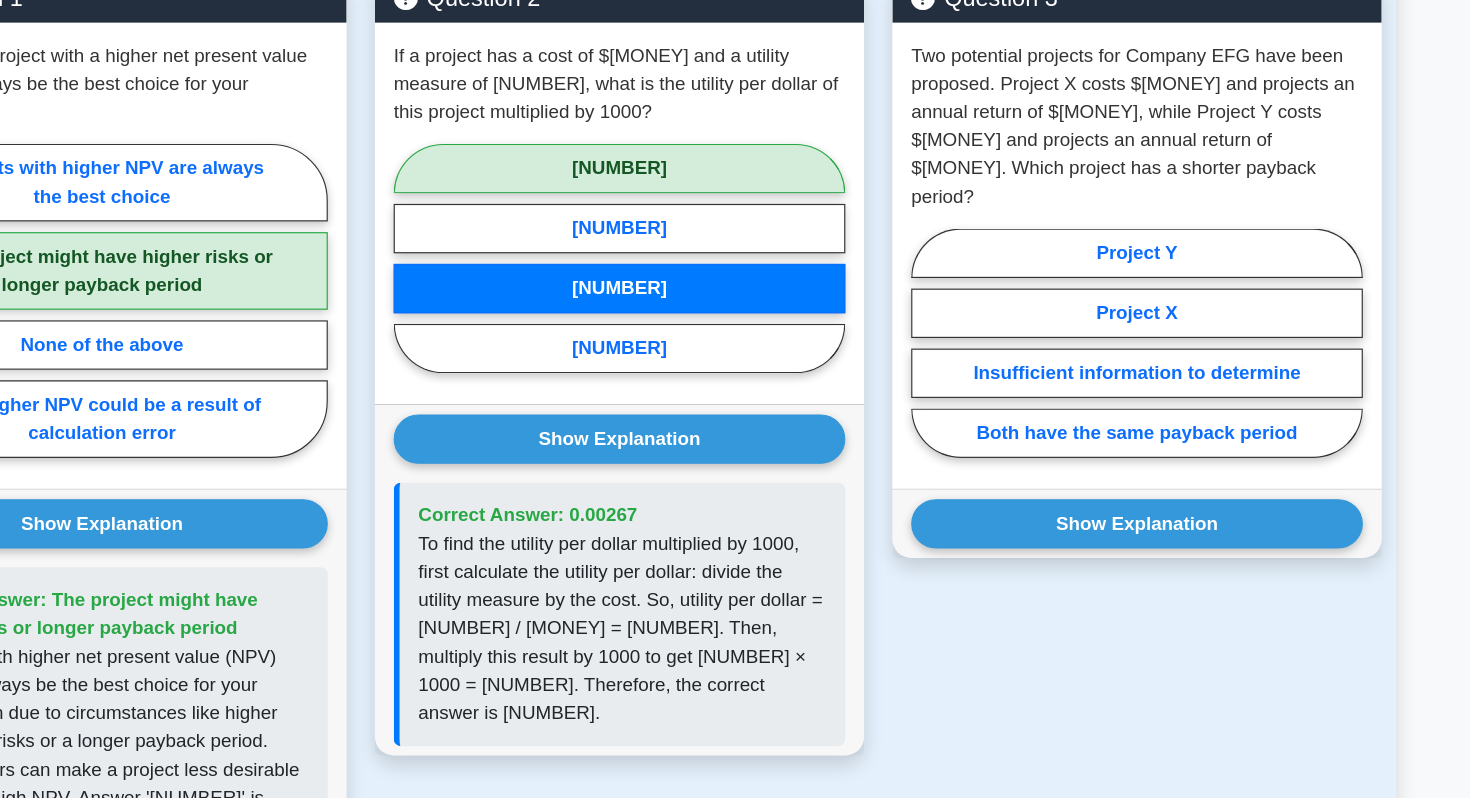 scroll, scrollTop: 1323, scrollLeft: 0, axis: vertical 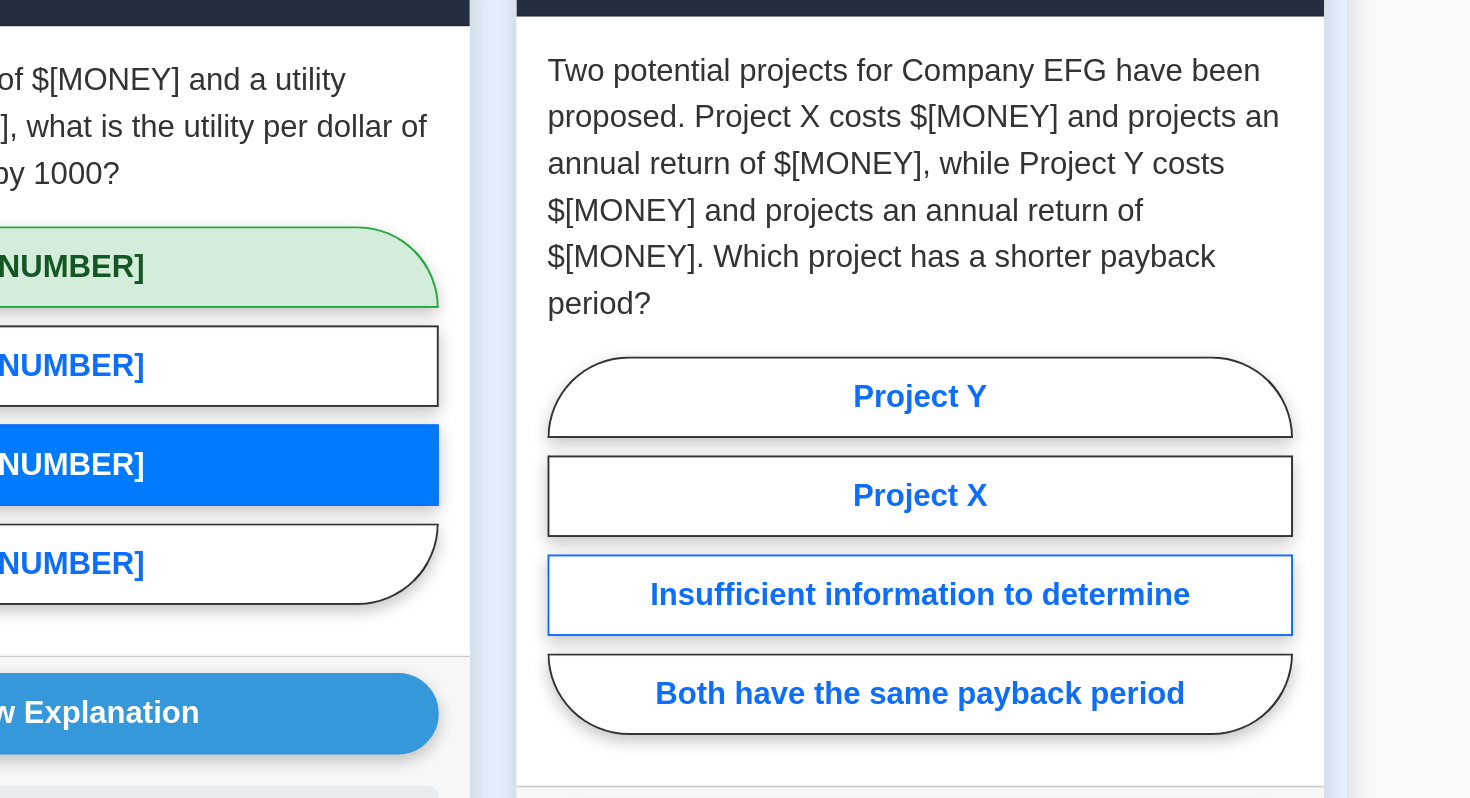 click on "Insufficient information to determine" at bounding box center [1175, 433] 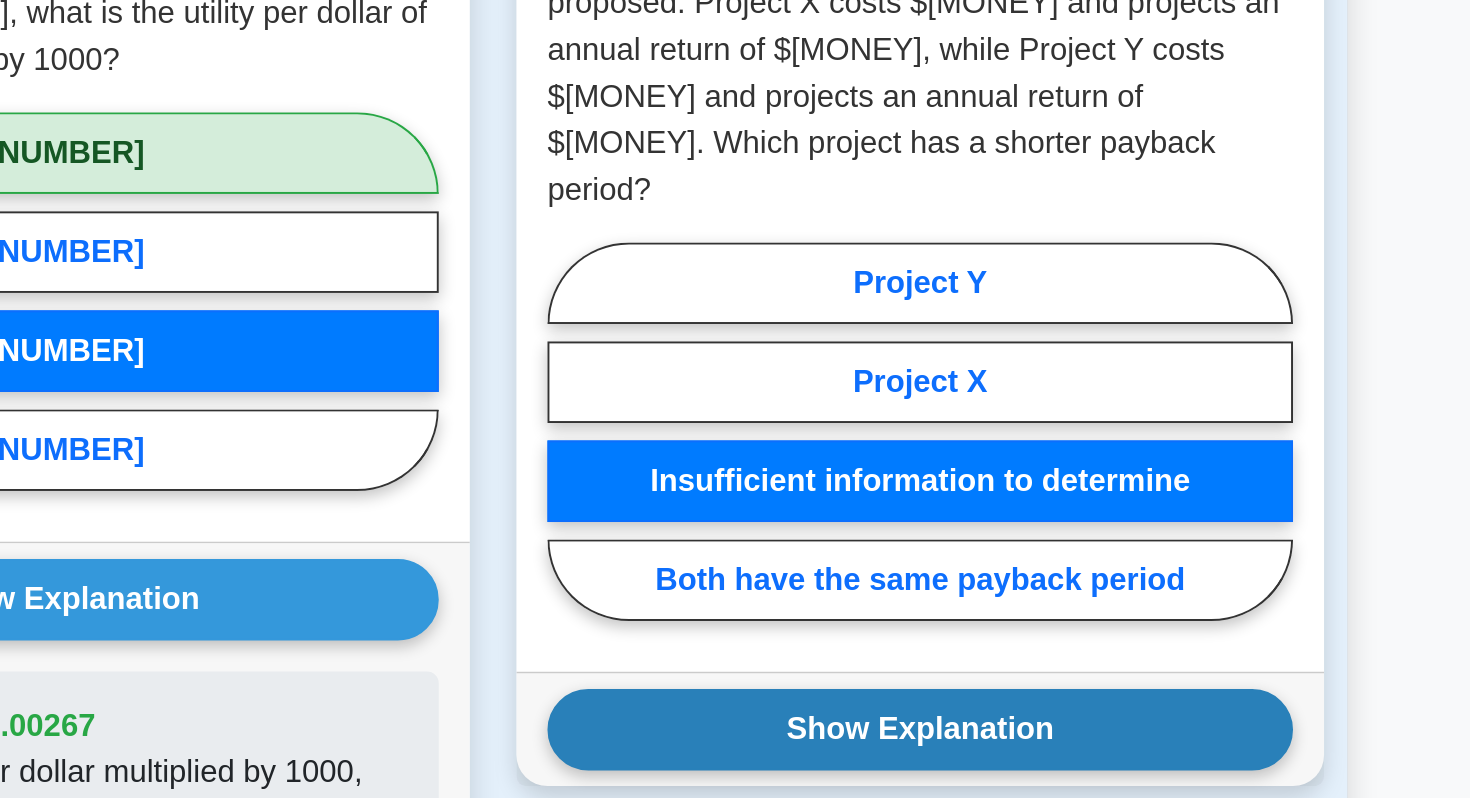 click on "Show Explanation" at bounding box center [295, 566] 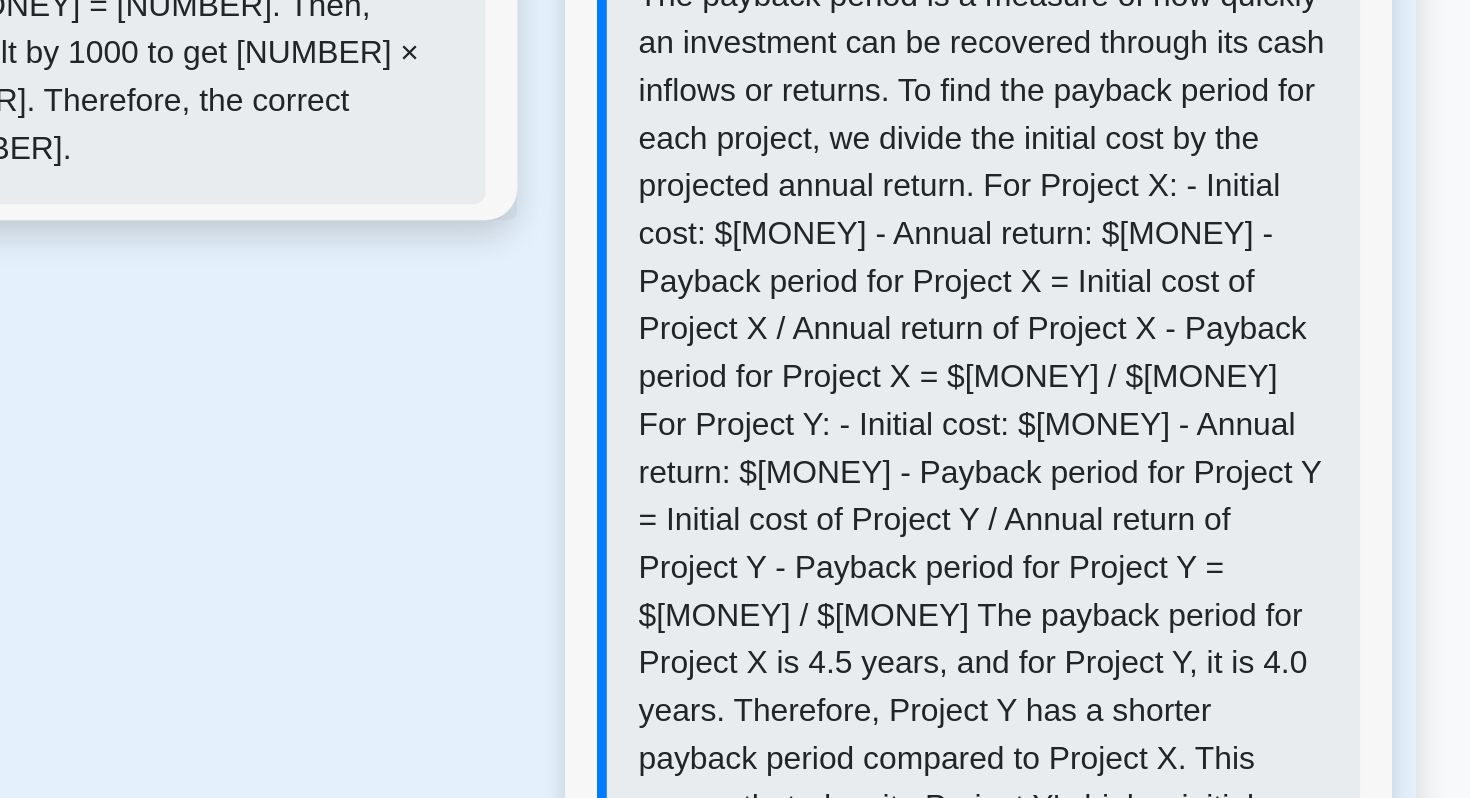 scroll, scrollTop: 1582, scrollLeft: 0, axis: vertical 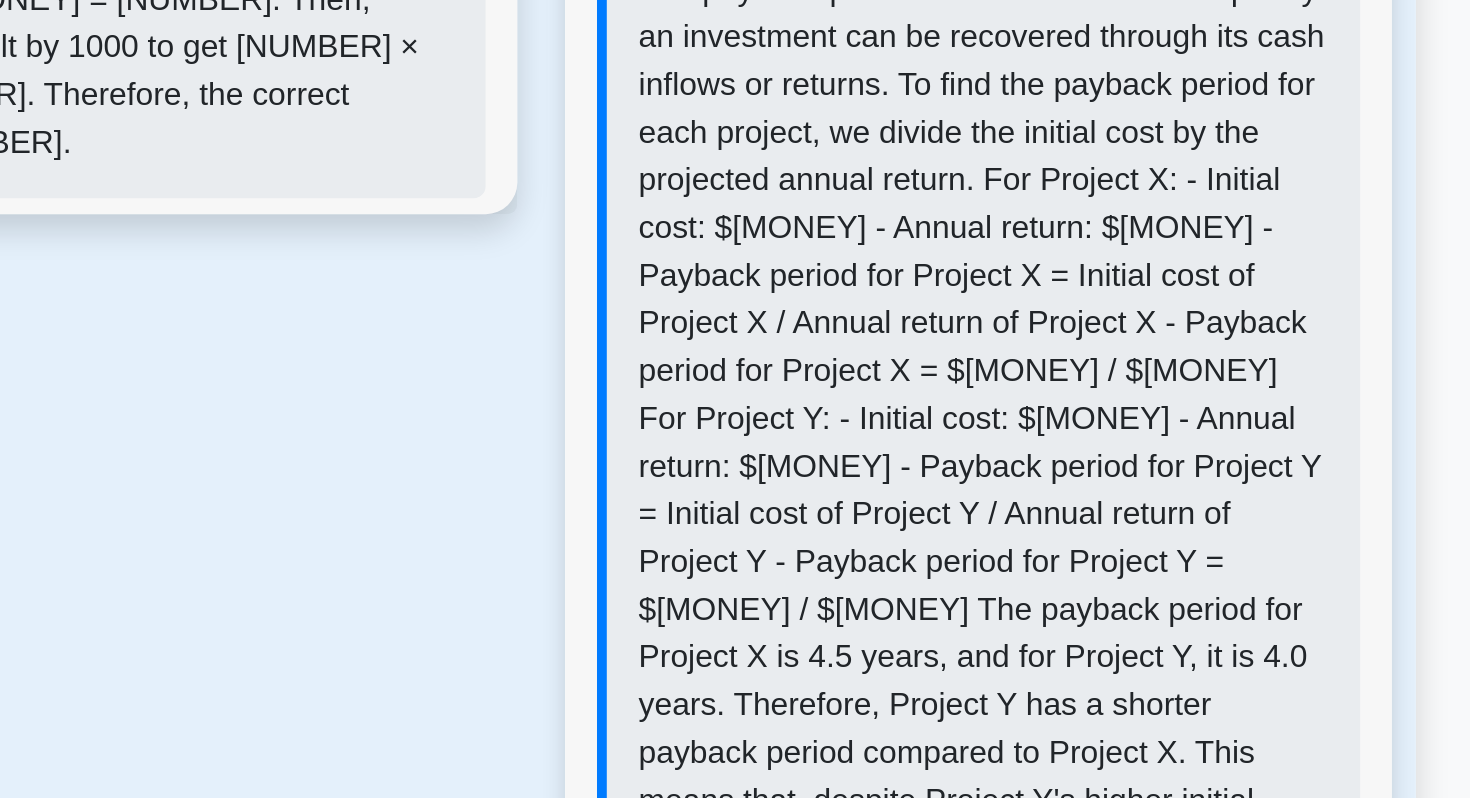 click on "The payback period is a measure of how quickly an investment can be recovered through its cash inflows or returns. To find the payback period for each project, we divide the initial cost by the projected annual return.
For Project X:
- Initial cost: $90,000
- Annual return: $20,000
- Payback period for Project X = Initial cost of Project X / Annual return of Project X
- Payback period for Project X = $90,000 / $20,000
For Project Y:
- Initial cost: $120,000
- Annual return: $30,000
- Payback period for Project Y = Initial cost of Project Y / Annual return of Project Y
- Payback period for Project Y = $120,000 / $30,000
The payback period for Project X is 4.5 years, and for Project Y, it is 4.0 years. Therefore, Project Y has a shorter payback period compared to Project X. This means that, despite Project Y's higher initial cost, its higher annual return allows the initial investment to be recovered more quickly than Project X.
- Project Y has a shorter payback period." at bounding box center [1177, 643] 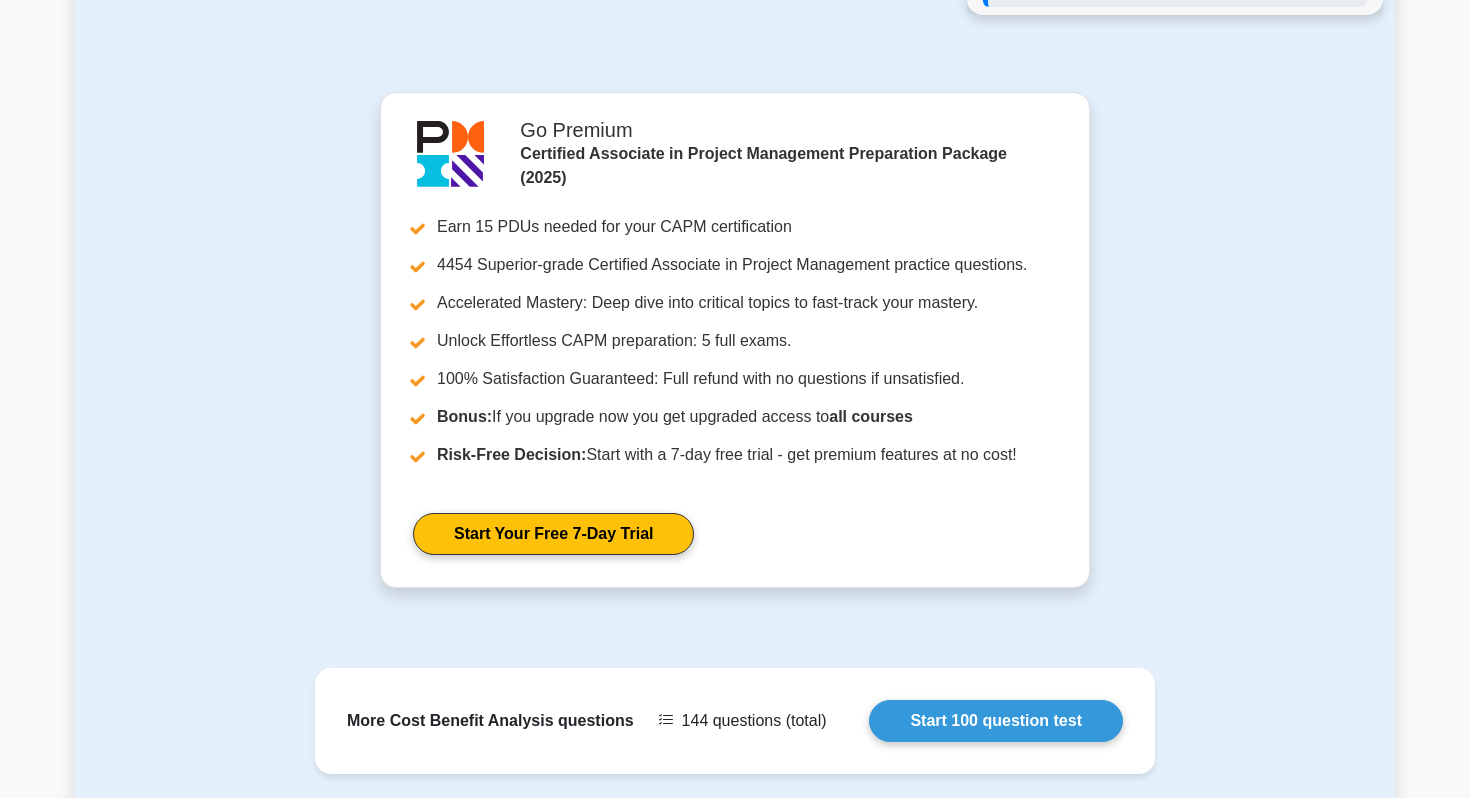scroll, scrollTop: 2767, scrollLeft: 0, axis: vertical 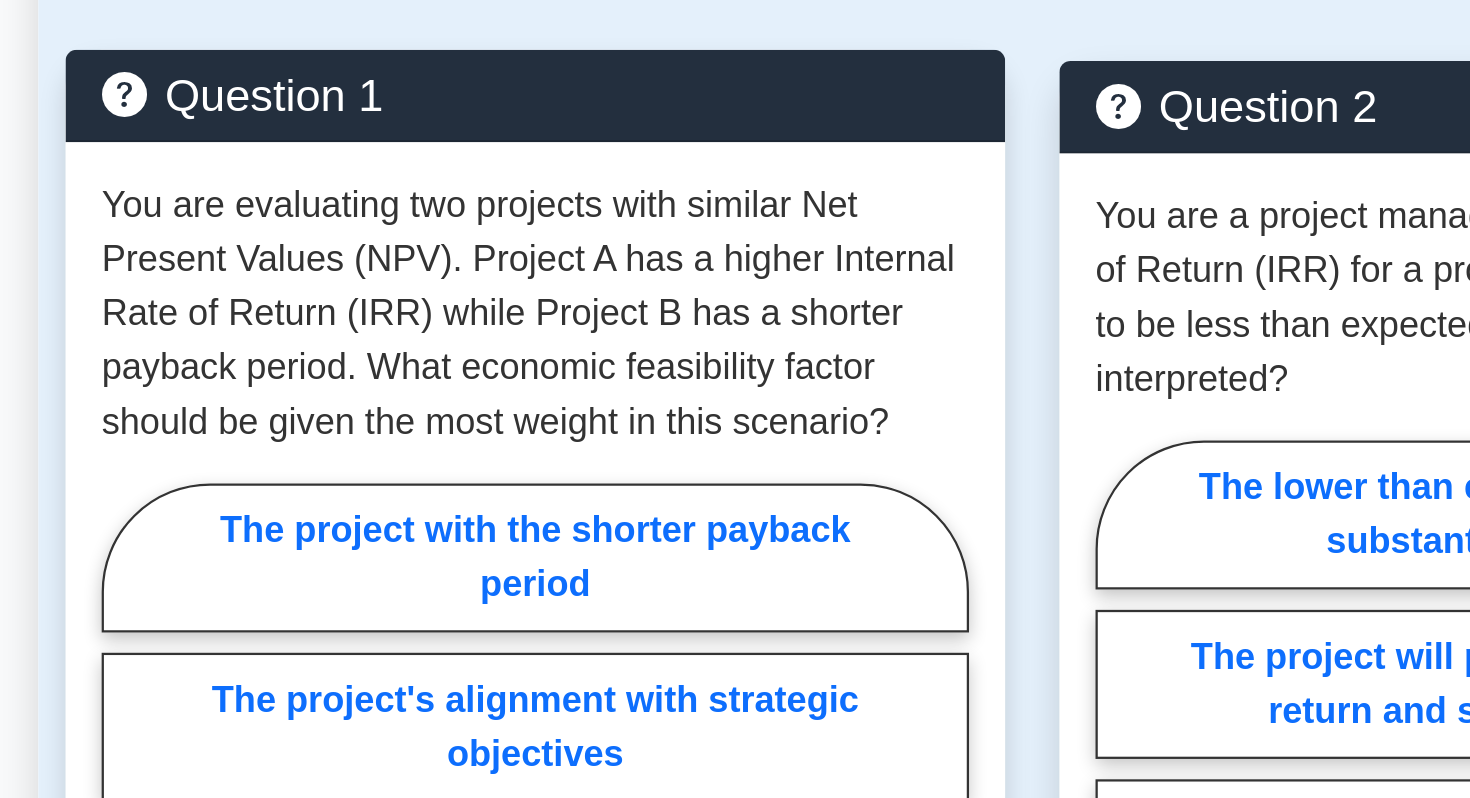 click on "You are evaluating two projects with similar Net Present Values (NPV). Project A has a higher Internal Rate of Return (IRR) while Project B has a shorter payback period. What economic feasibility factor should be given the most weight in this scenario?" at bounding box center [295, 511] 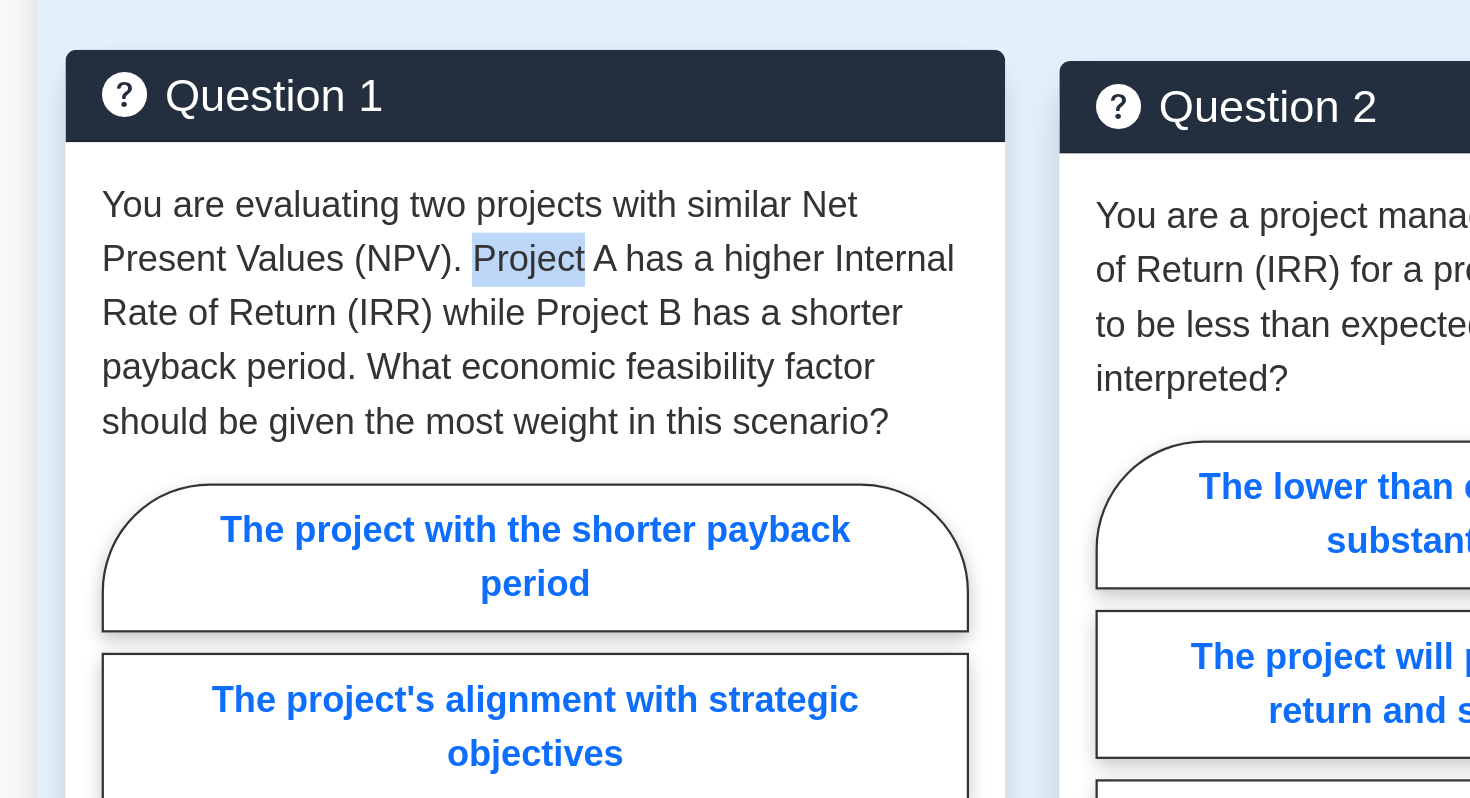 click on "You are evaluating two projects with similar Net Present Values (NPV). Project A has a higher Internal Rate of Return (IRR) while Project B has a shorter payback period. What economic feasibility factor should be given the most weight in this scenario?" at bounding box center (295, 511) 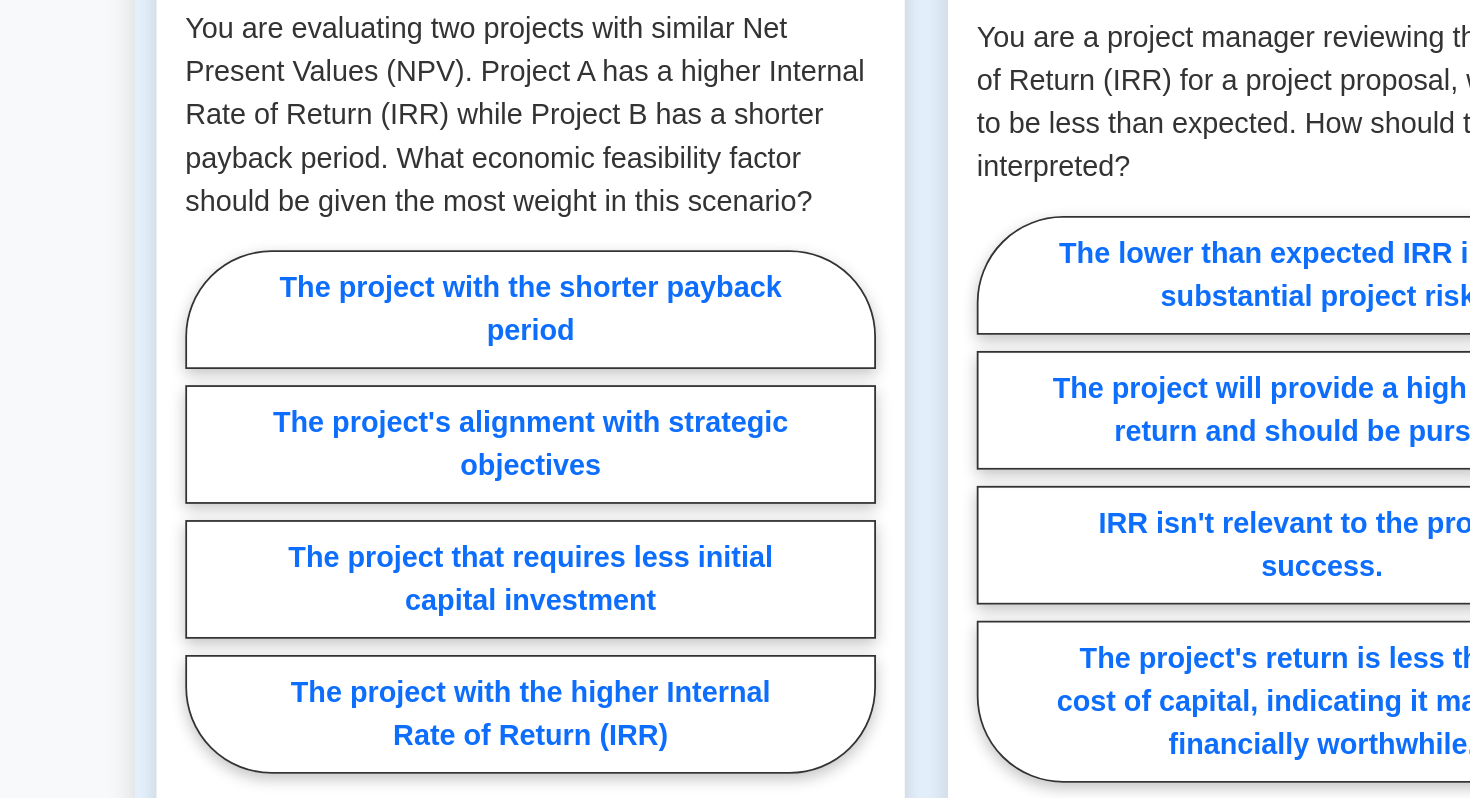 scroll, scrollTop: 1125, scrollLeft: 0, axis: vertical 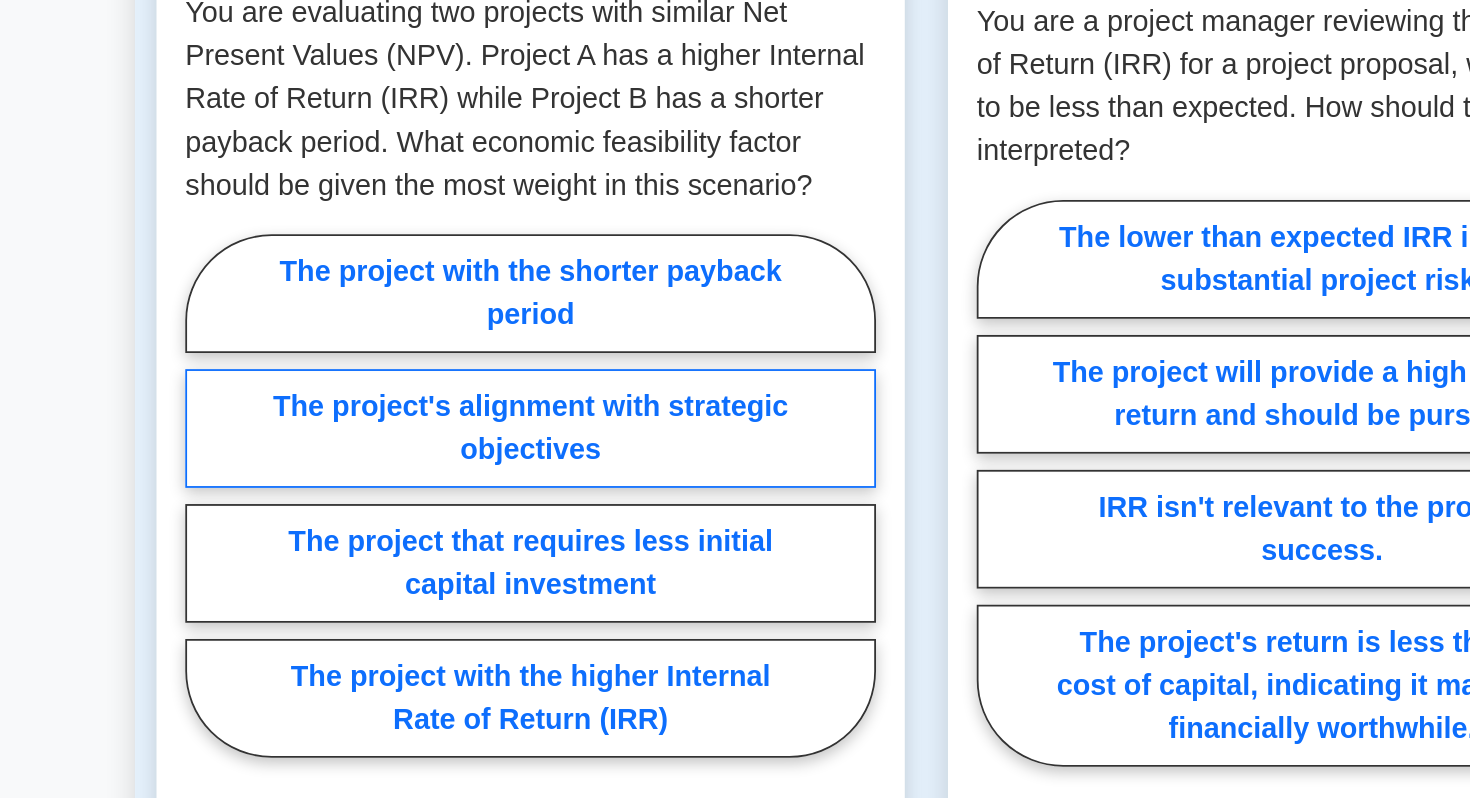 click on "The project's alignment with strategic objectives" at bounding box center (295, 592) 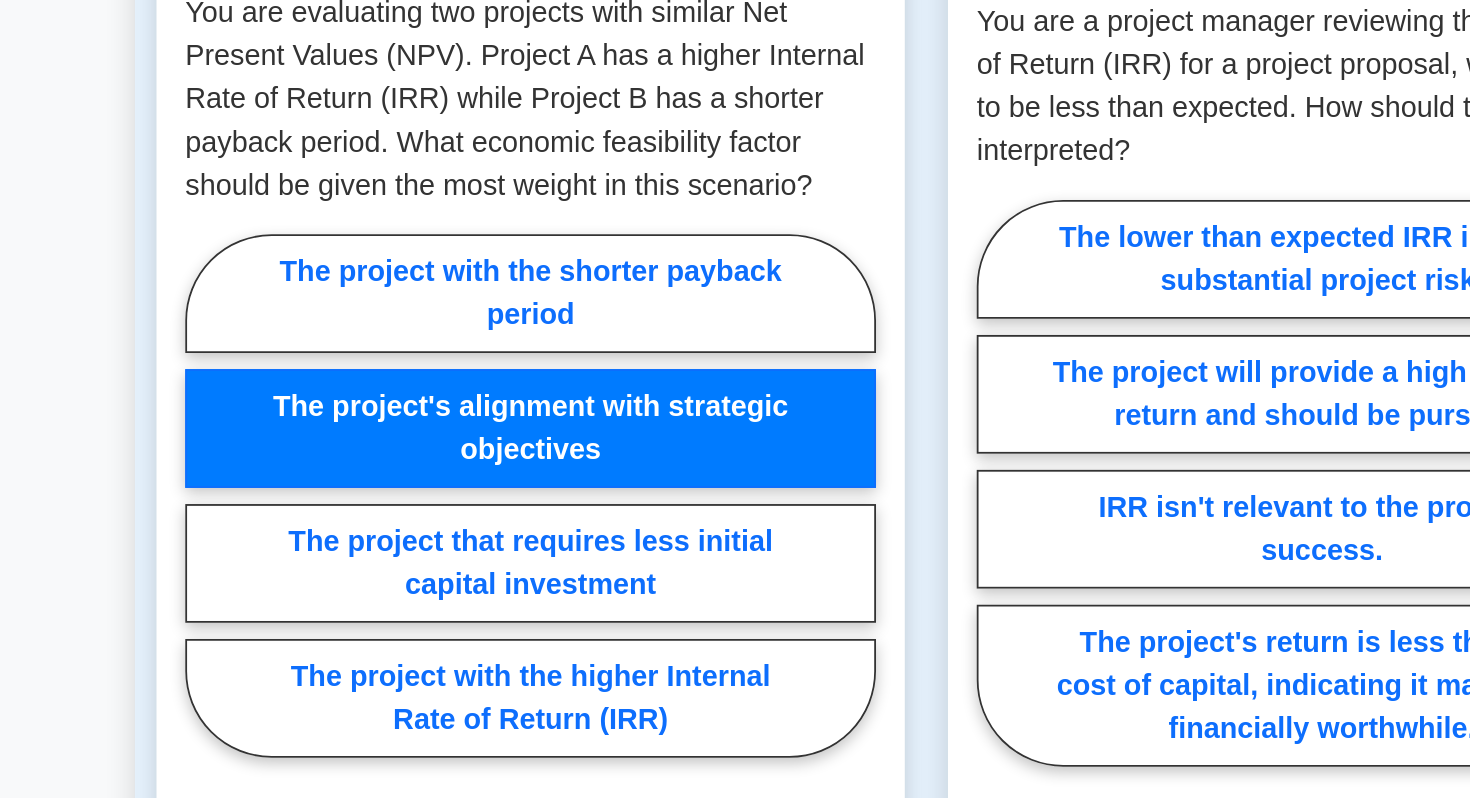 scroll, scrollTop: 1316, scrollLeft: 0, axis: vertical 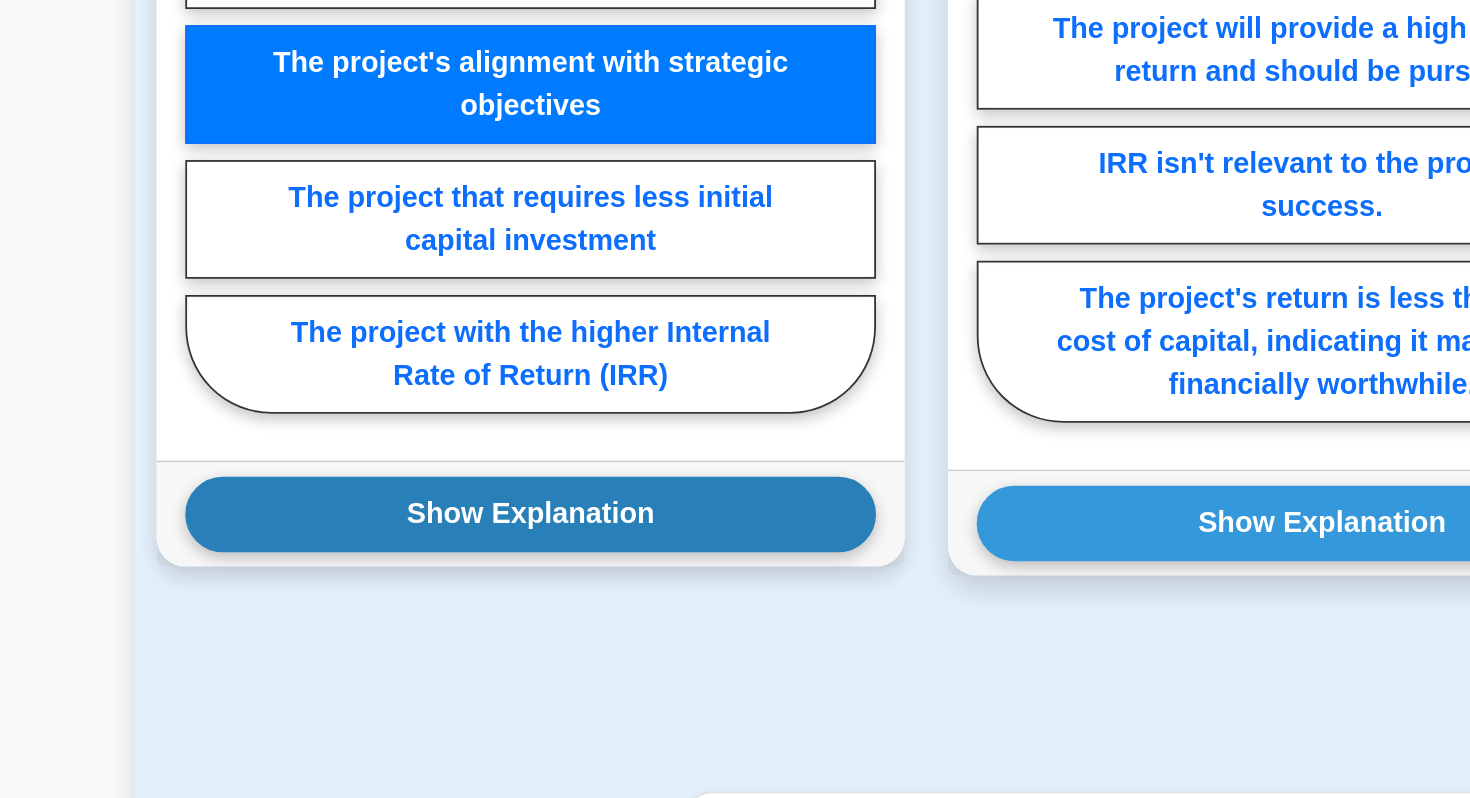 click on "Show Explanation" at bounding box center [295, 640] 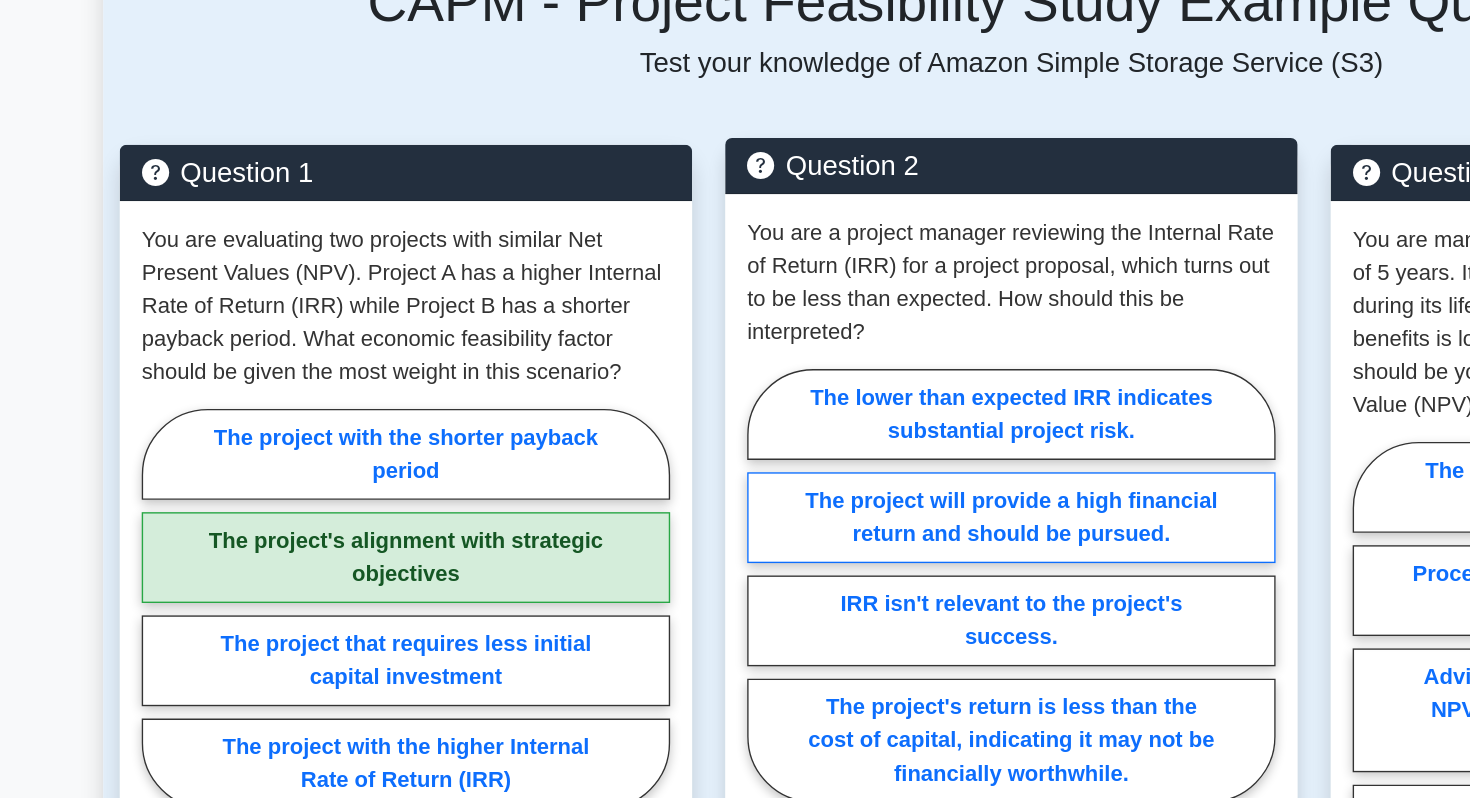 scroll, scrollTop: 1294, scrollLeft: 0, axis: vertical 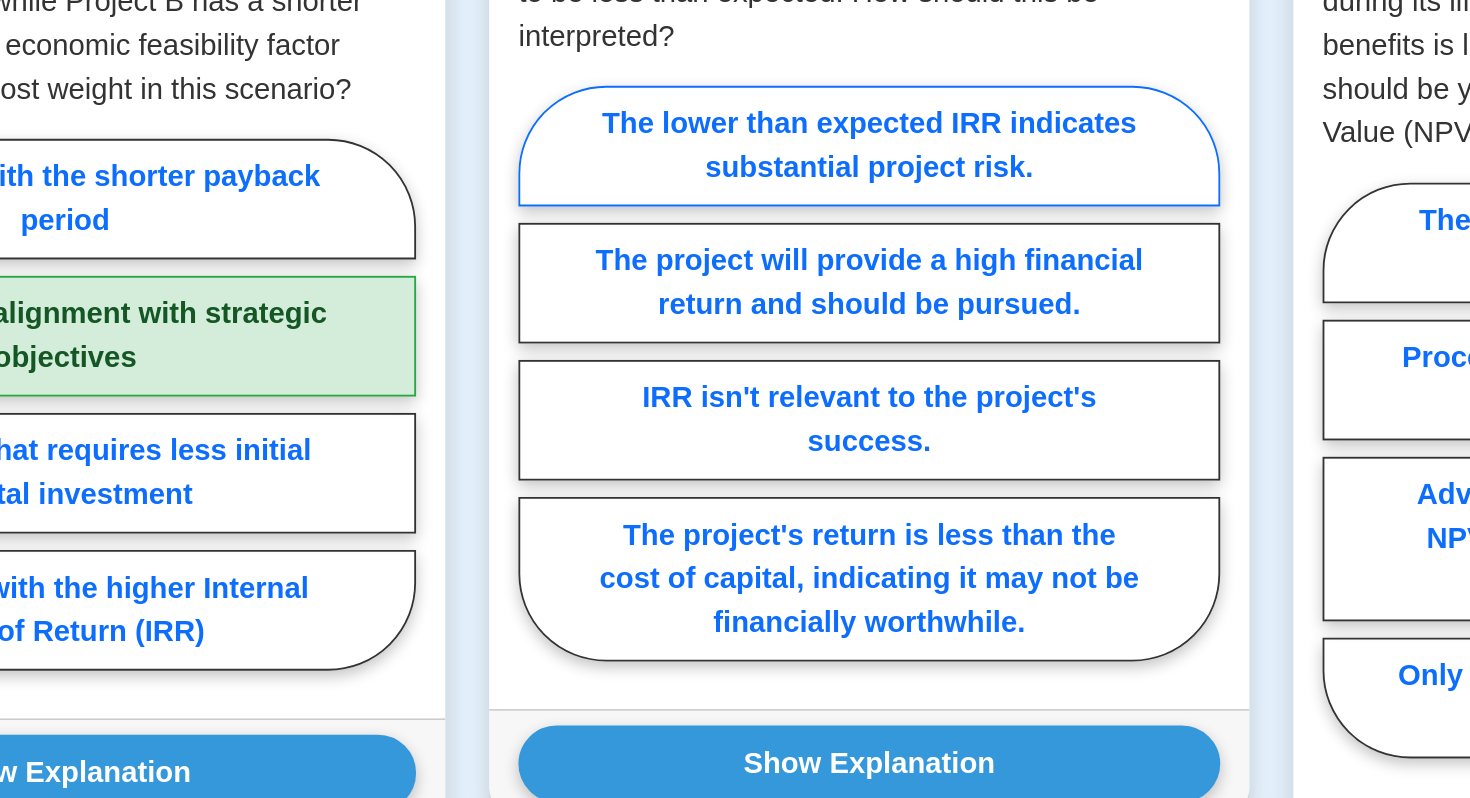 click on "The lower than expected IRR indicates substantial project risk." at bounding box center (735, 324) 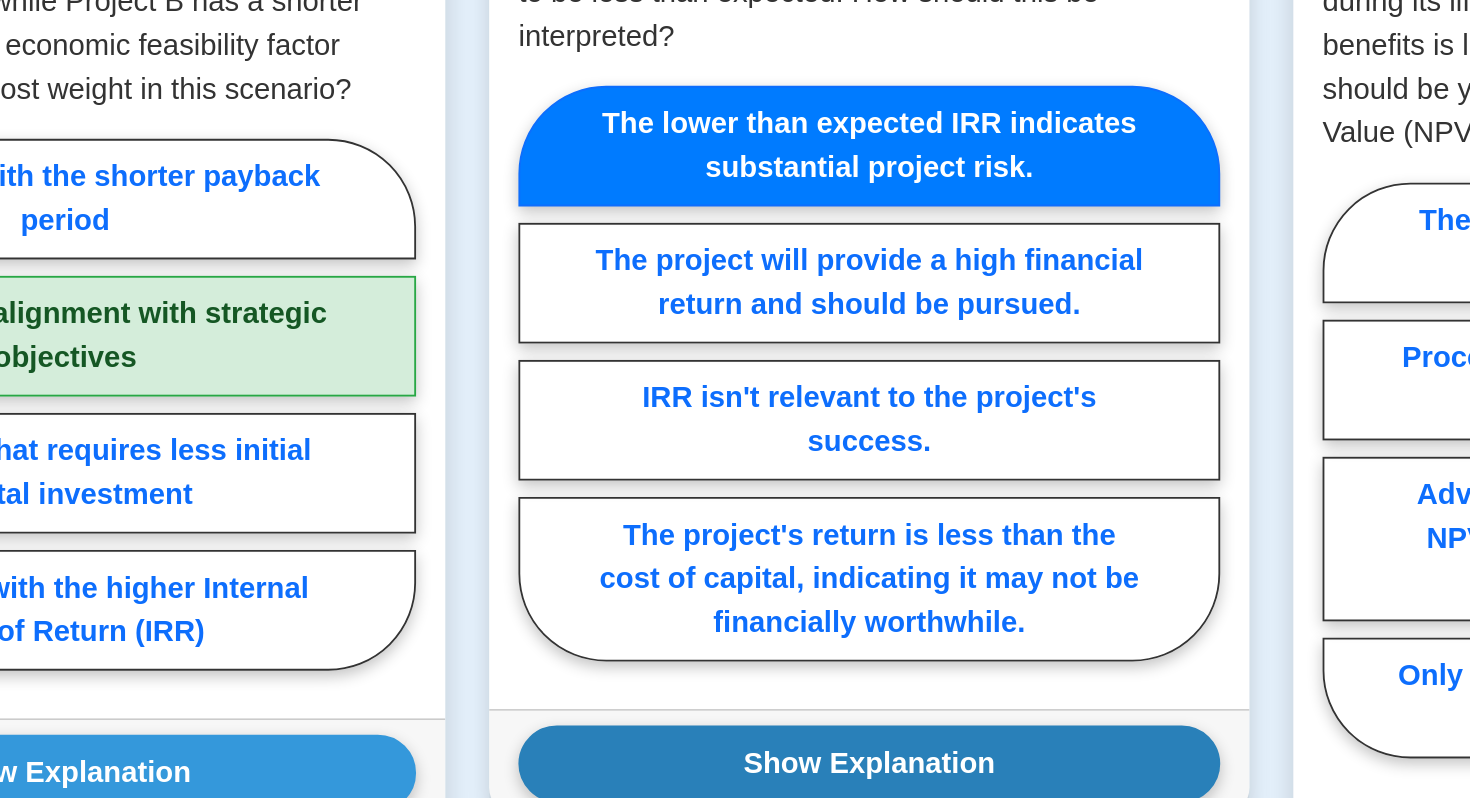 click on "Show Explanation" at bounding box center (295, 667) 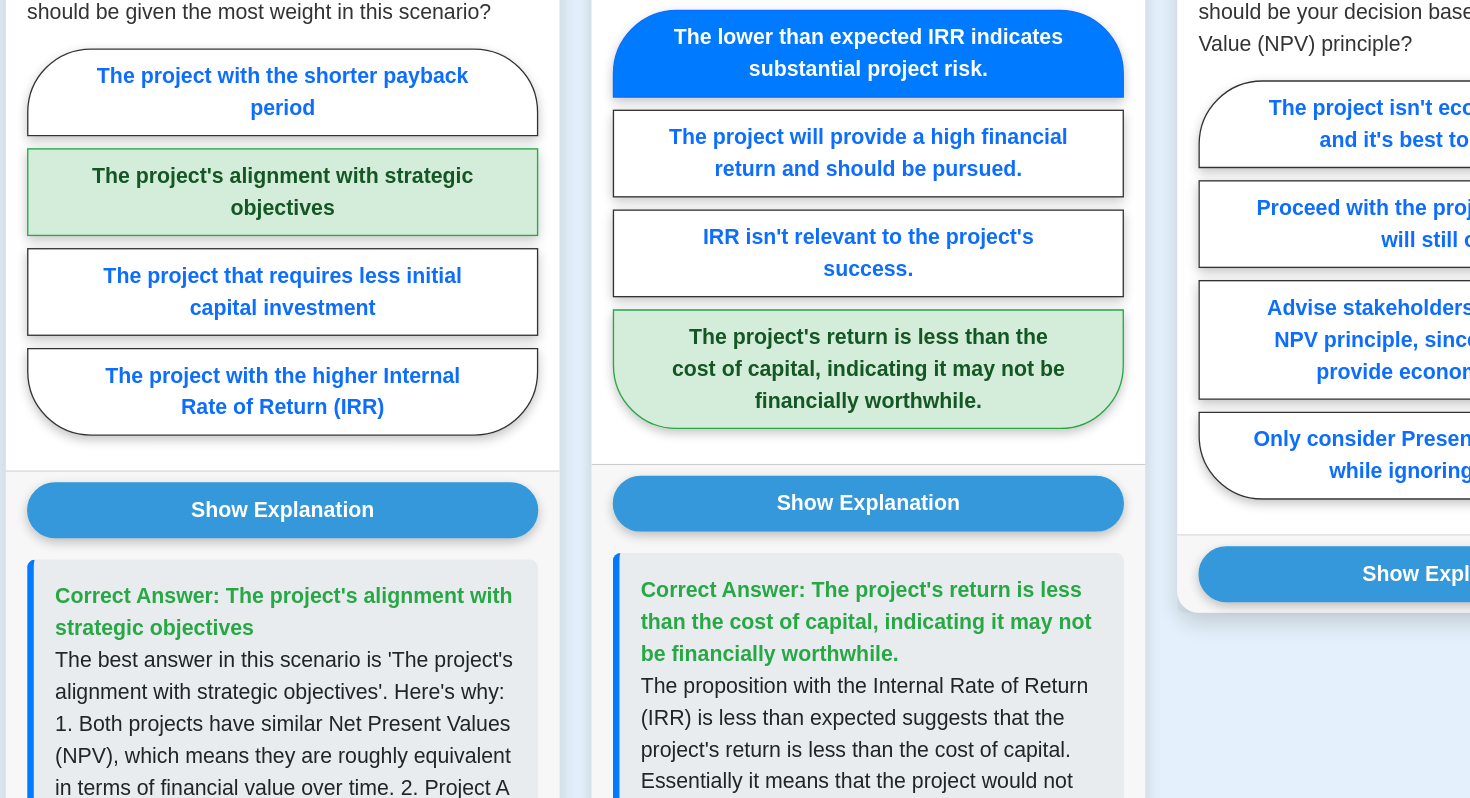 scroll, scrollTop: 1407, scrollLeft: 0, axis: vertical 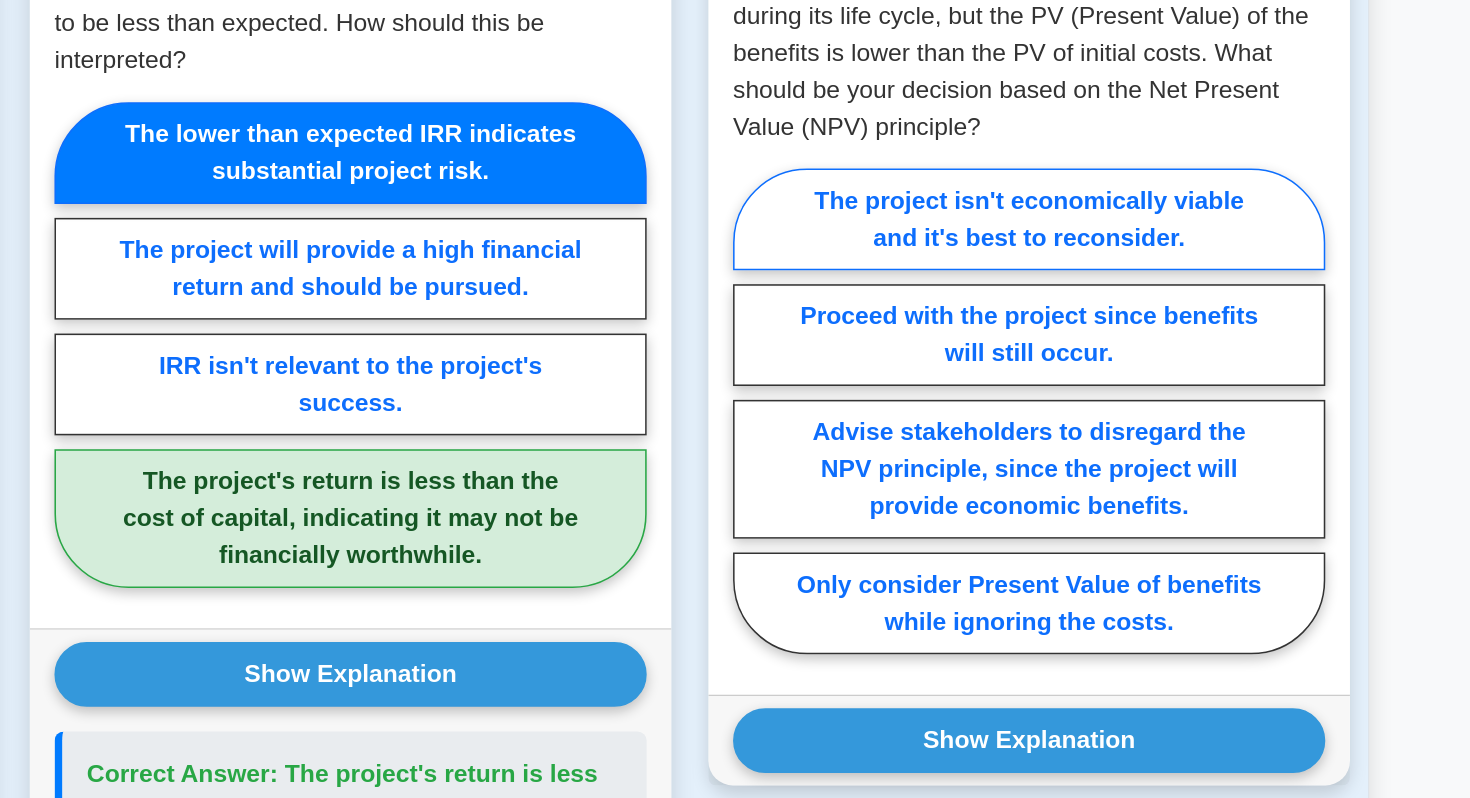 click on "The project isn't economically viable and it's best to reconsider." at bounding box center [1175, 259] 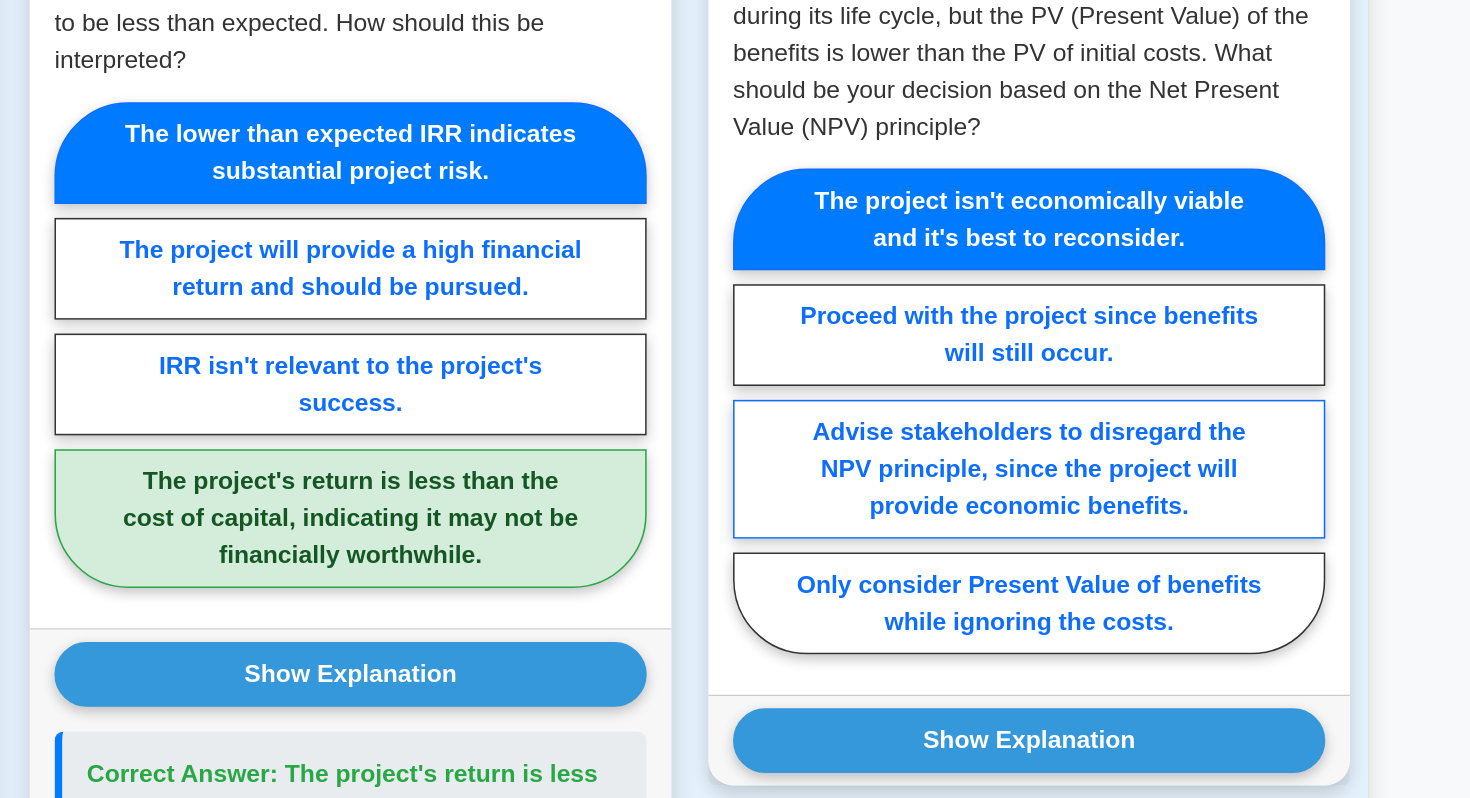 click on "Advise stakeholders to disregard the NPV principle, since the project will provide economic benefits." at bounding box center (1175, 421) 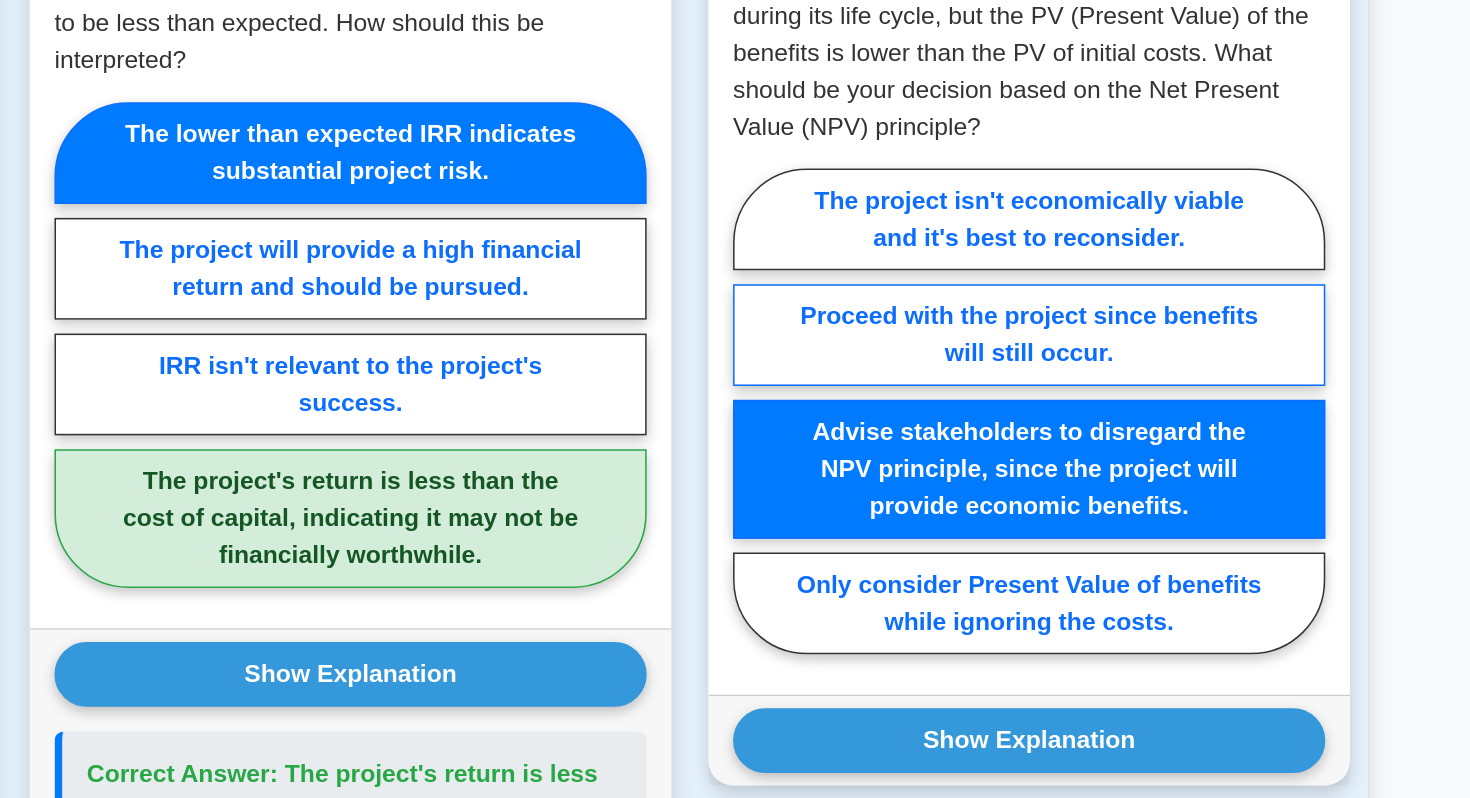 click on "Proceed with the project since benefits will still occur." at bounding box center [1175, 334] 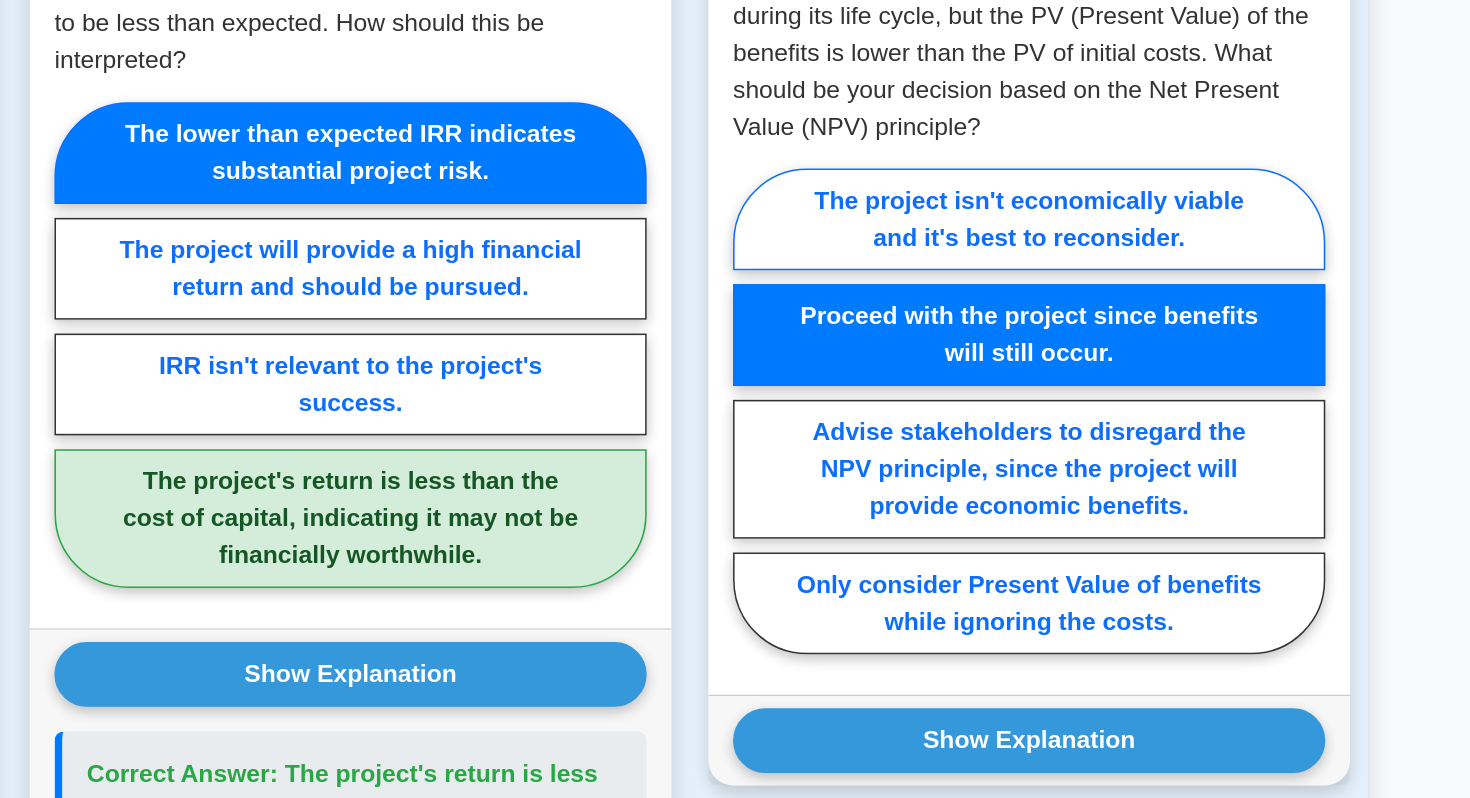 click on "The project isn't economically viable and it's best to reconsider." at bounding box center [1175, 259] 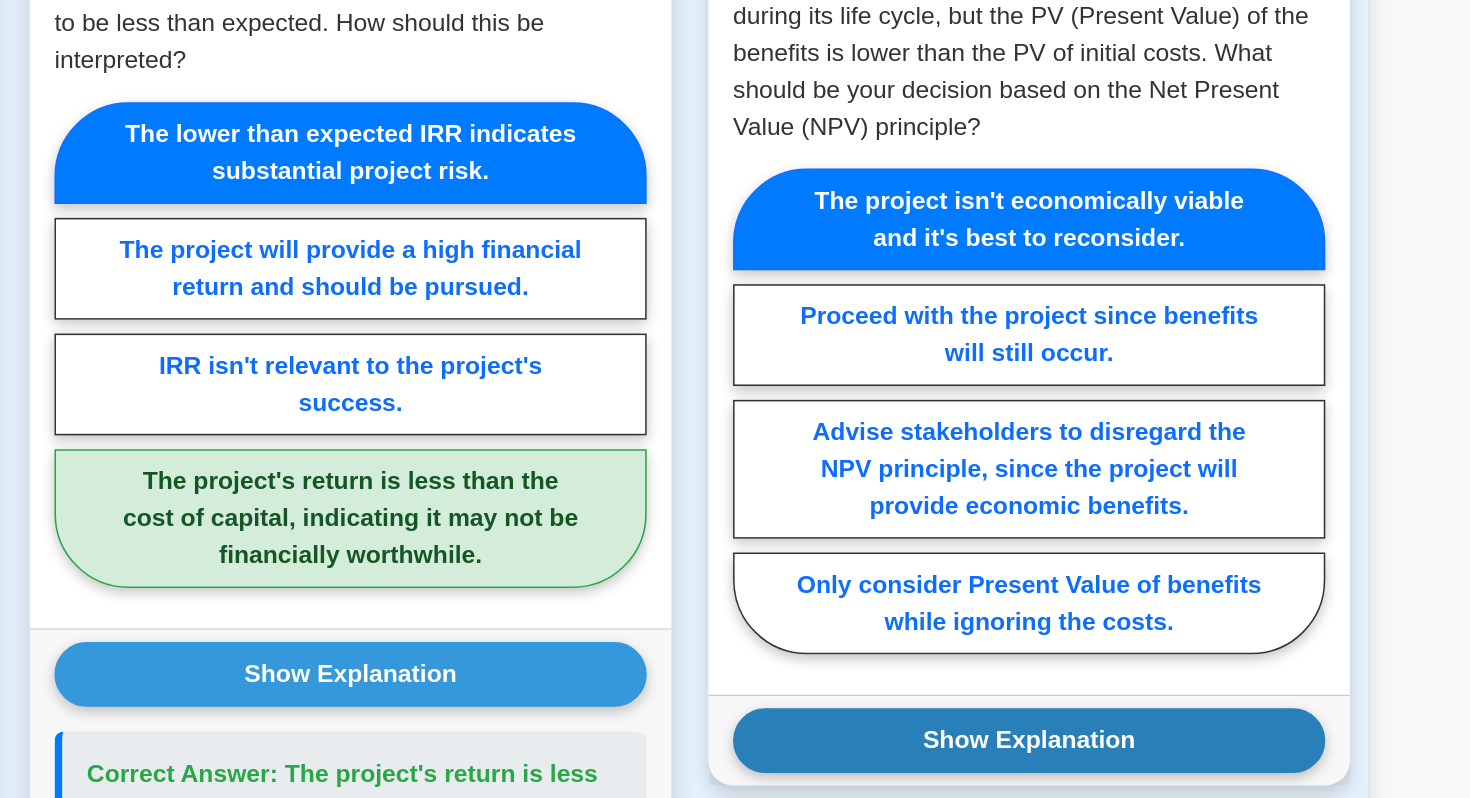 click on "Show Explanation" at bounding box center [295, 554] 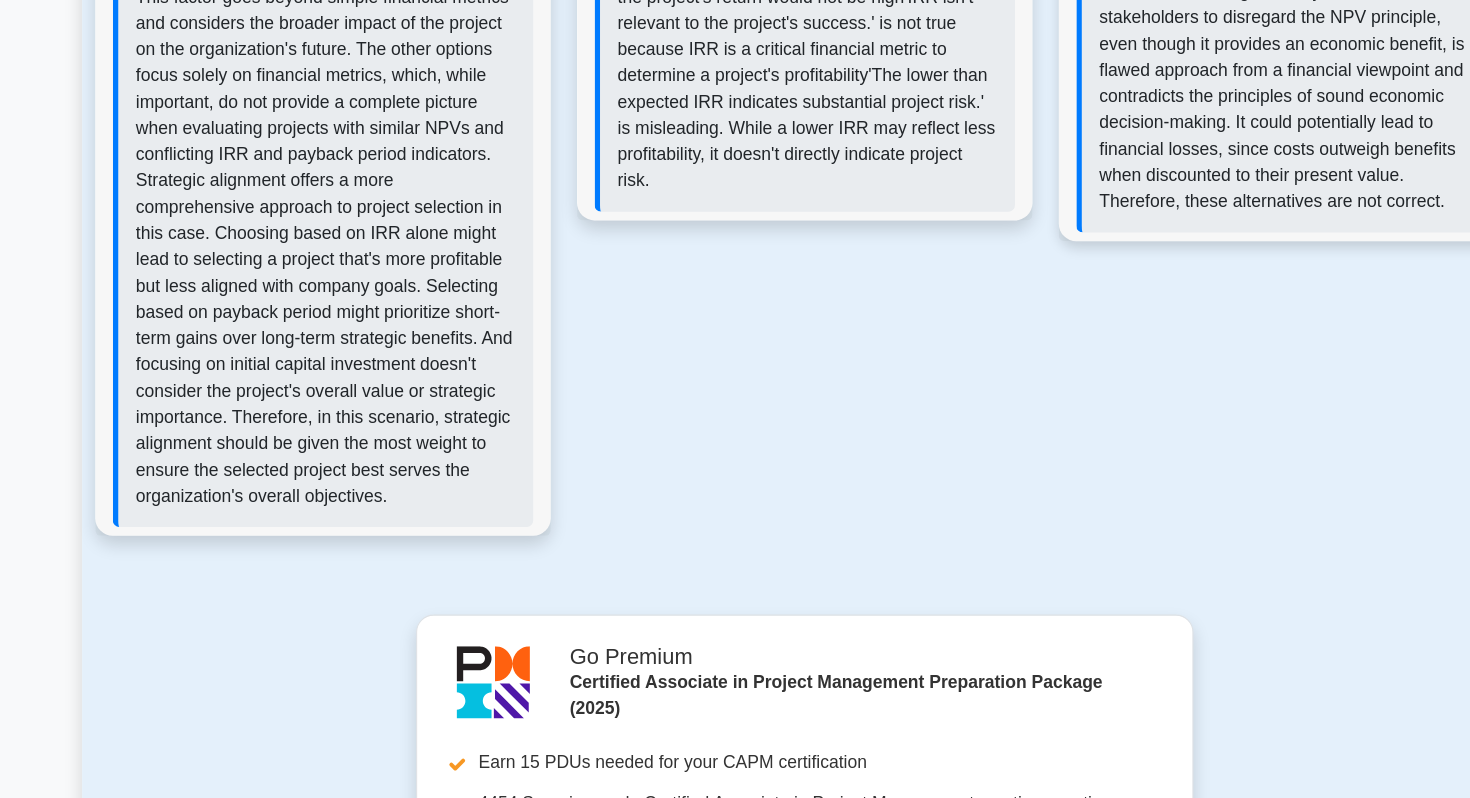 scroll, scrollTop: 2368, scrollLeft: 0, axis: vertical 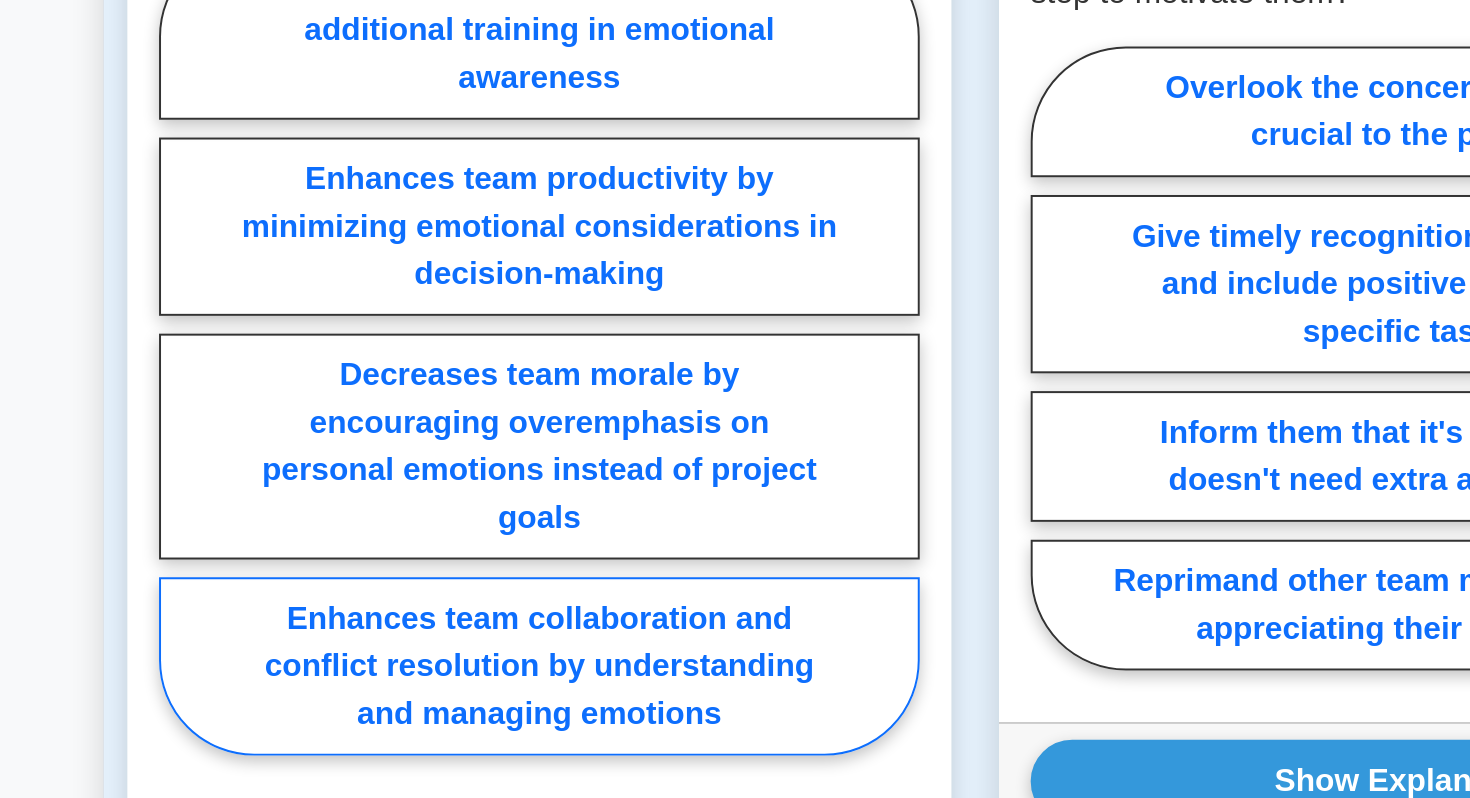 click on "Enhances team collaboration and conflict resolution by understanding and managing emotions" at bounding box center [295, 690] 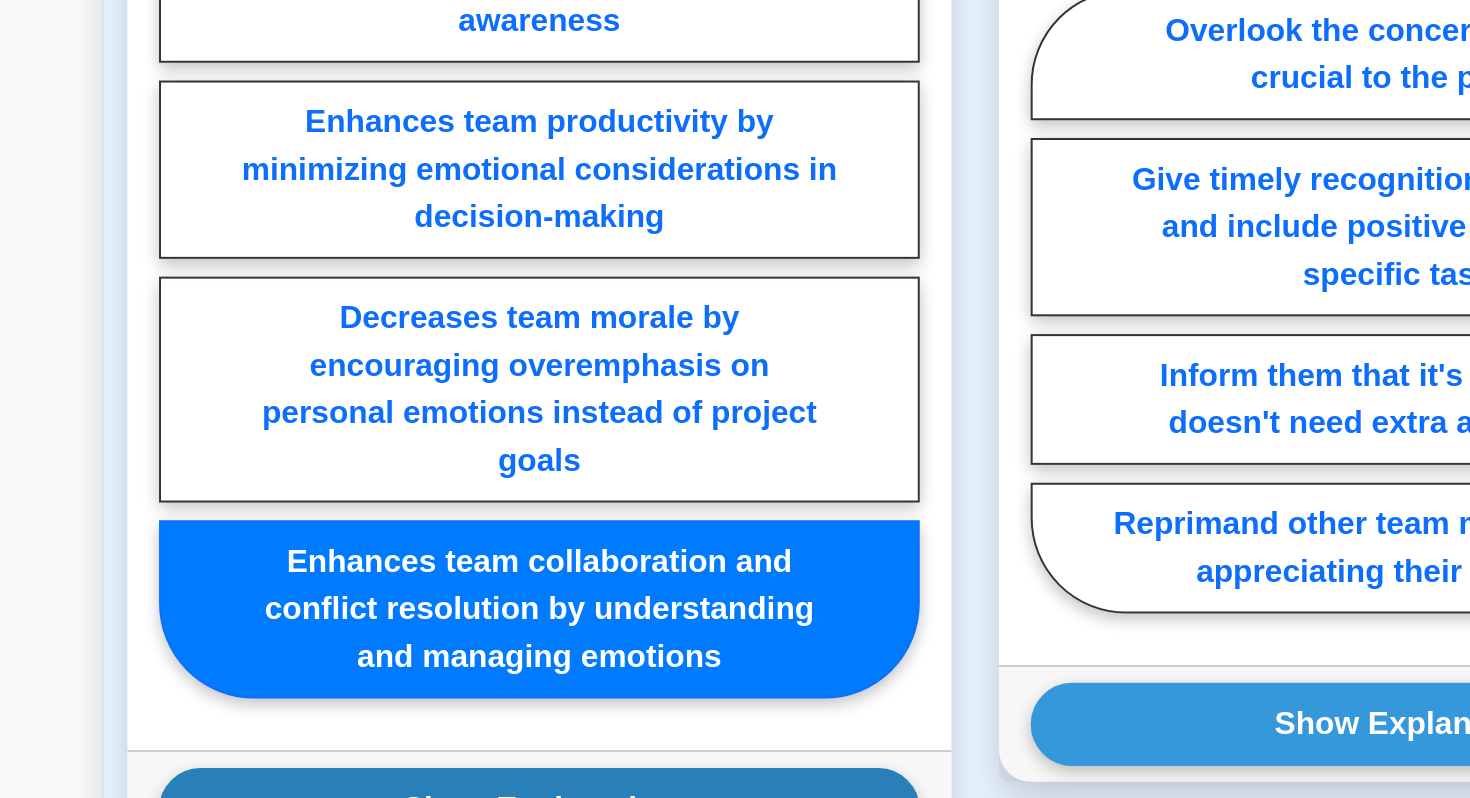 click on "Show Explanation" at bounding box center (295, 791) 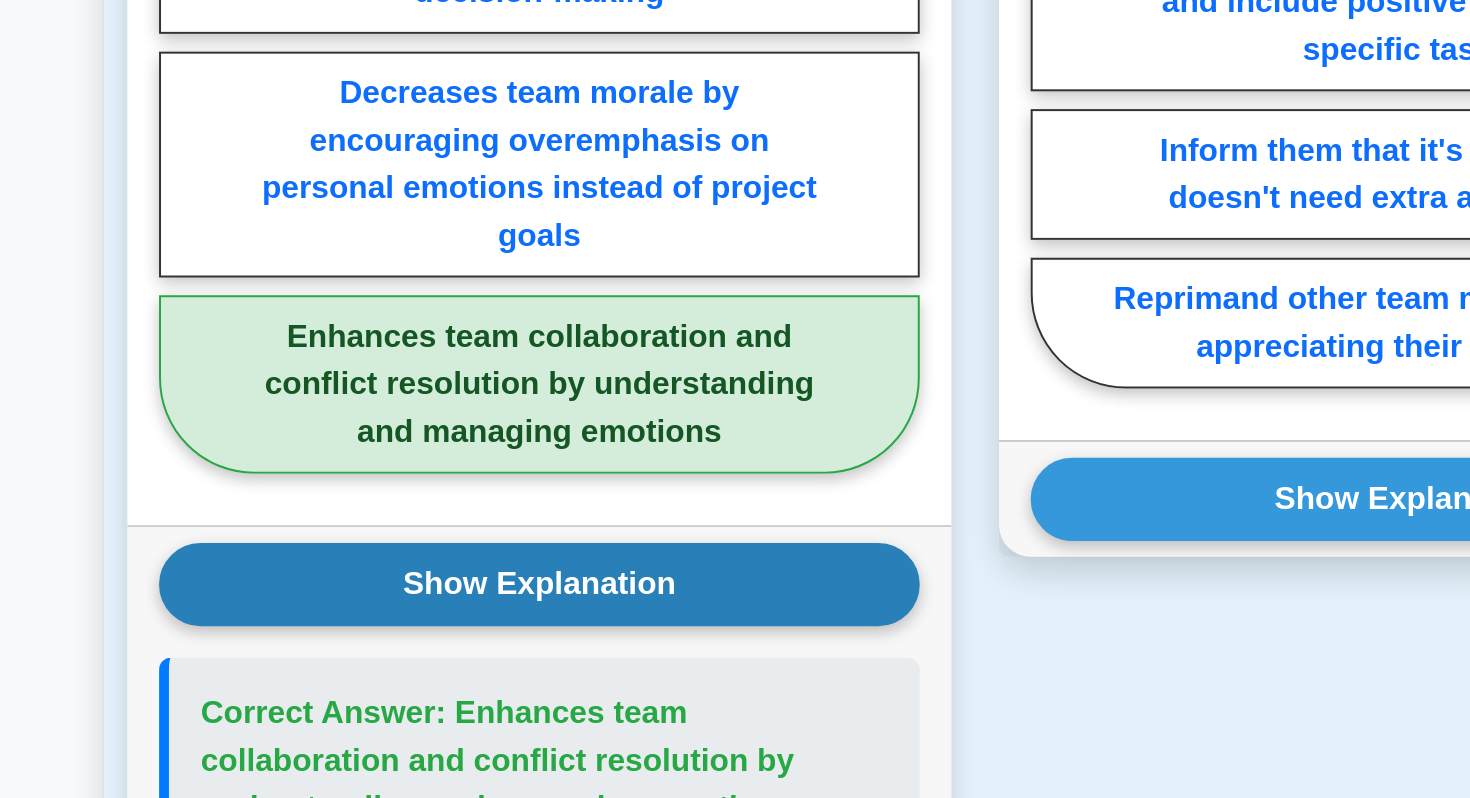 scroll, scrollTop: 1391, scrollLeft: 0, axis: vertical 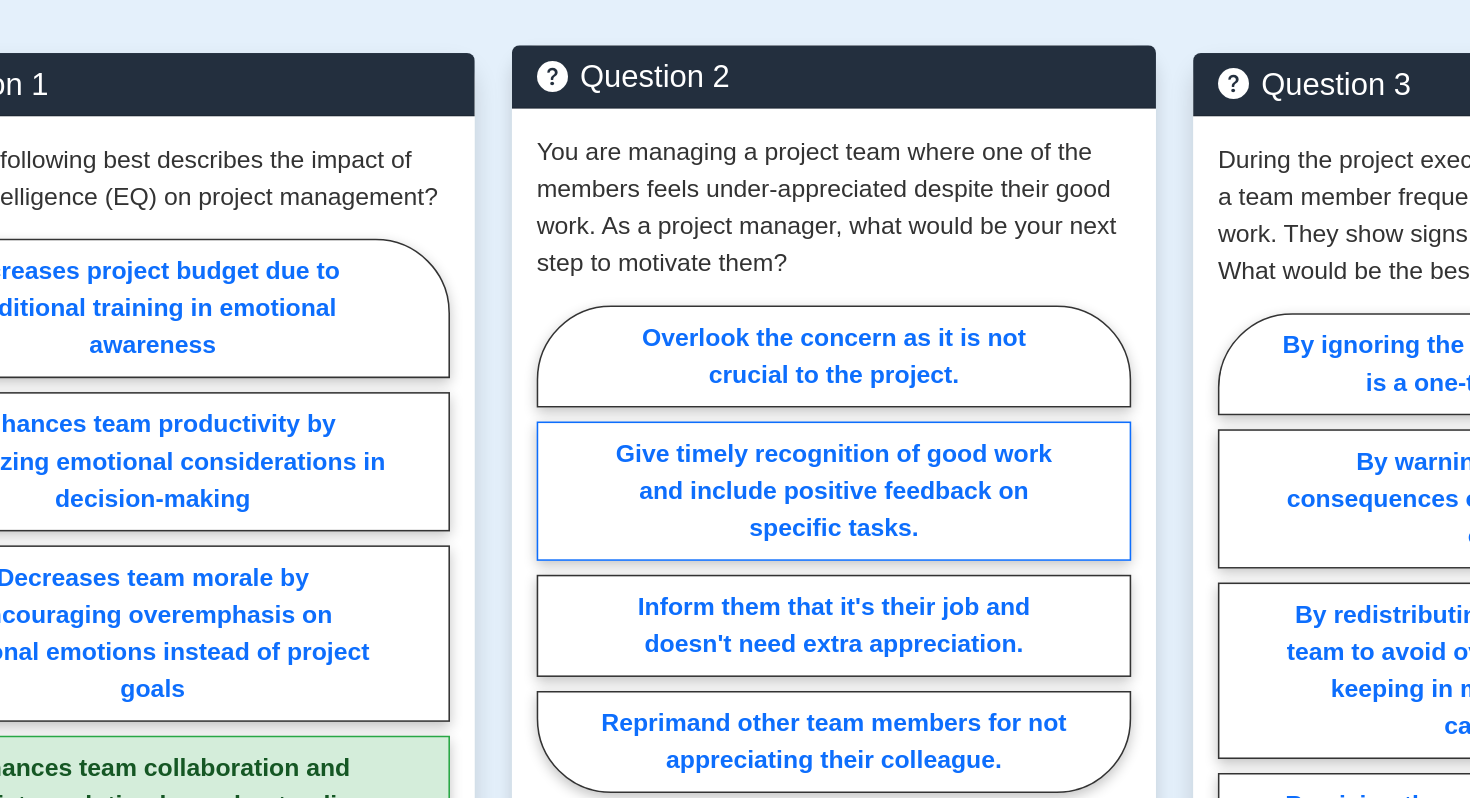 click on "Give timely recognition of good work and include positive feedback on specific tasks." at bounding box center (735, 386) 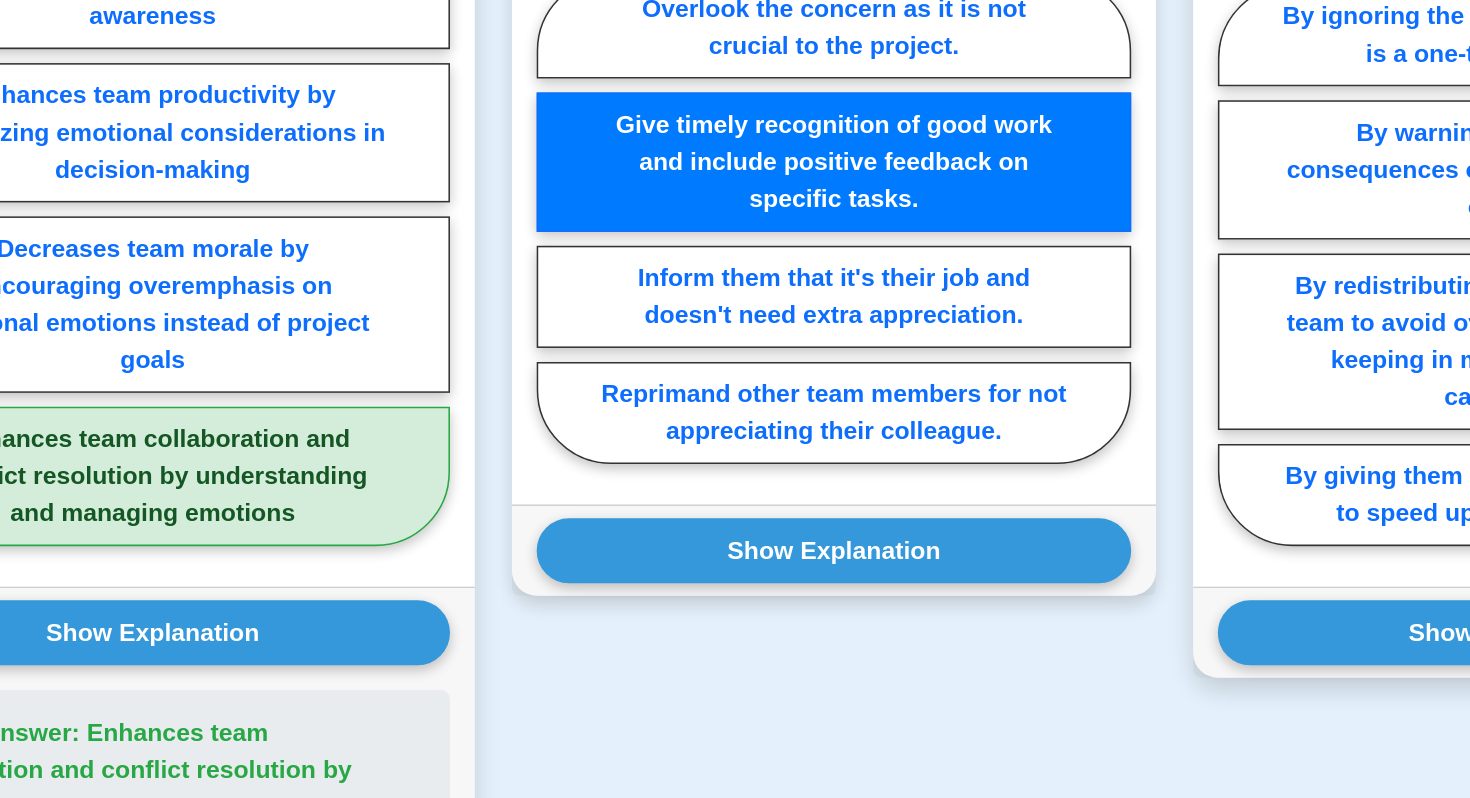 scroll, scrollTop: 1439, scrollLeft: 0, axis: vertical 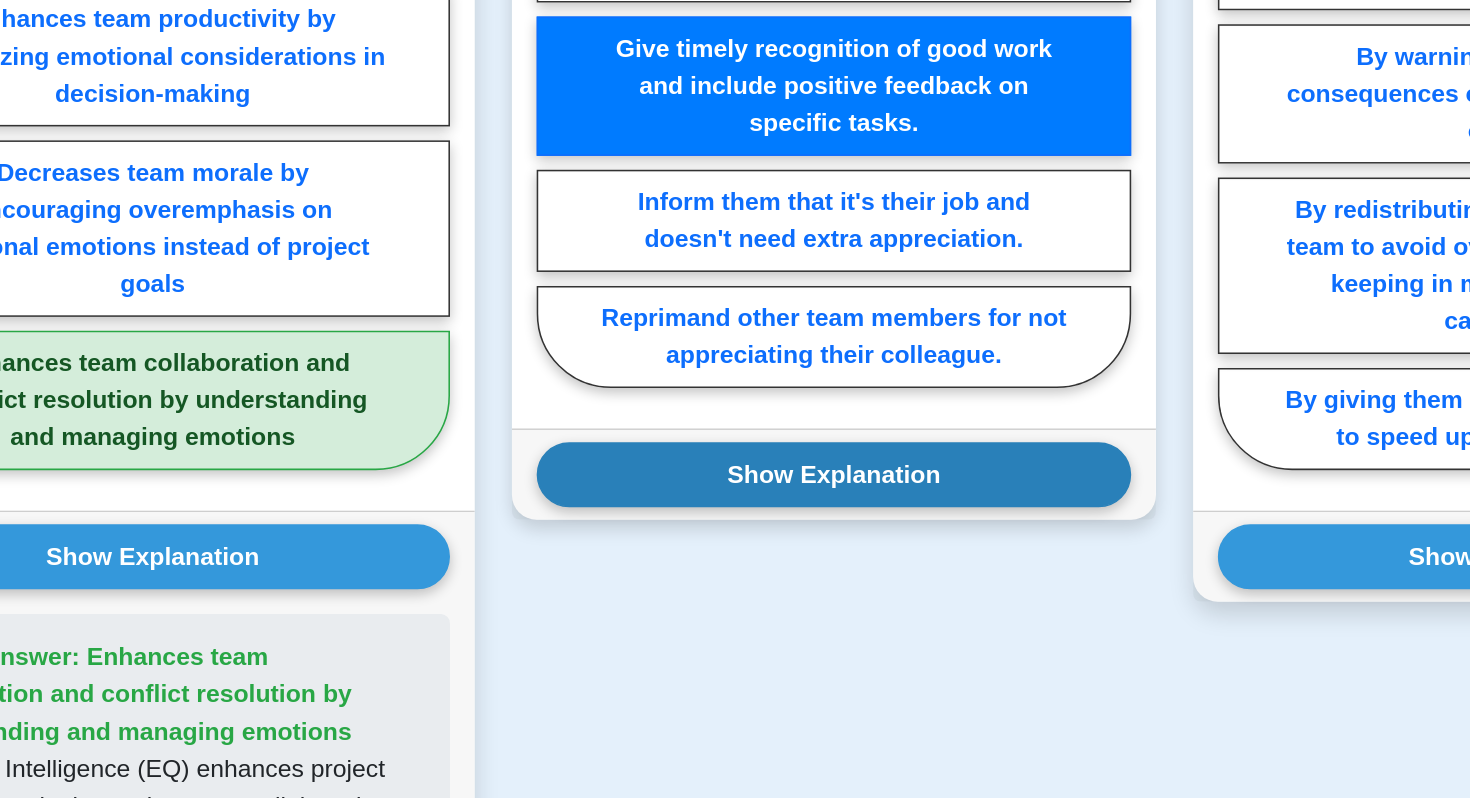 click on "Show Explanation" at bounding box center [295, 642] 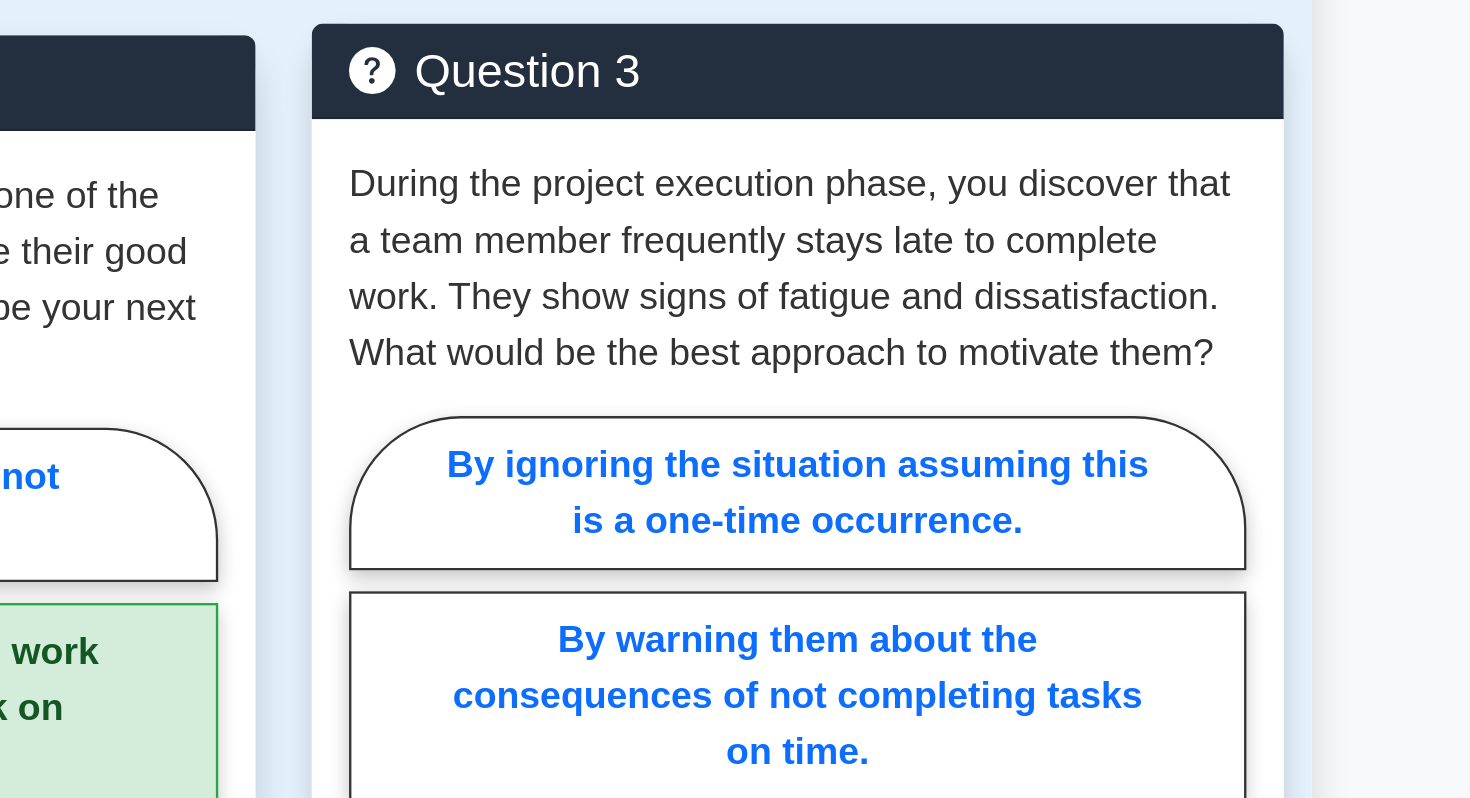 scroll, scrollTop: 1449, scrollLeft: 0, axis: vertical 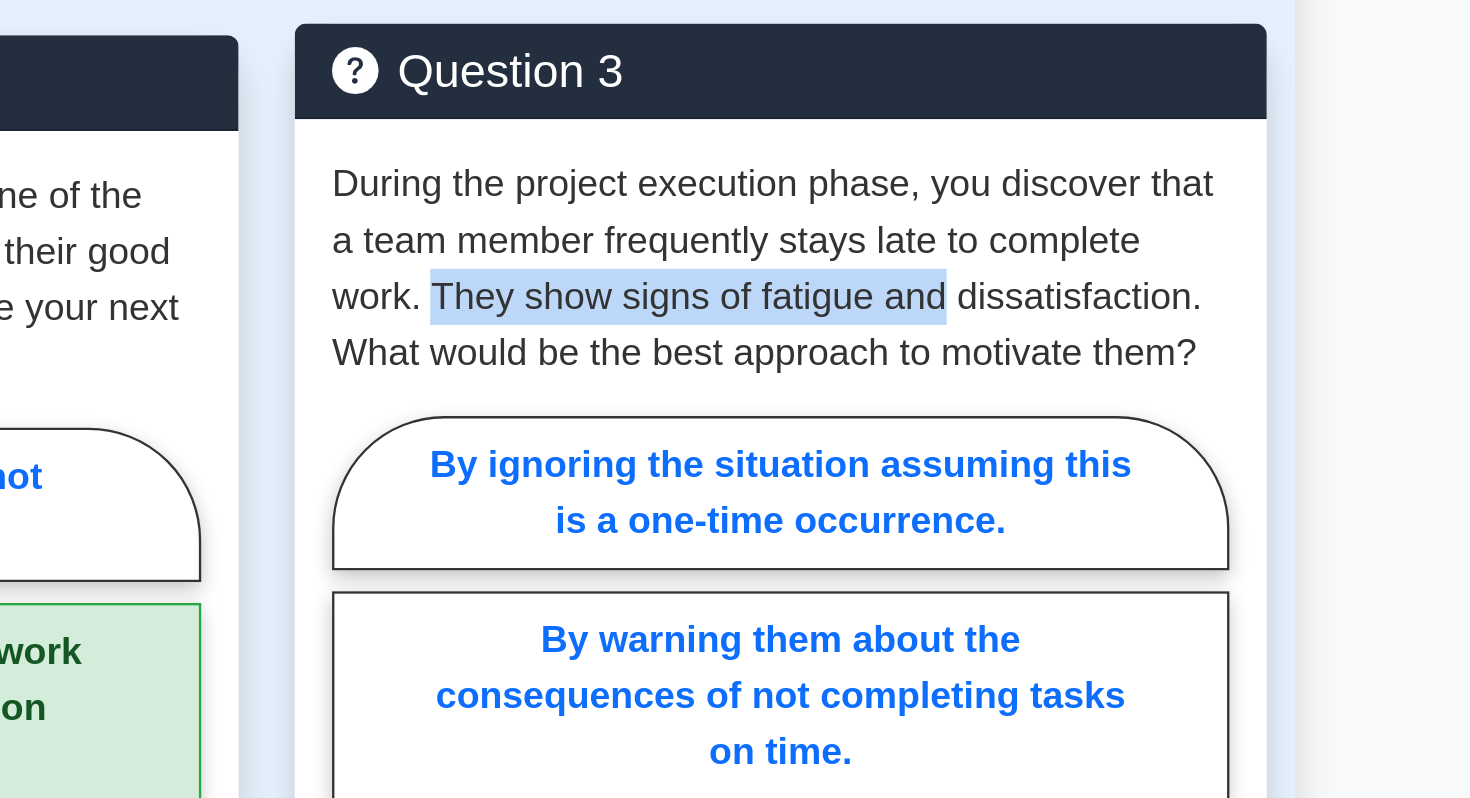 drag, startPoint x: 1028, startPoint y: 129, endPoint x: 1246, endPoint y: 132, distance: 218.02065 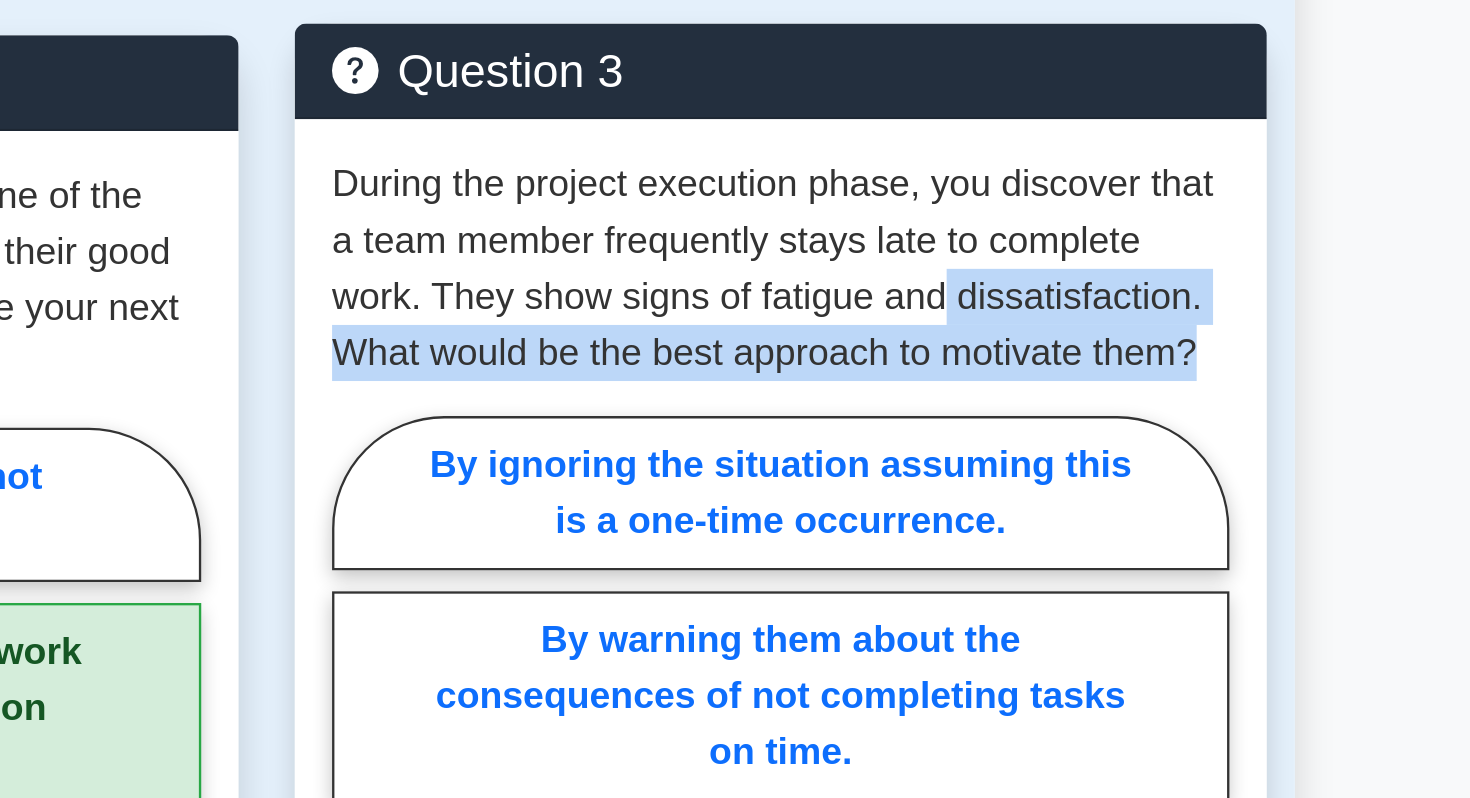 drag, startPoint x: 1246, startPoint y: 132, endPoint x: 1345, endPoint y: 155, distance: 101.636604 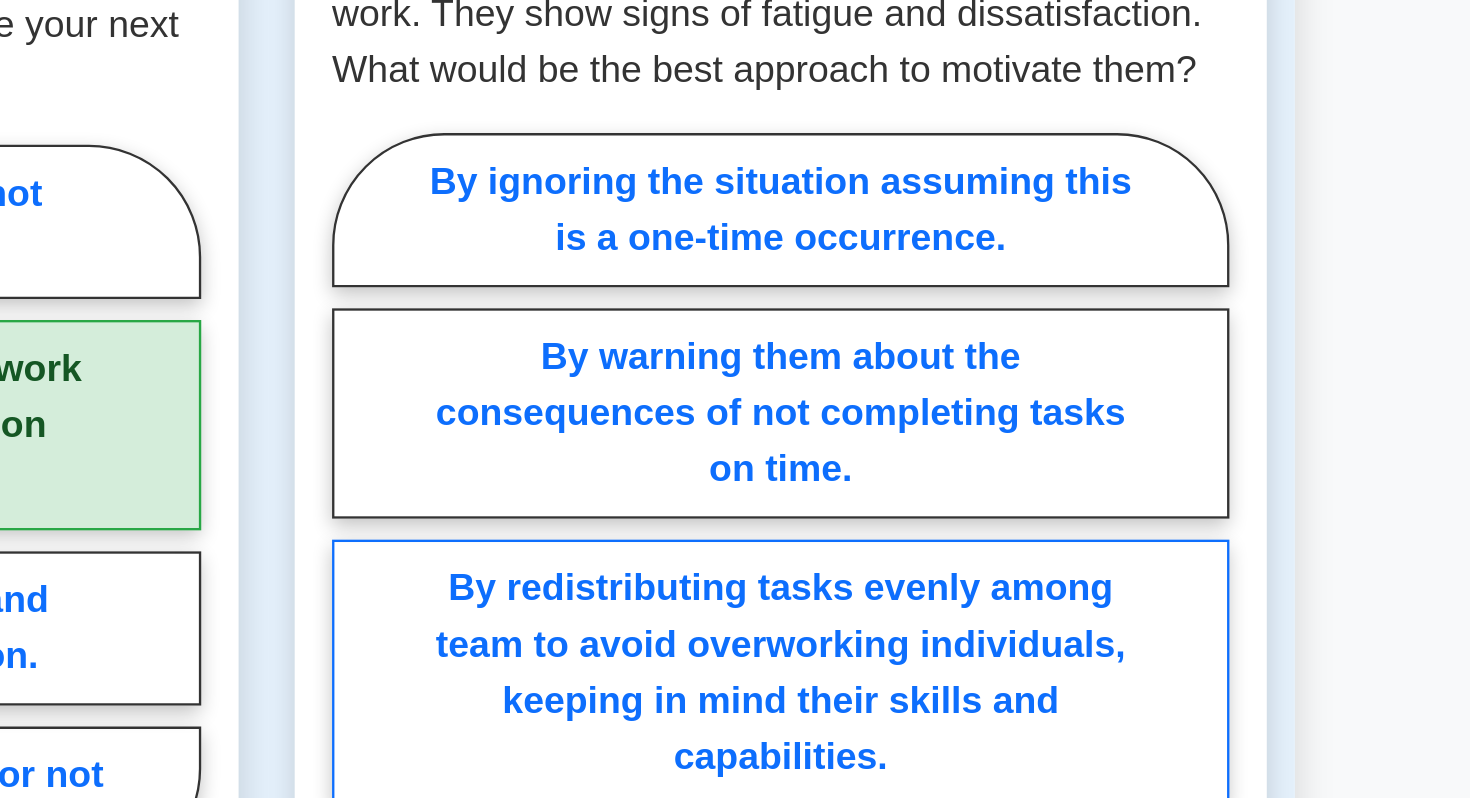click on "By redistributing tasks evenly among team to avoid overworking individuals, keeping in mind their skills and capabilities." at bounding box center [1175, 439] 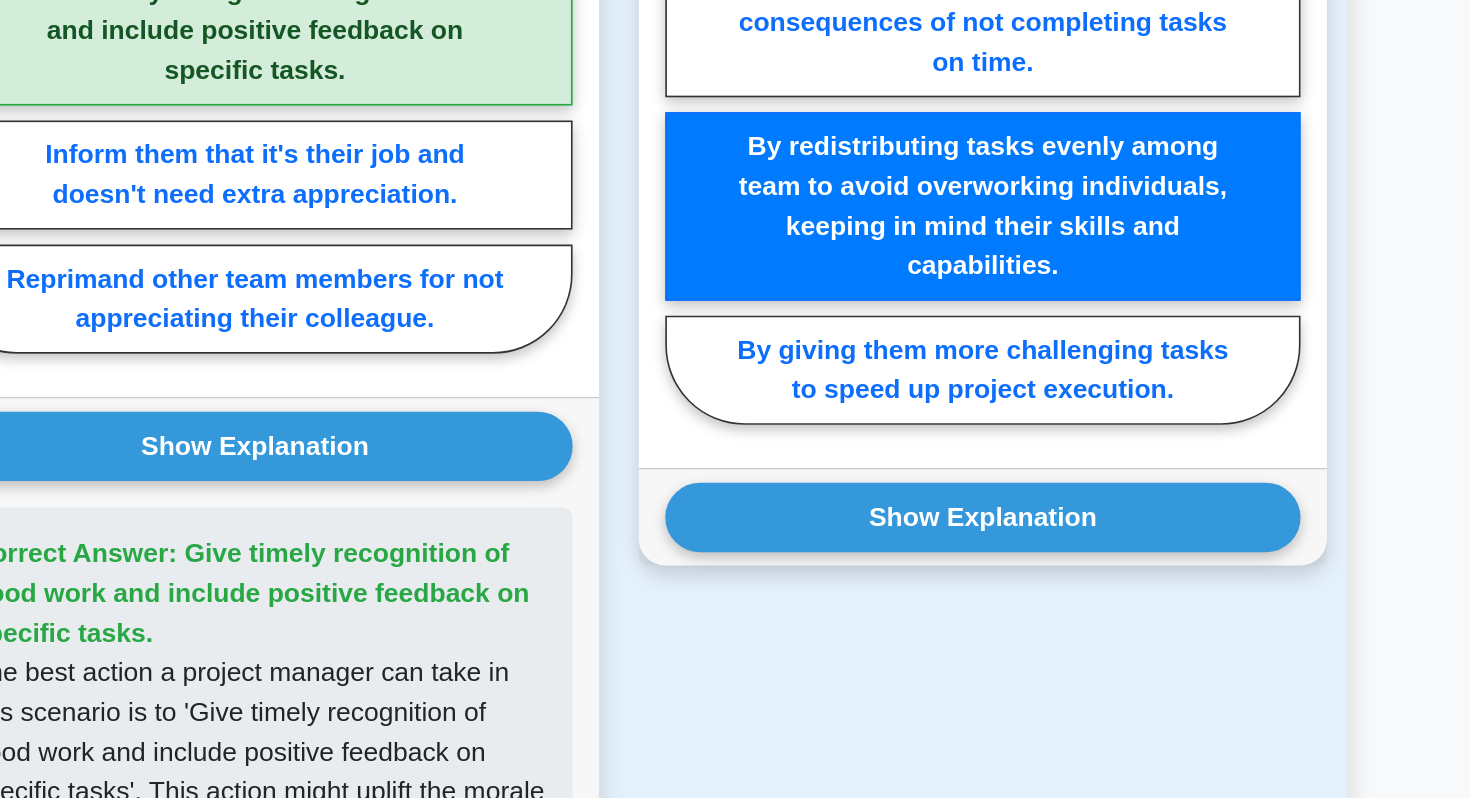 scroll, scrollTop: 1497, scrollLeft: 0, axis: vertical 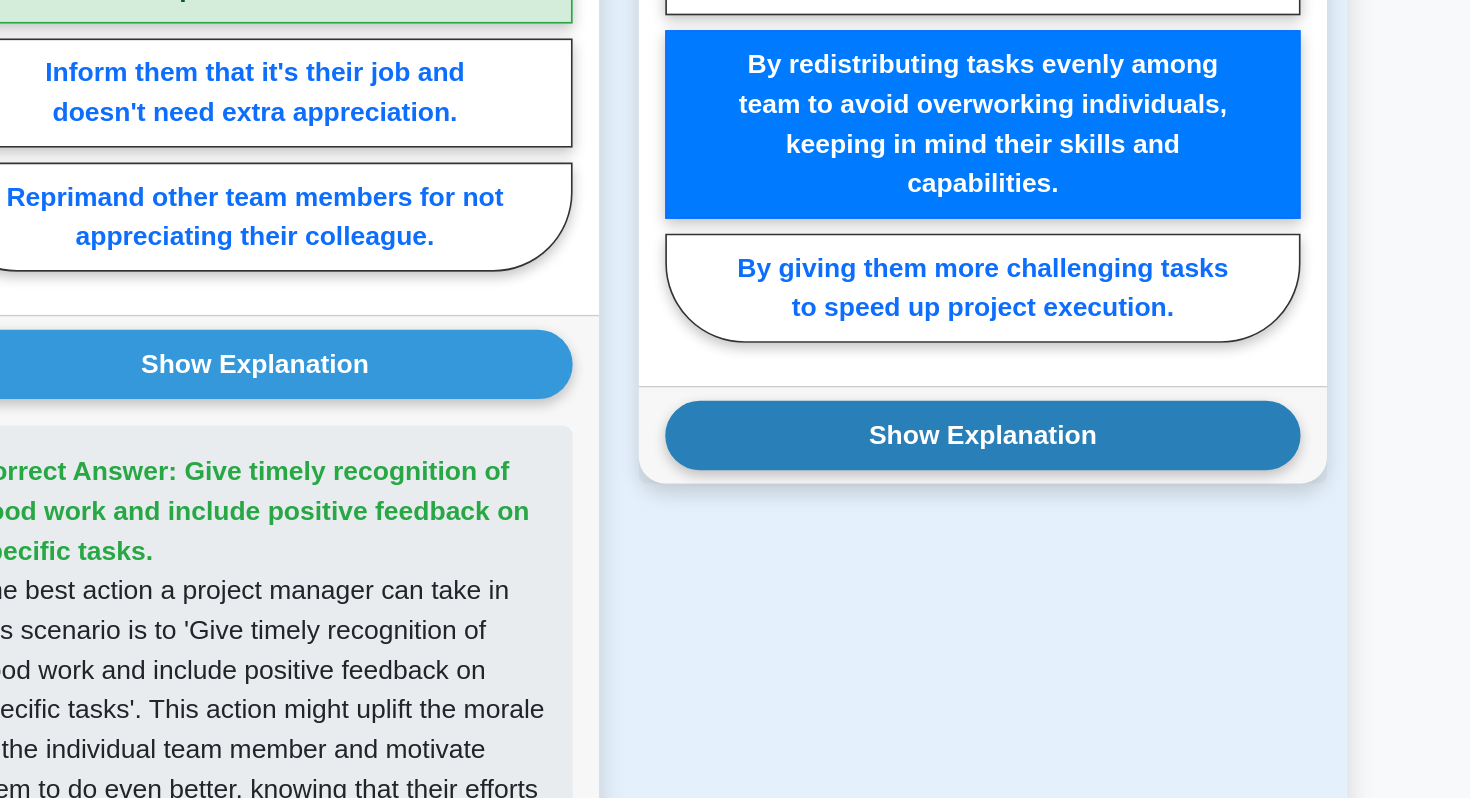 click on "Show Explanation" at bounding box center [295, 584] 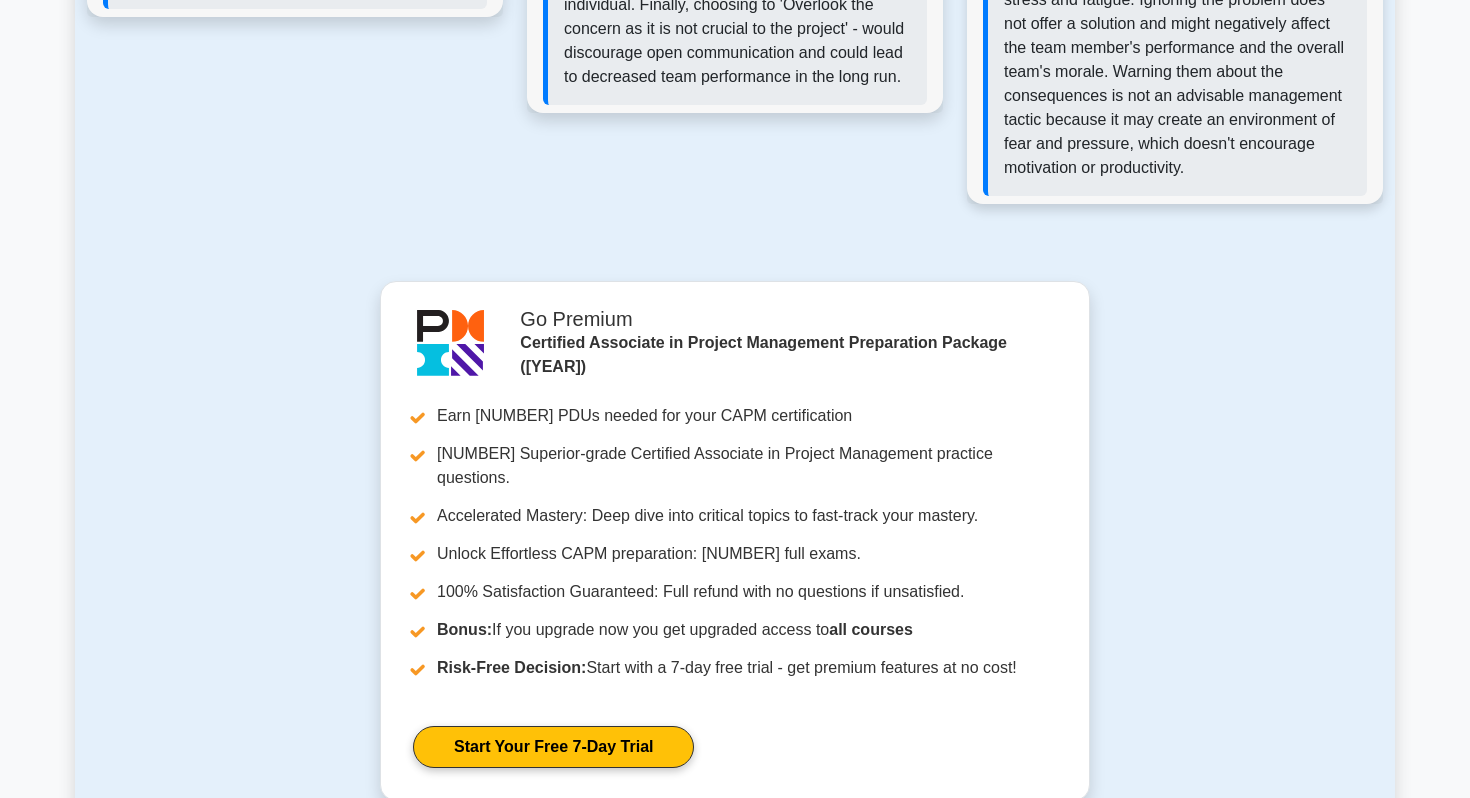 scroll, scrollTop: 2935, scrollLeft: 0, axis: vertical 